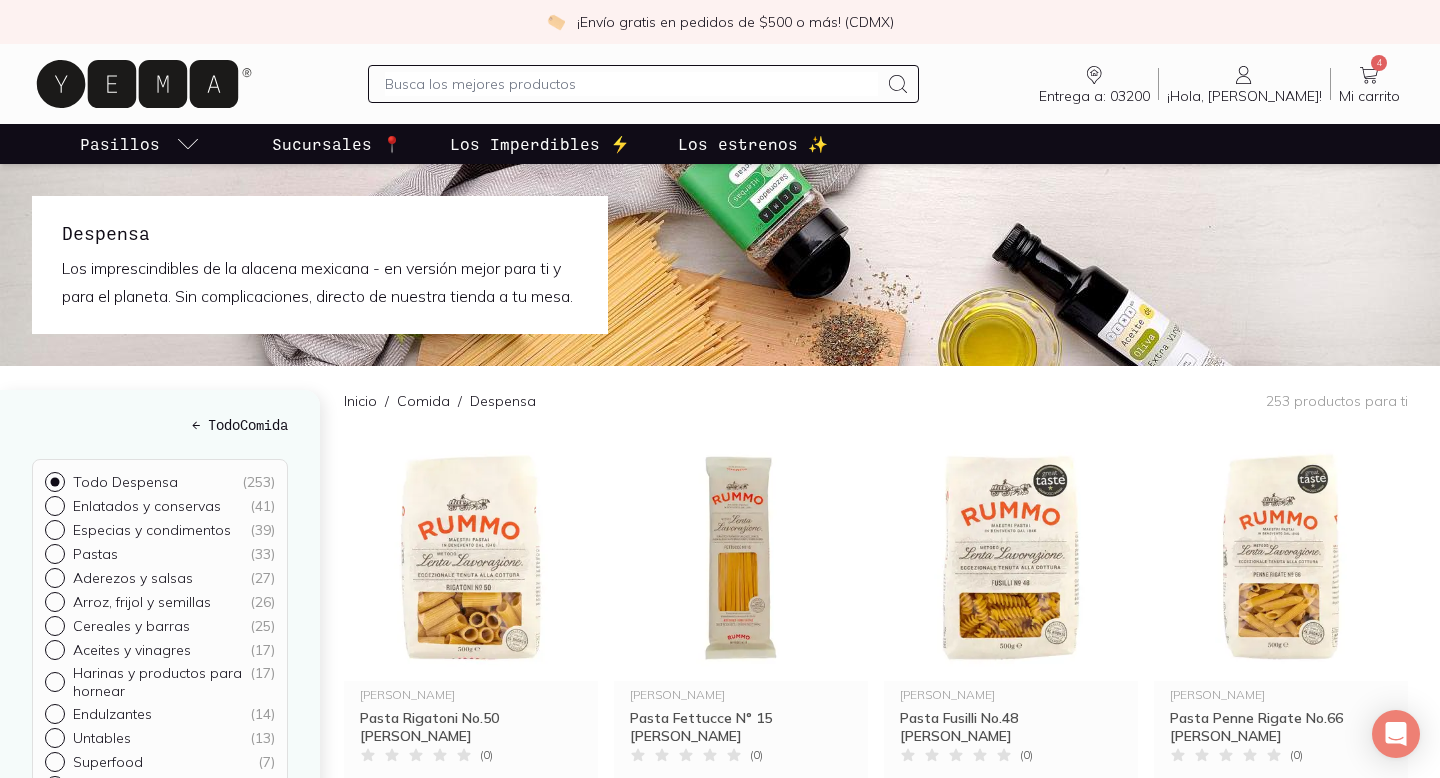 scroll, scrollTop: 37, scrollLeft: 0, axis: vertical 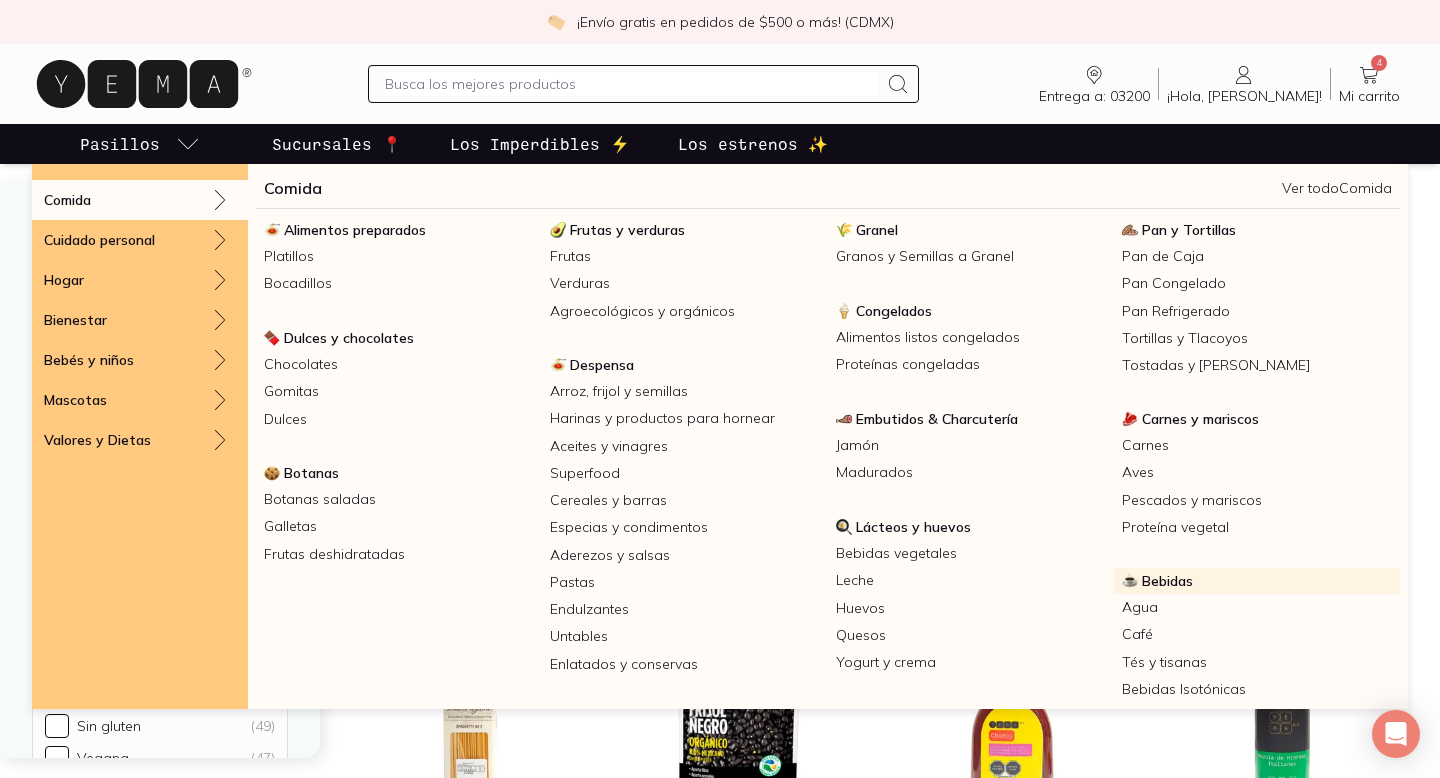 click on "Bebidas" at bounding box center (1257, 581) 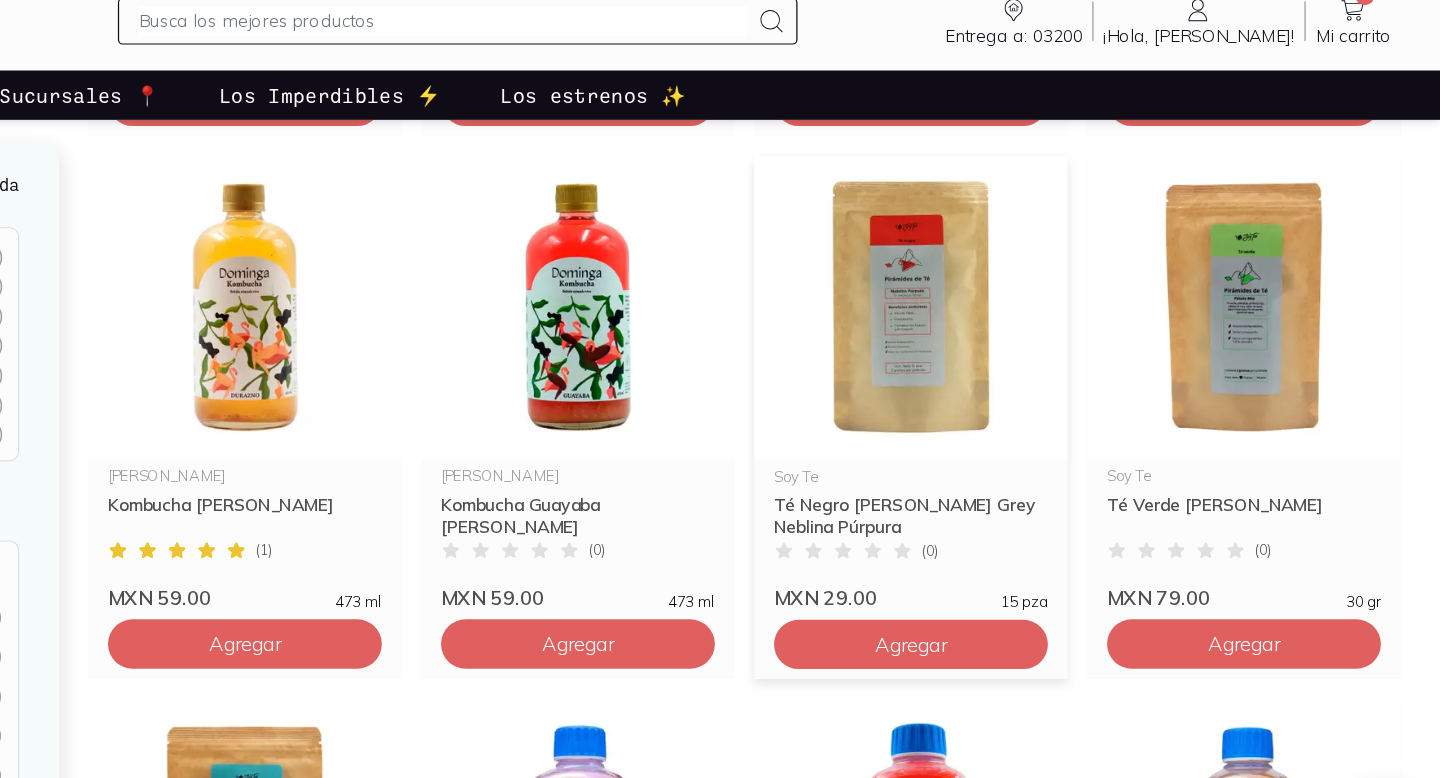 scroll, scrollTop: 1562, scrollLeft: 0, axis: vertical 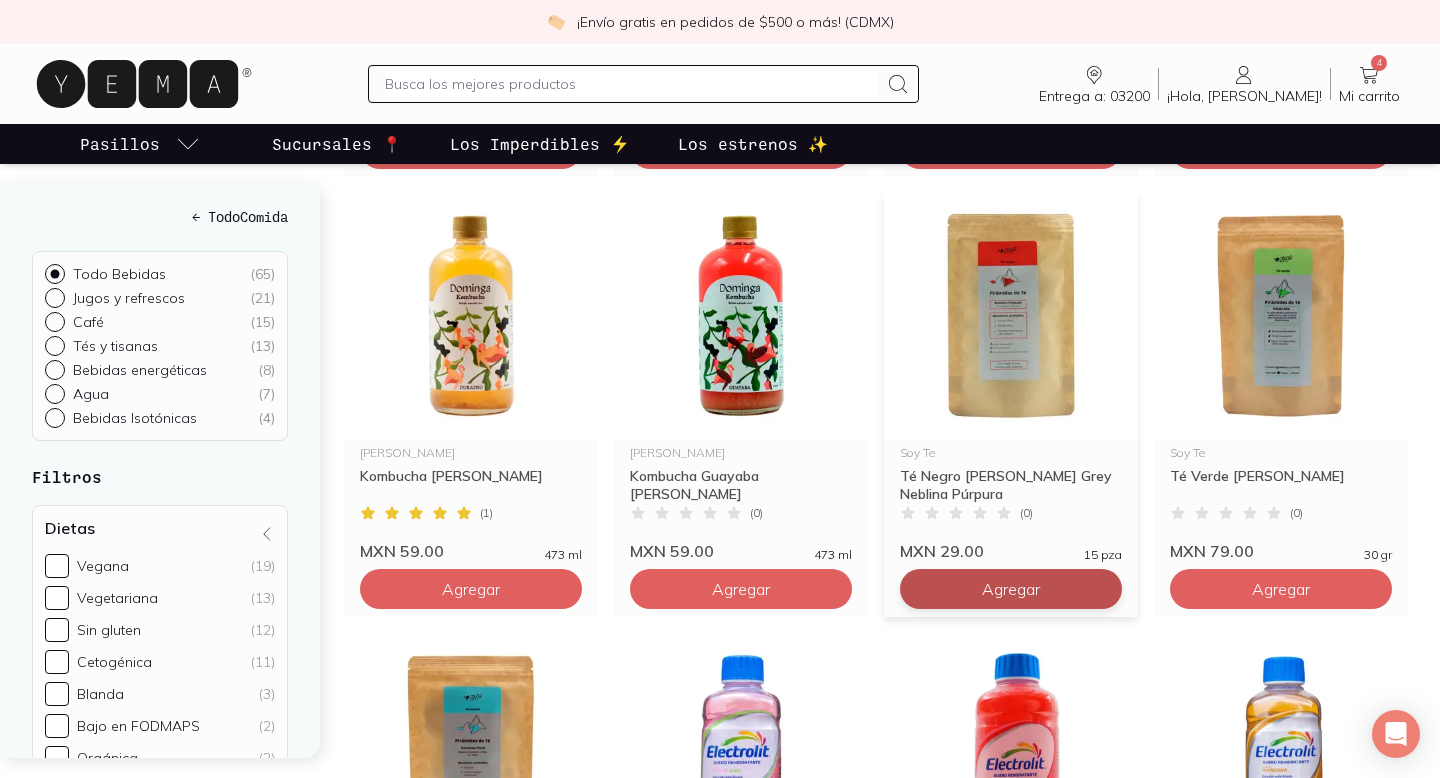 click on "Agregar" at bounding box center (471, -731) 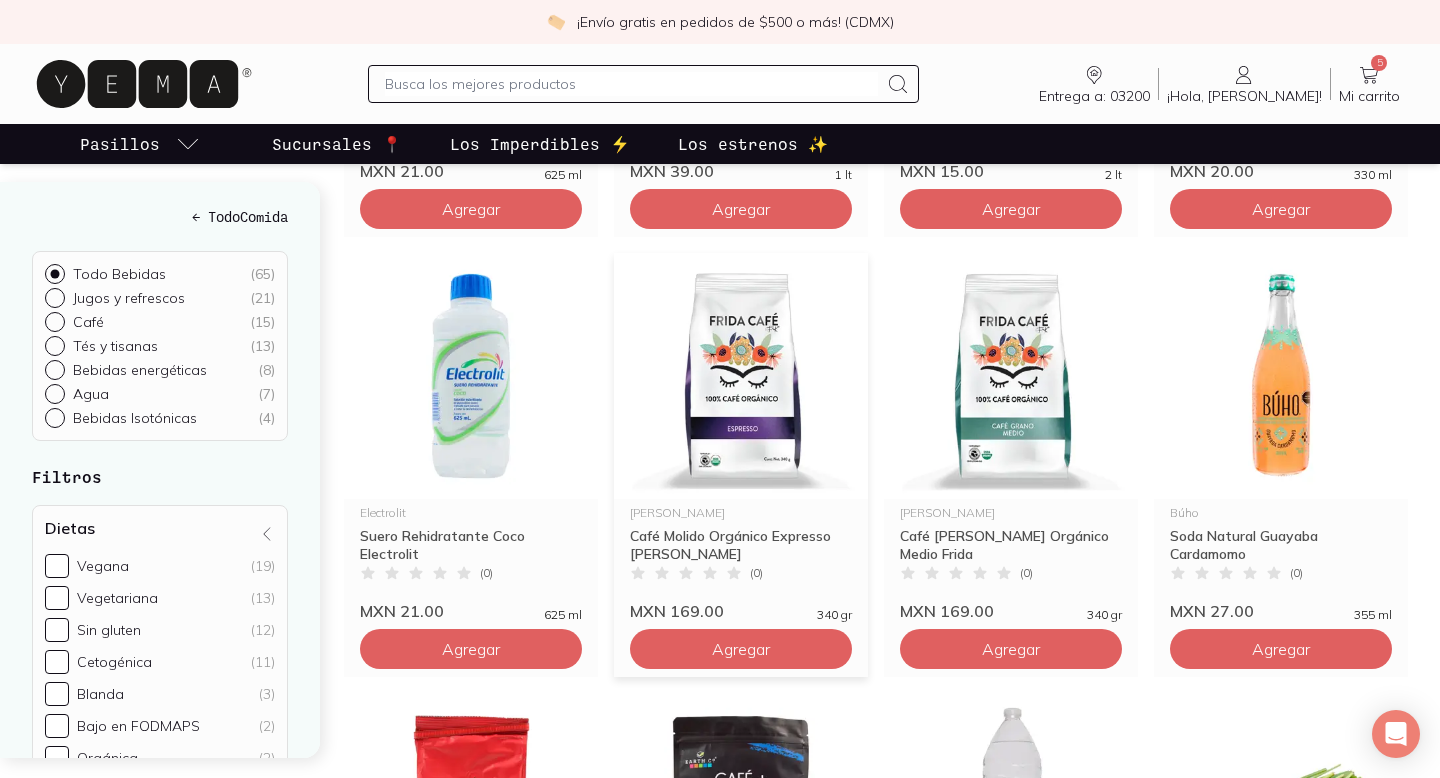 scroll, scrollTop: 2820, scrollLeft: 0, axis: vertical 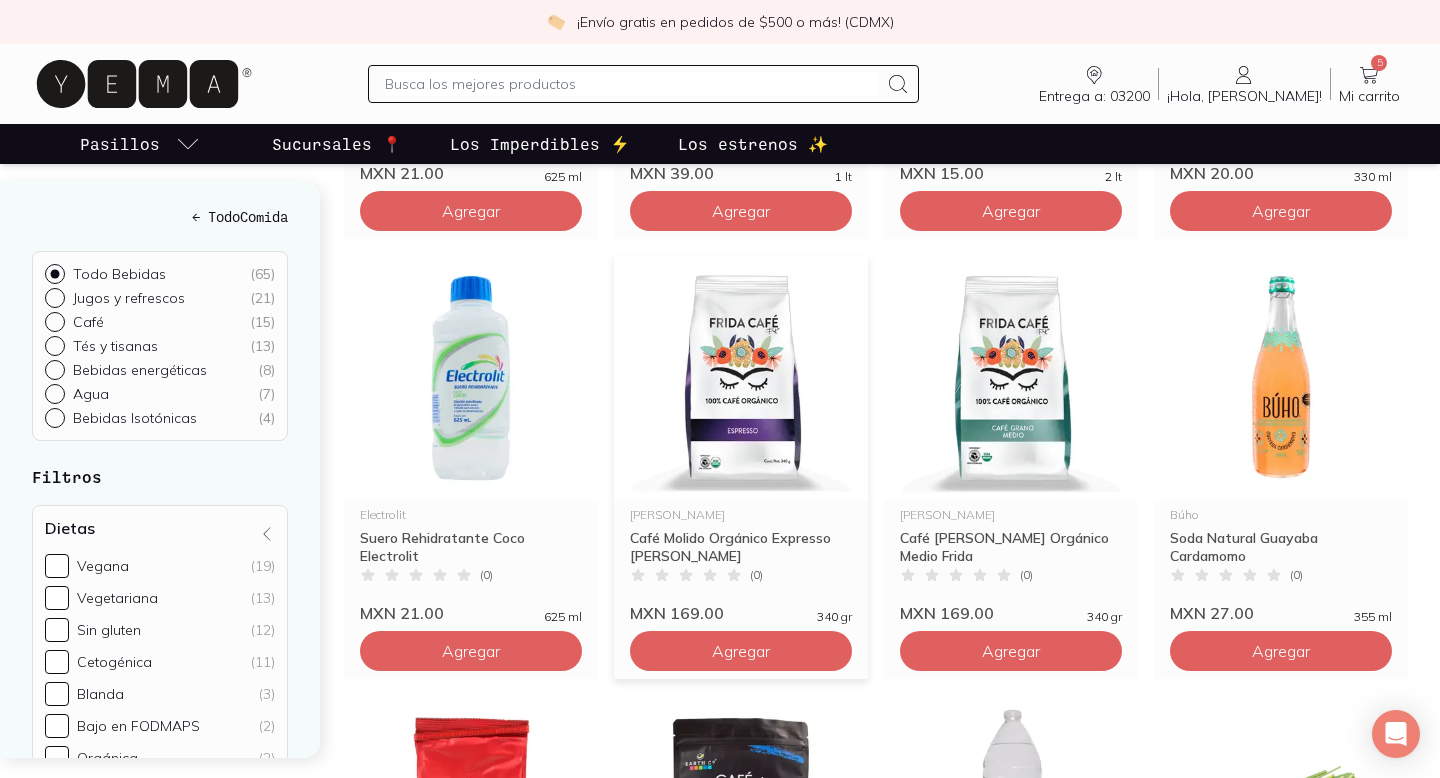 click at bounding box center (741, 378) 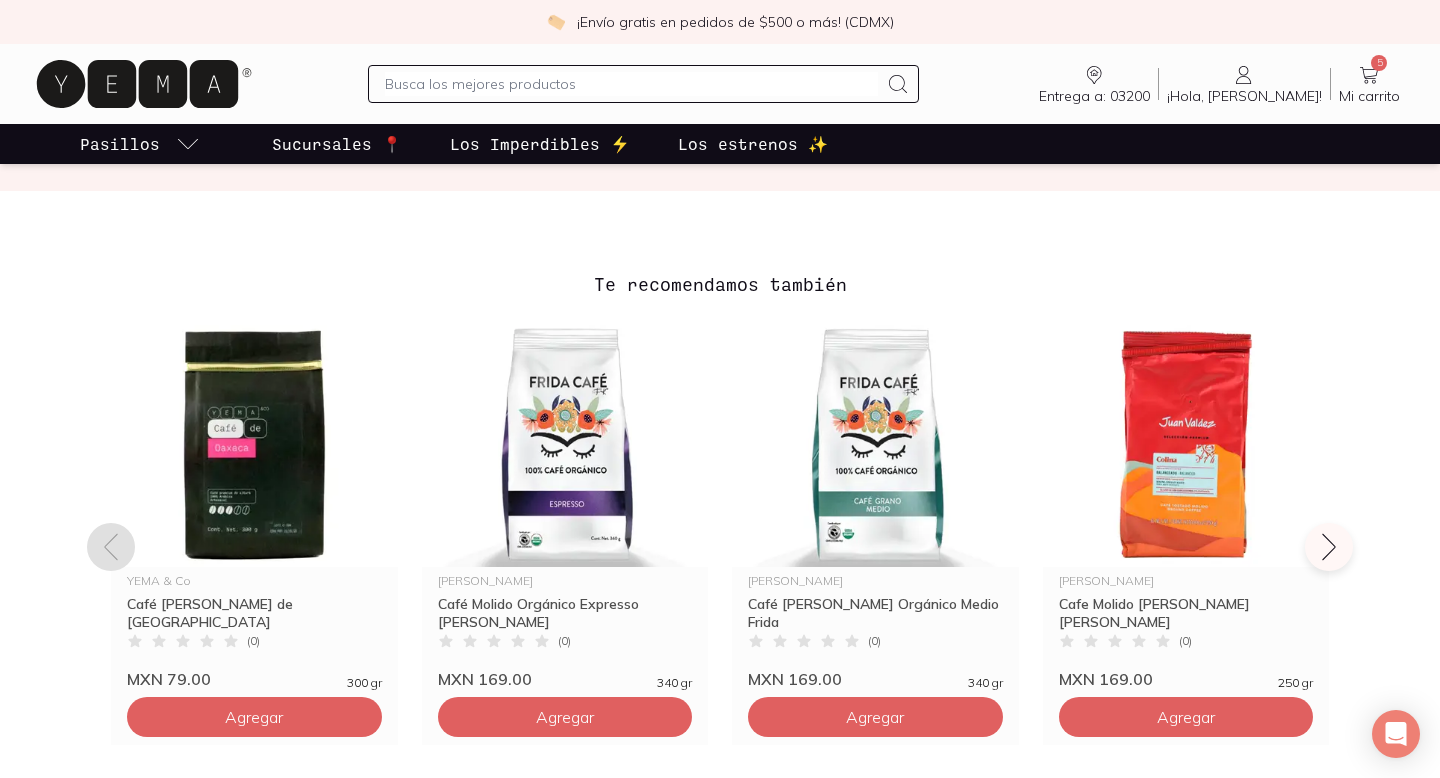 scroll, scrollTop: 1368, scrollLeft: 0, axis: vertical 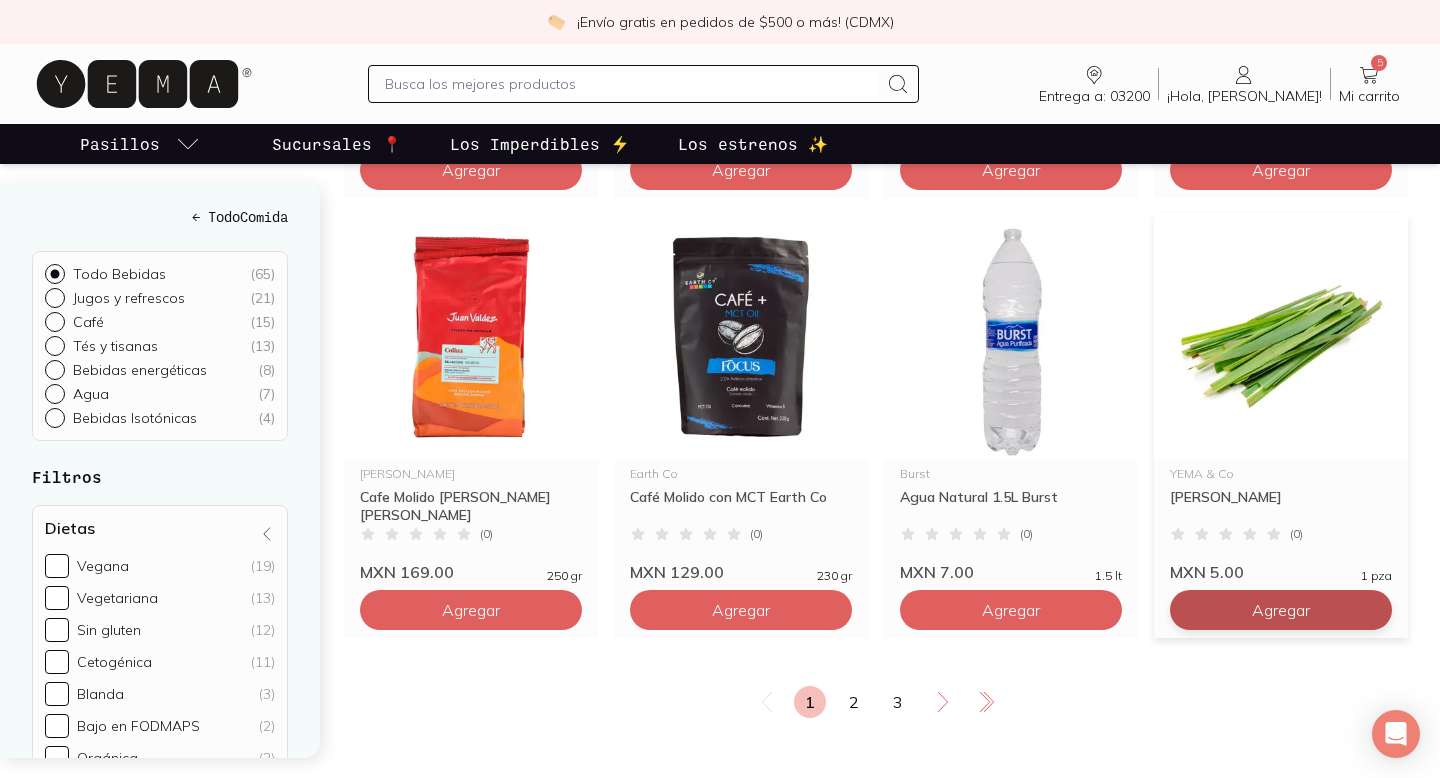 click on "Agregar" at bounding box center (471, -2470) 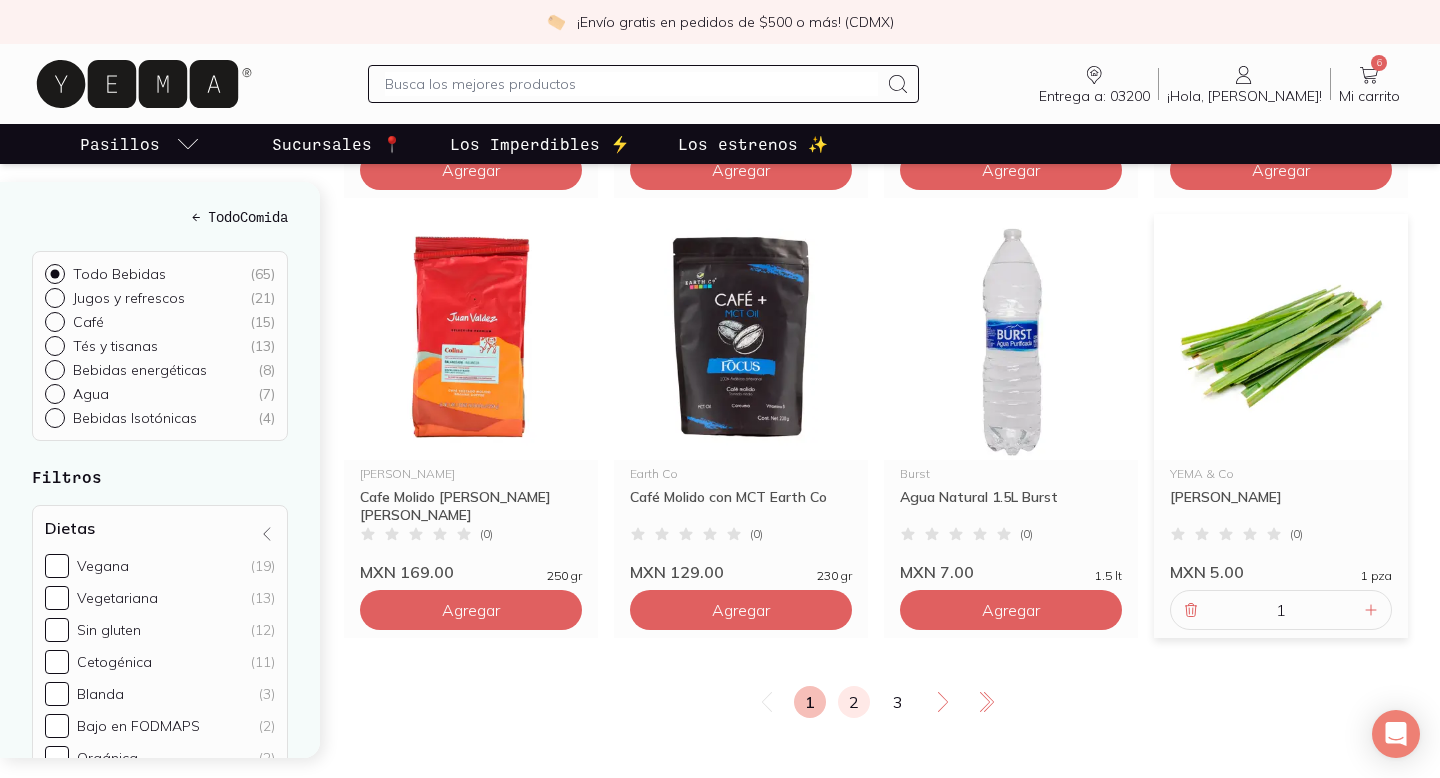 click on "2" at bounding box center [854, 702] 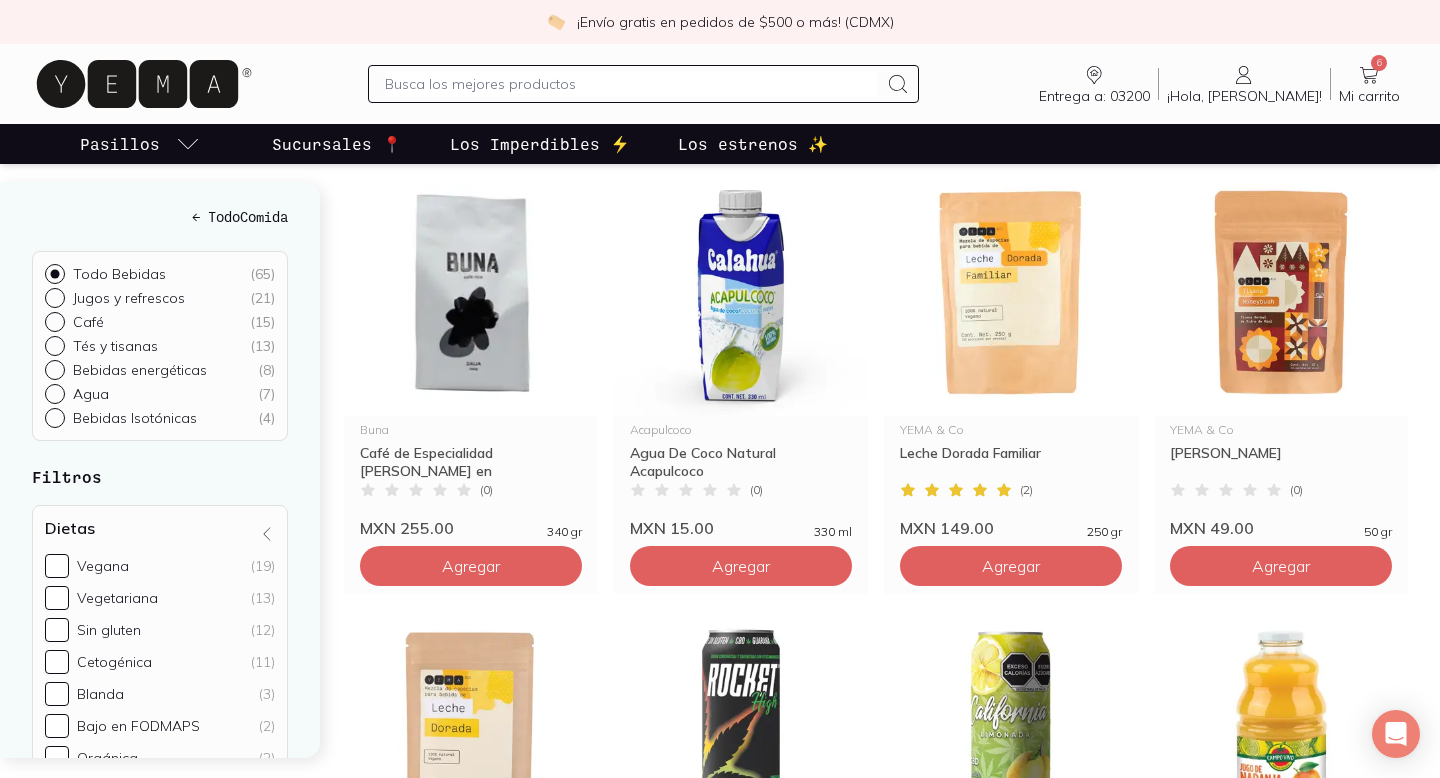 scroll, scrollTop: 1146, scrollLeft: 0, axis: vertical 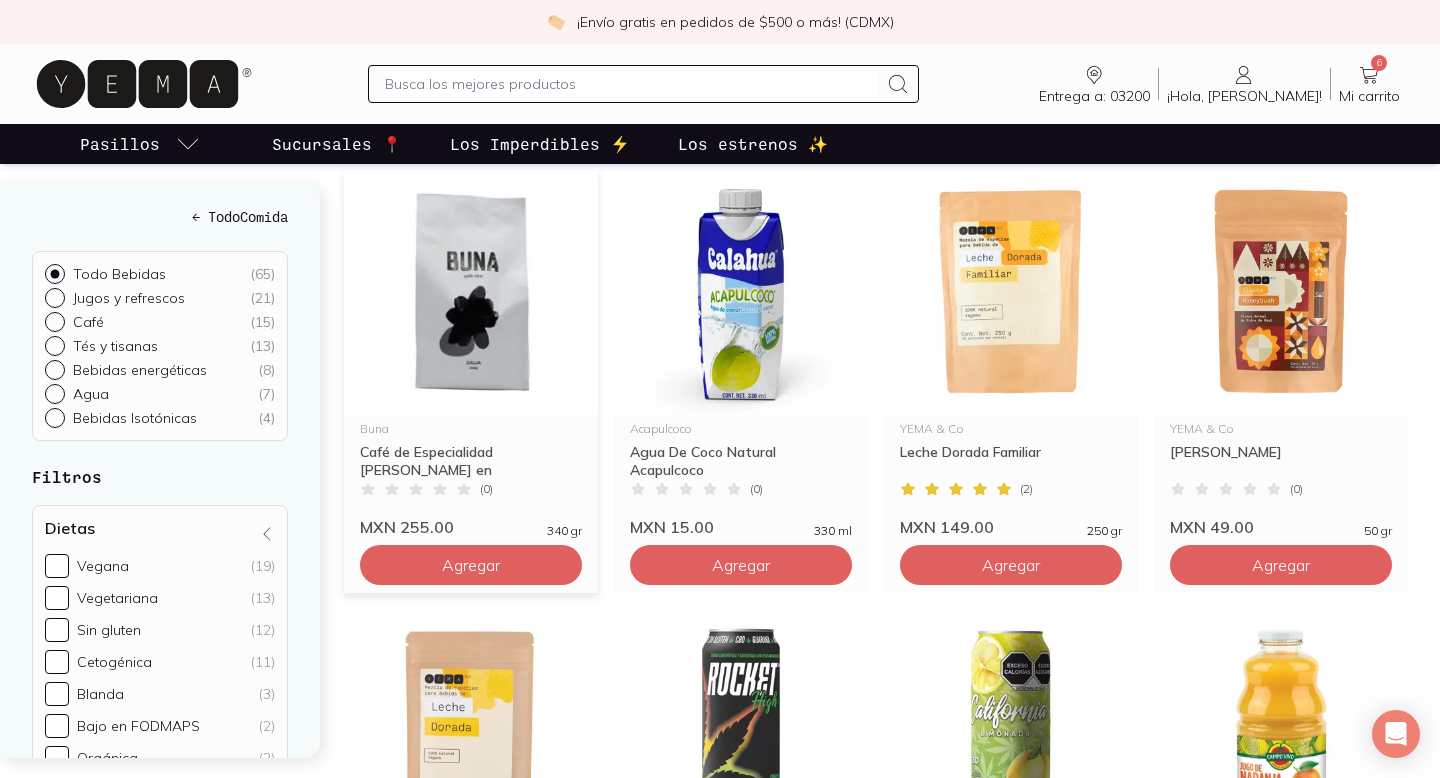click at bounding box center [471, 292] 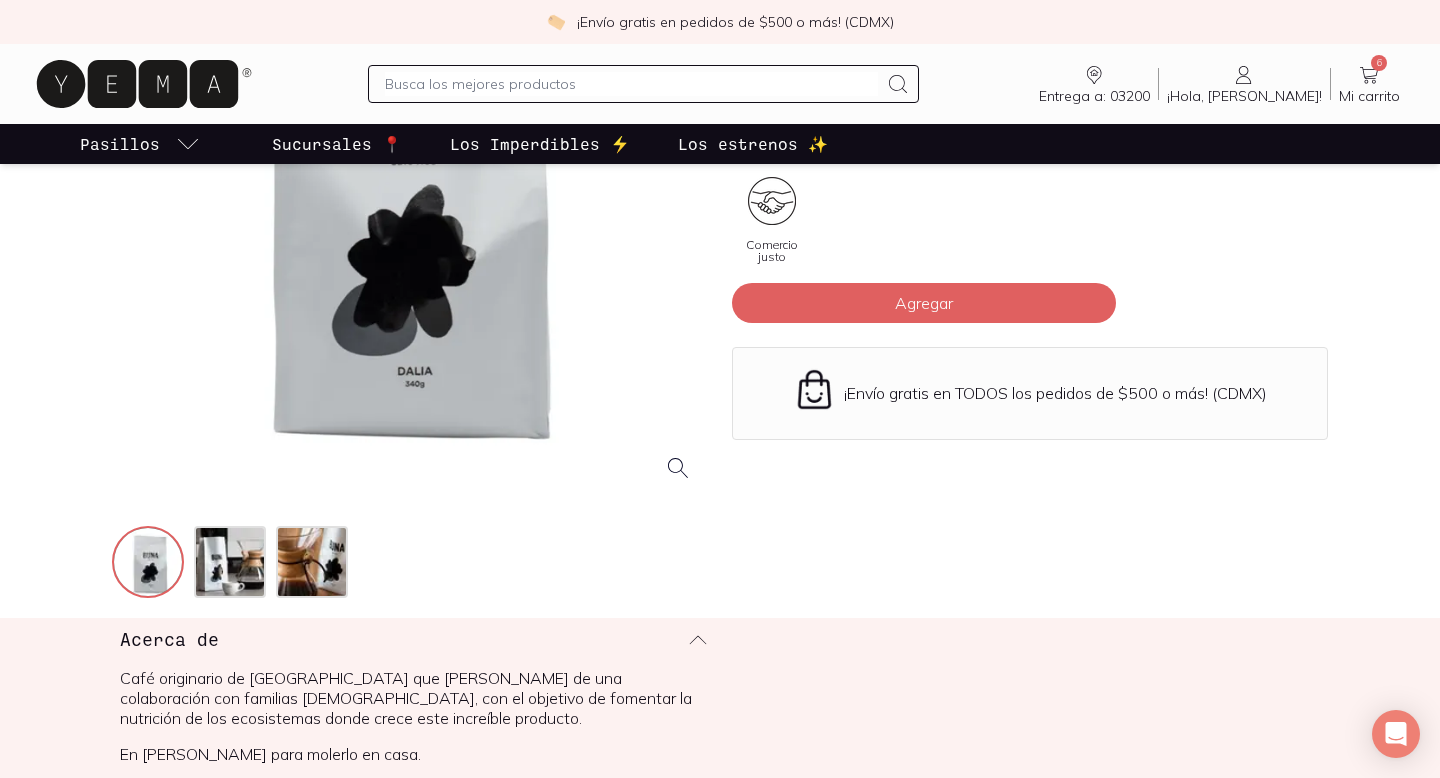 scroll, scrollTop: 237, scrollLeft: 0, axis: vertical 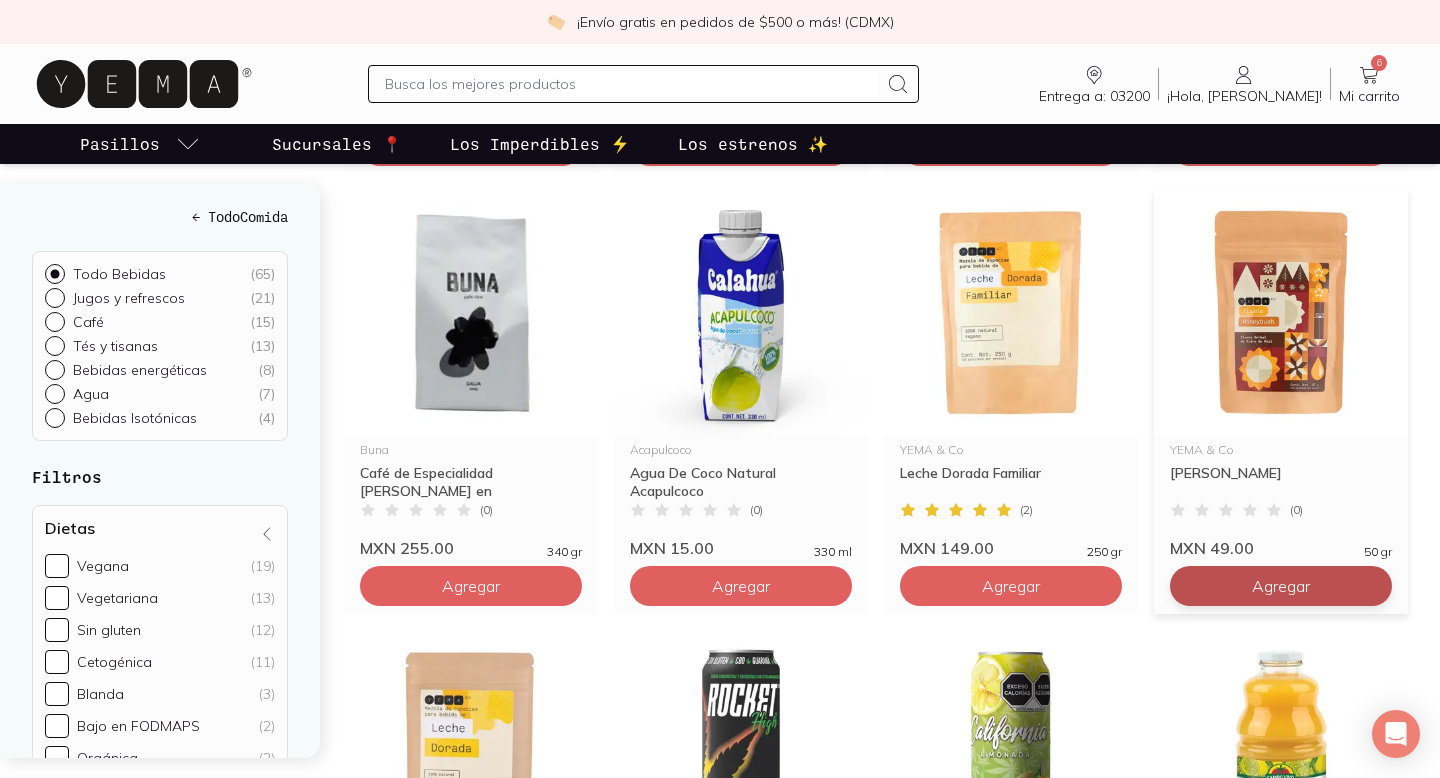 click on "Agregar" at bounding box center (471, -294) 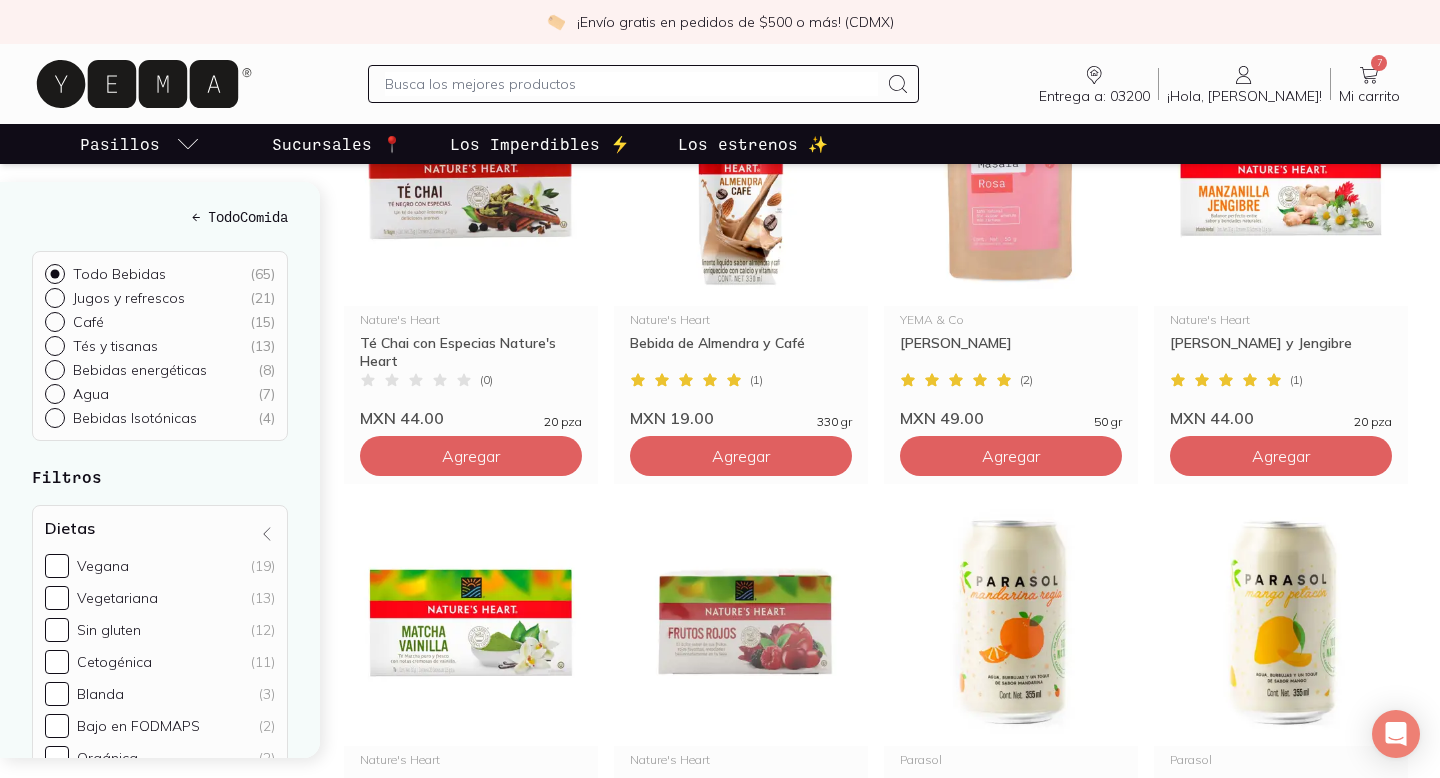 scroll, scrollTop: 2134, scrollLeft: 0, axis: vertical 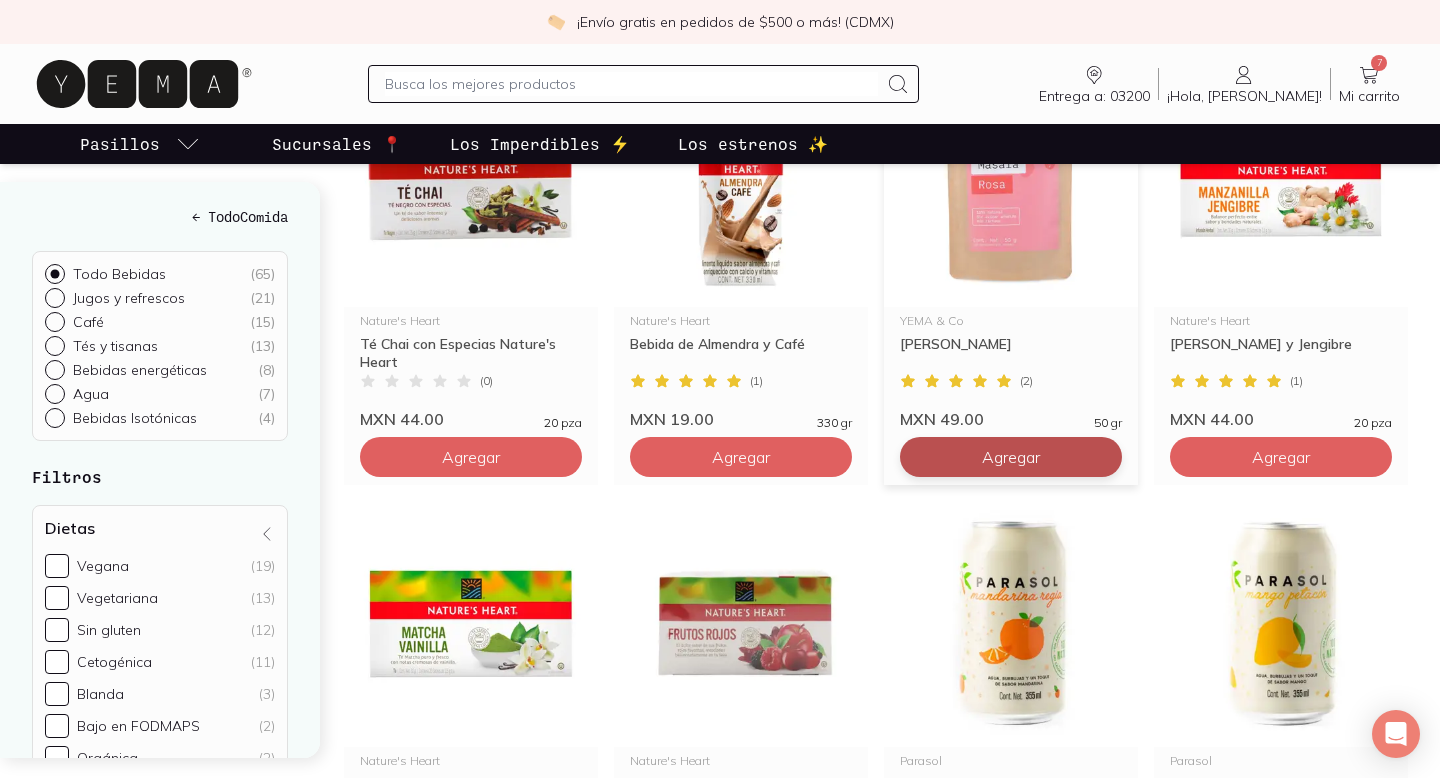 click on "Agregar" at bounding box center [471, -1303] 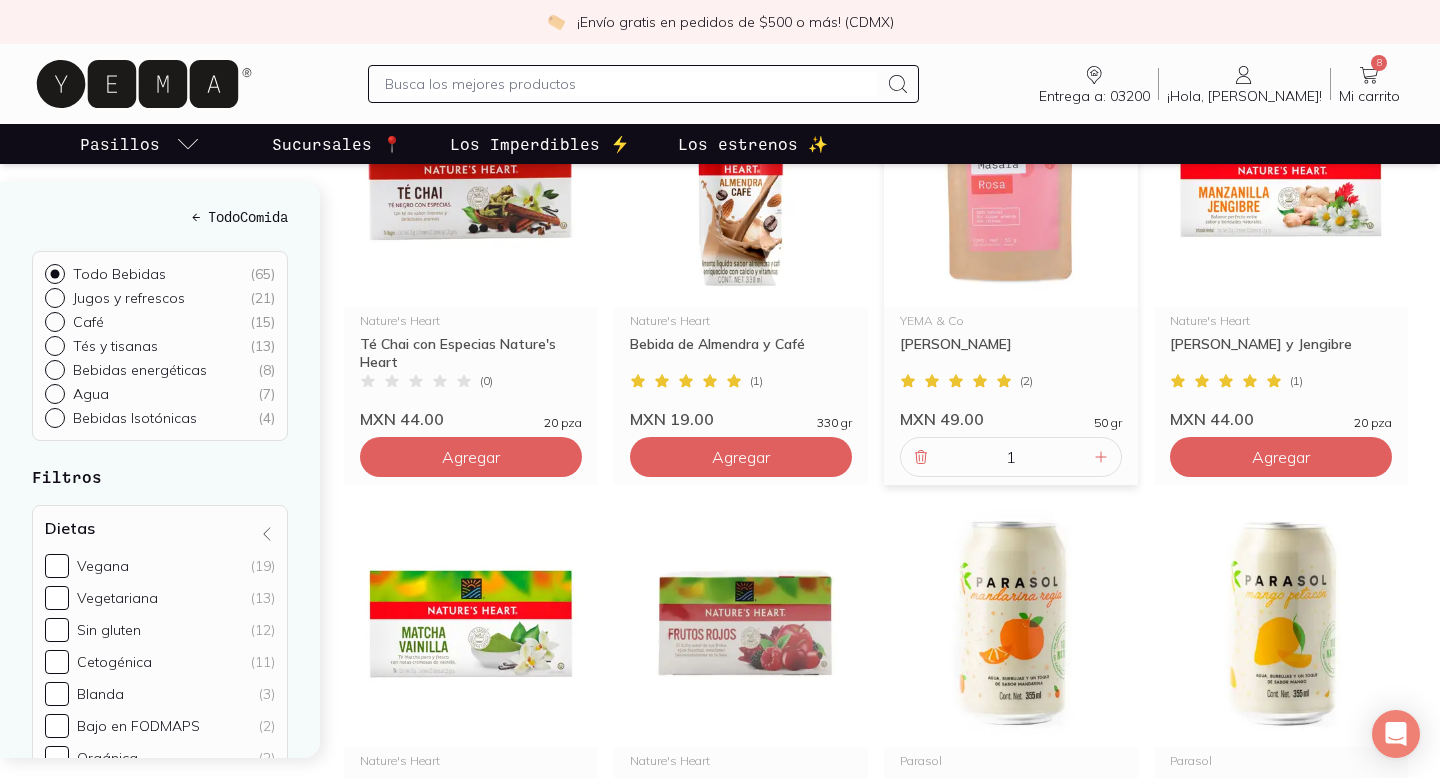 click at bounding box center [1011, 184] 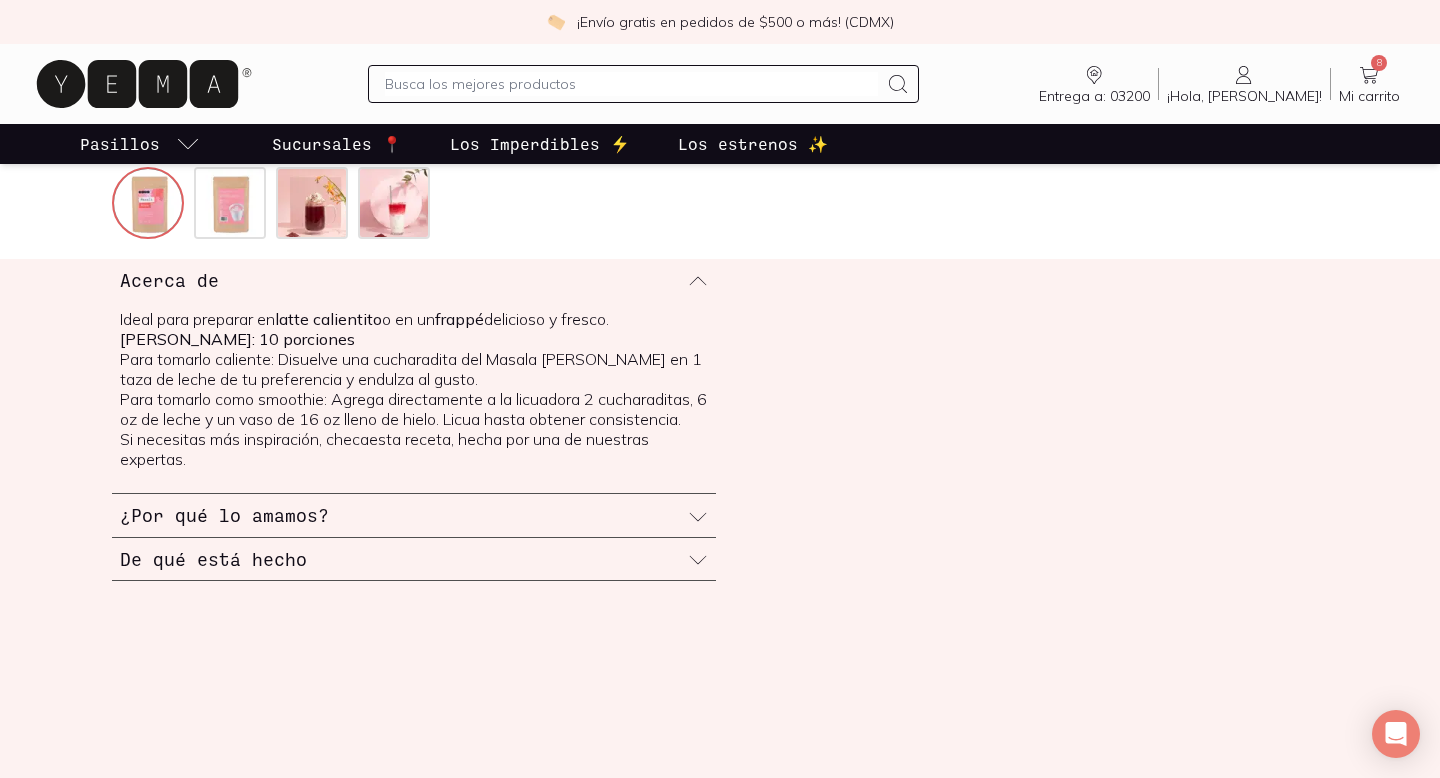 scroll, scrollTop: 717, scrollLeft: 0, axis: vertical 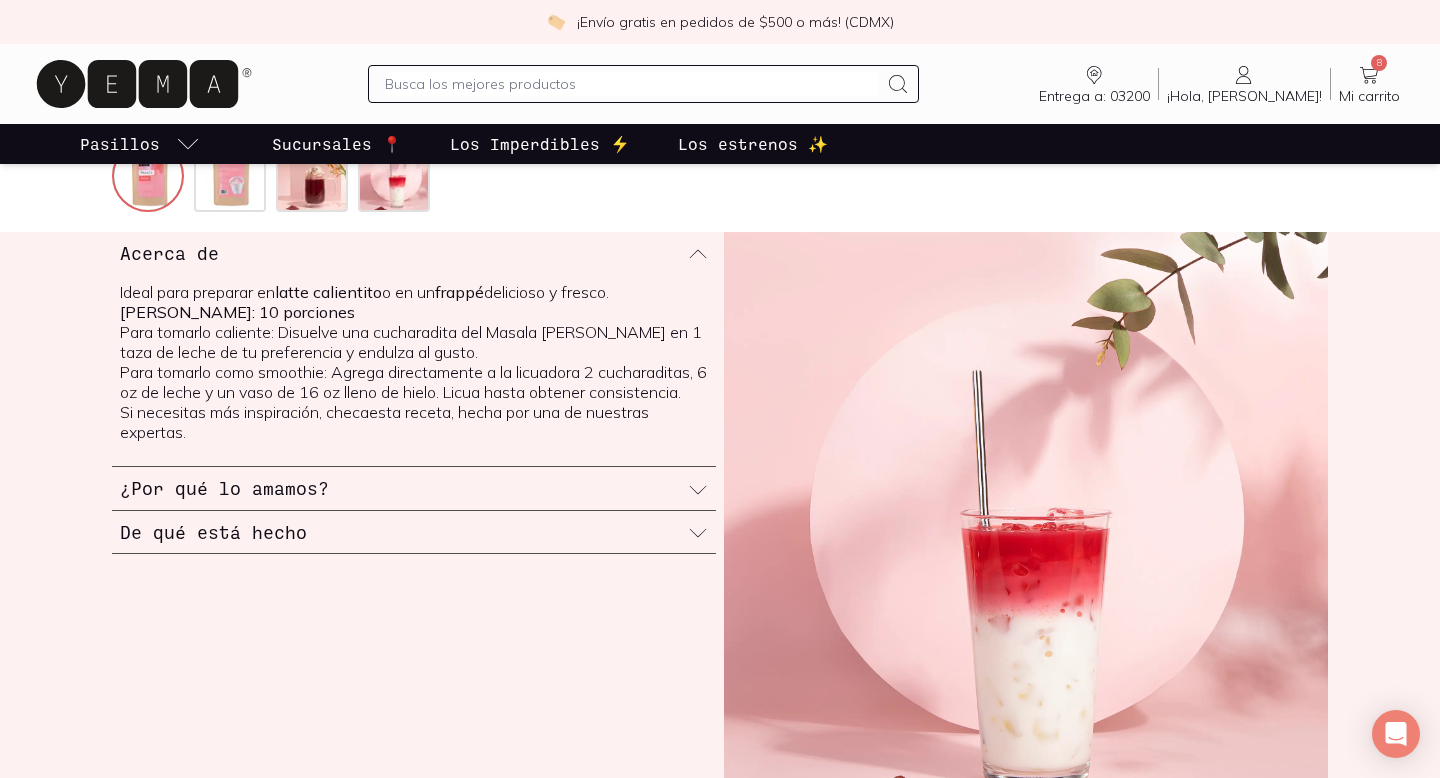 click on "De qué está hecho" at bounding box center (213, 532) 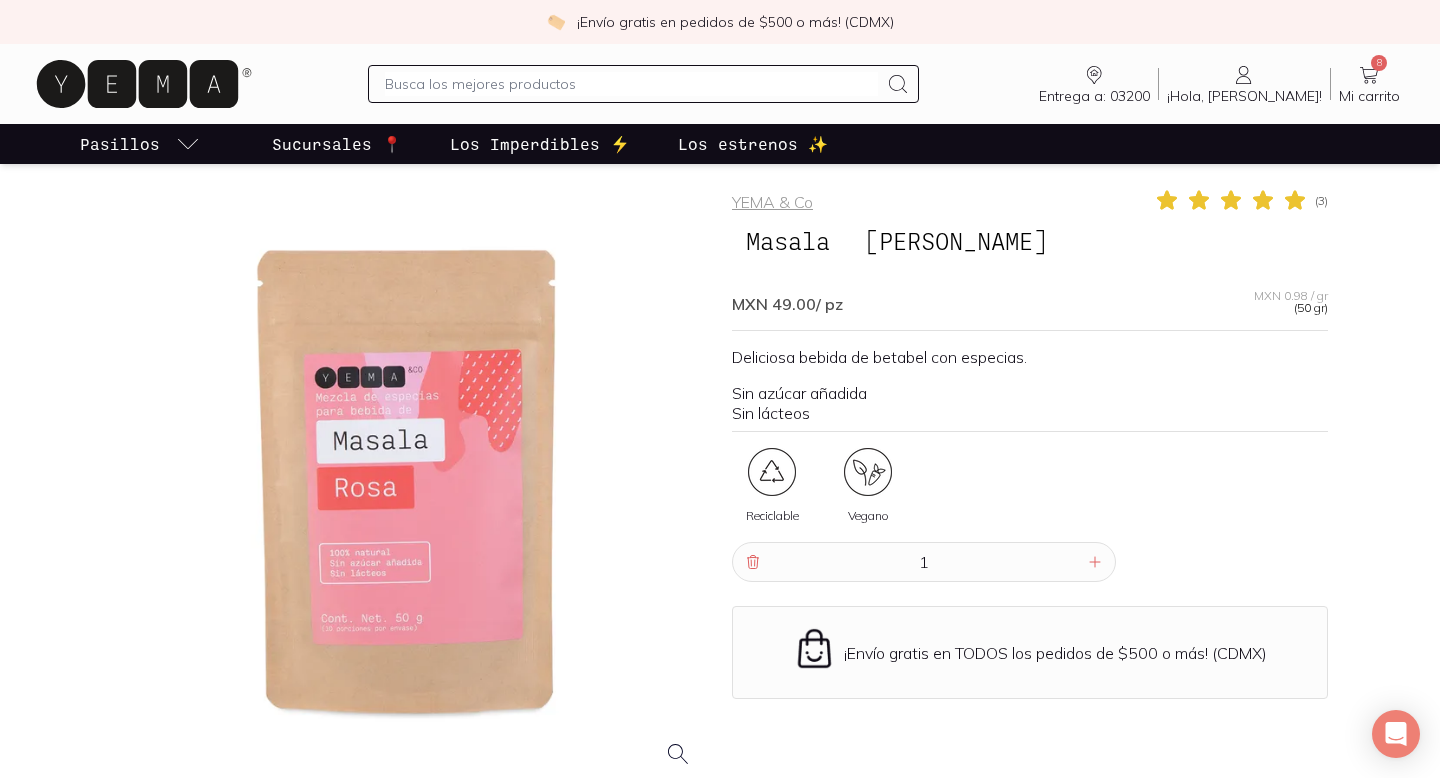 scroll, scrollTop: 43, scrollLeft: 0, axis: vertical 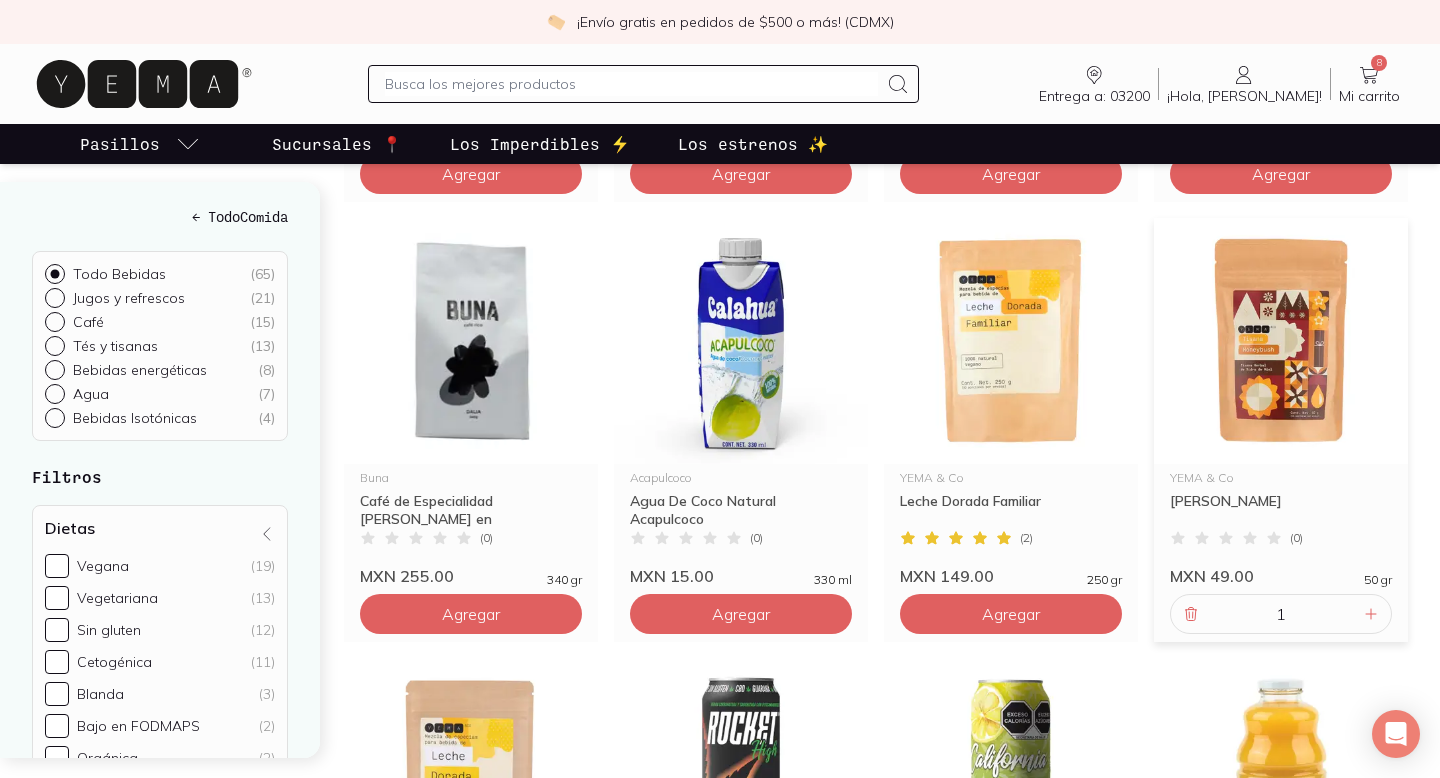 click at bounding box center (1281, 341) 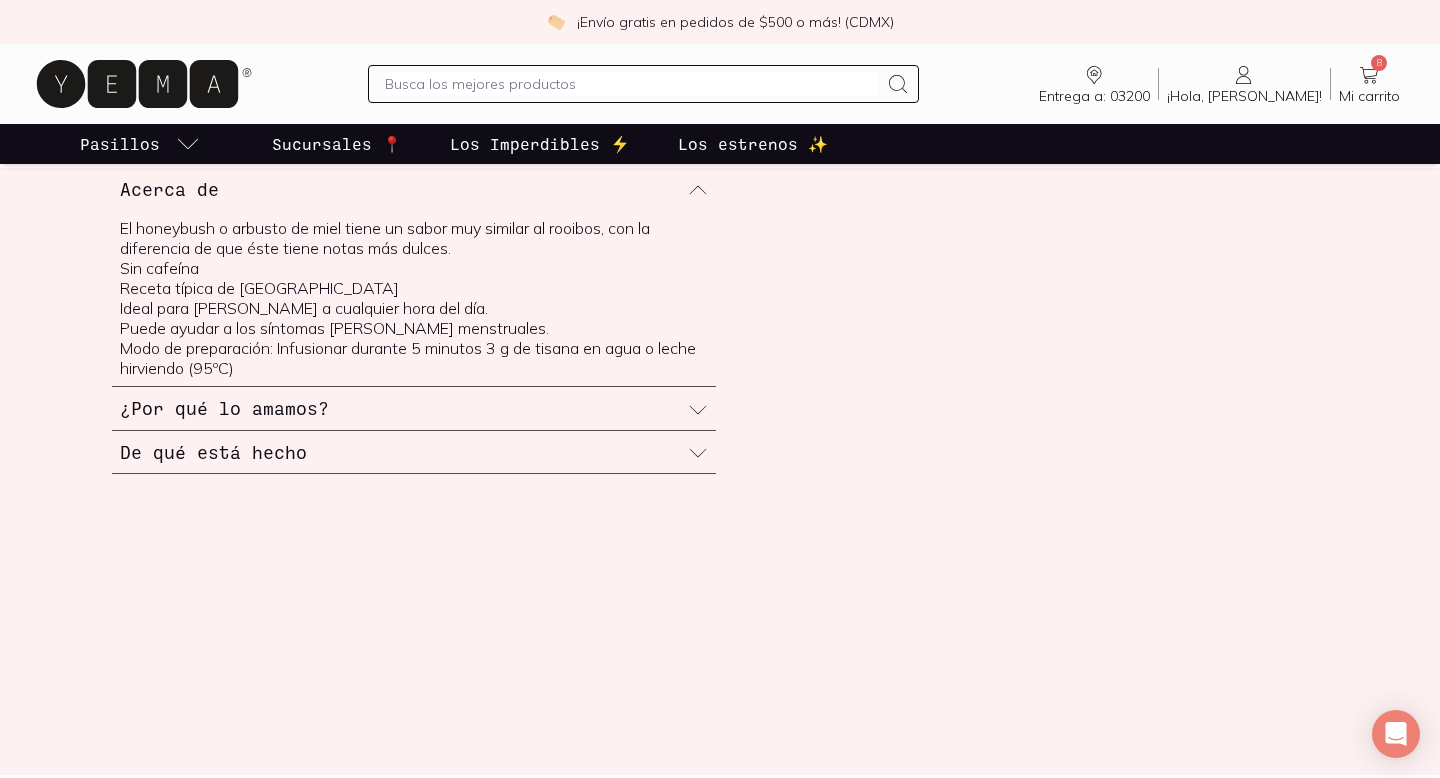 scroll, scrollTop: 787, scrollLeft: 0, axis: vertical 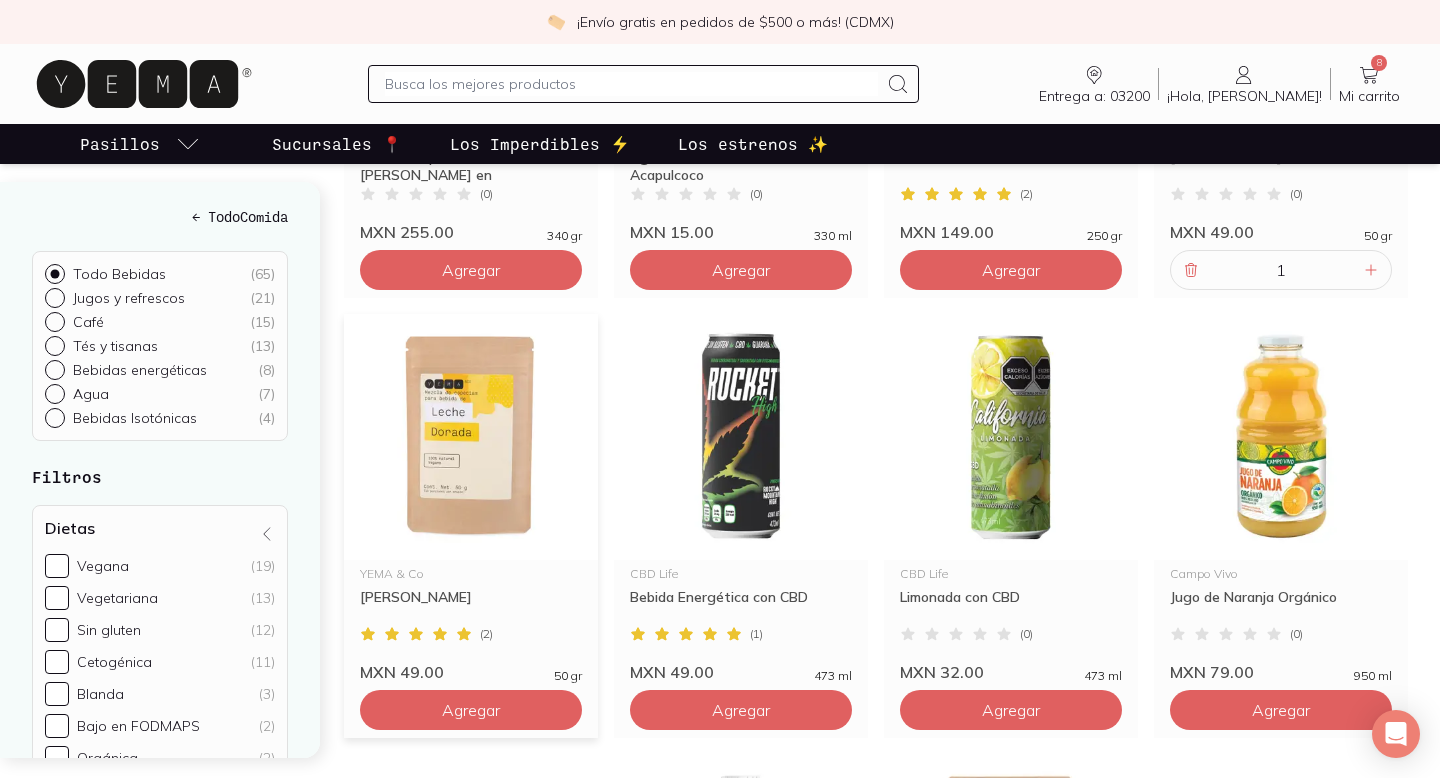 click at bounding box center [471, 437] 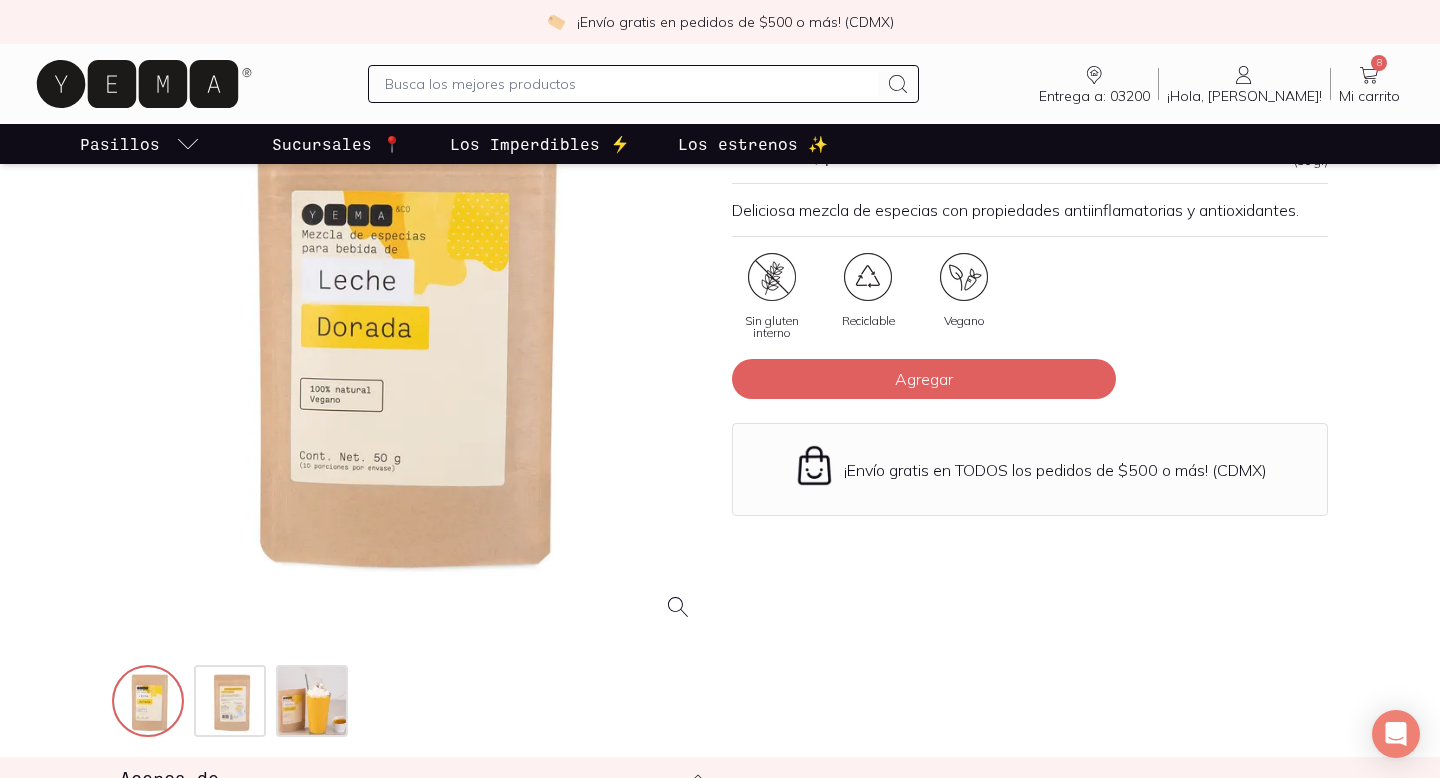 scroll, scrollTop: 0, scrollLeft: 0, axis: both 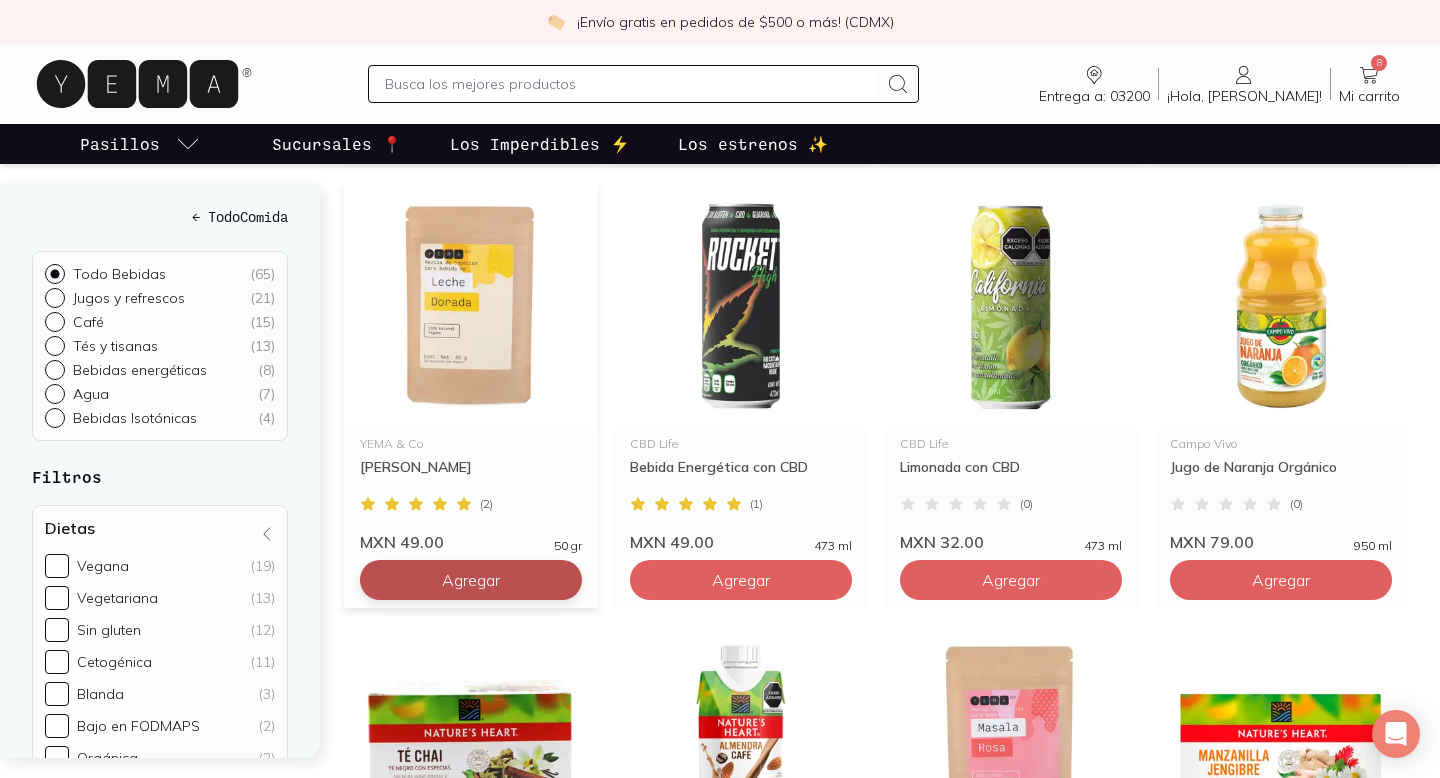 click on "Agregar" at bounding box center (471, -740) 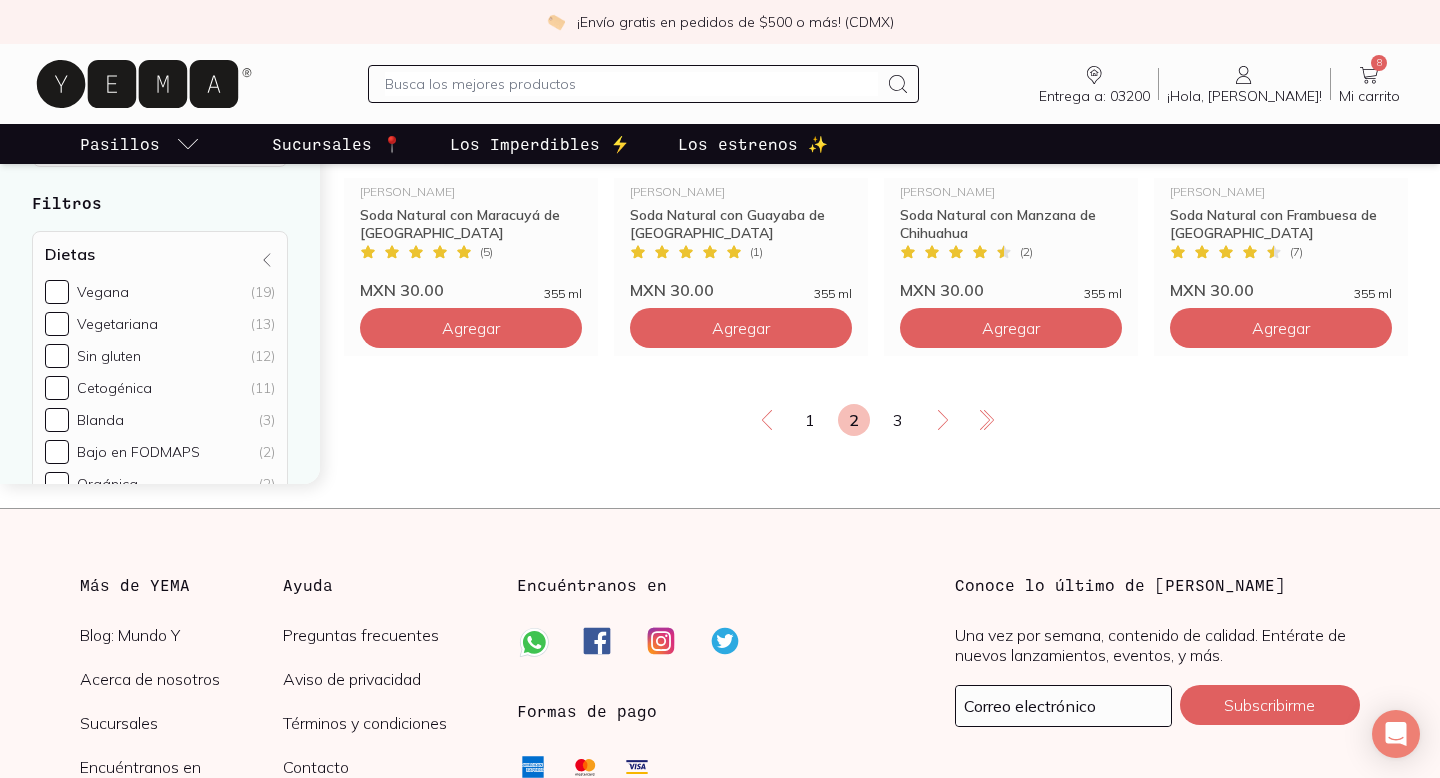 scroll, scrollTop: 3590, scrollLeft: 0, axis: vertical 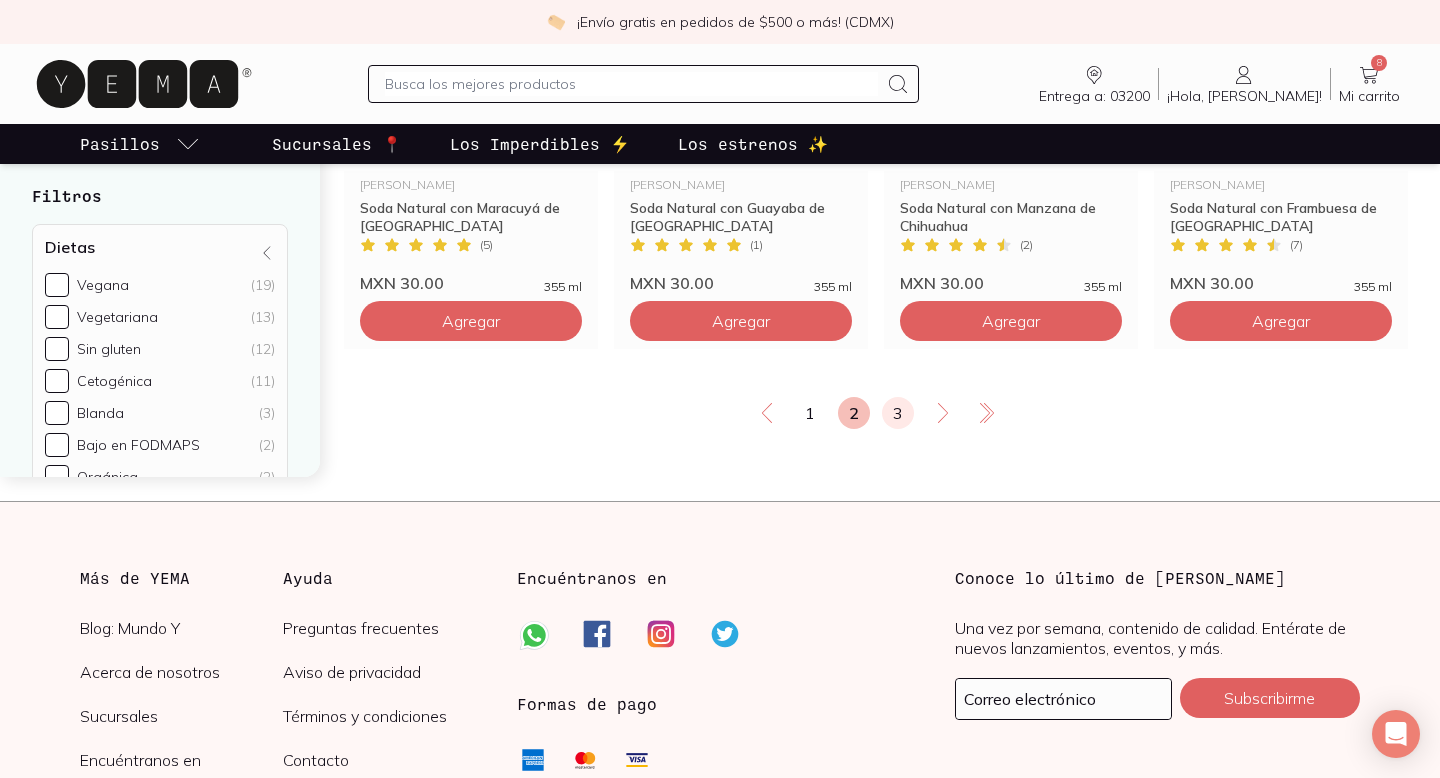 click on "3" at bounding box center (898, 413) 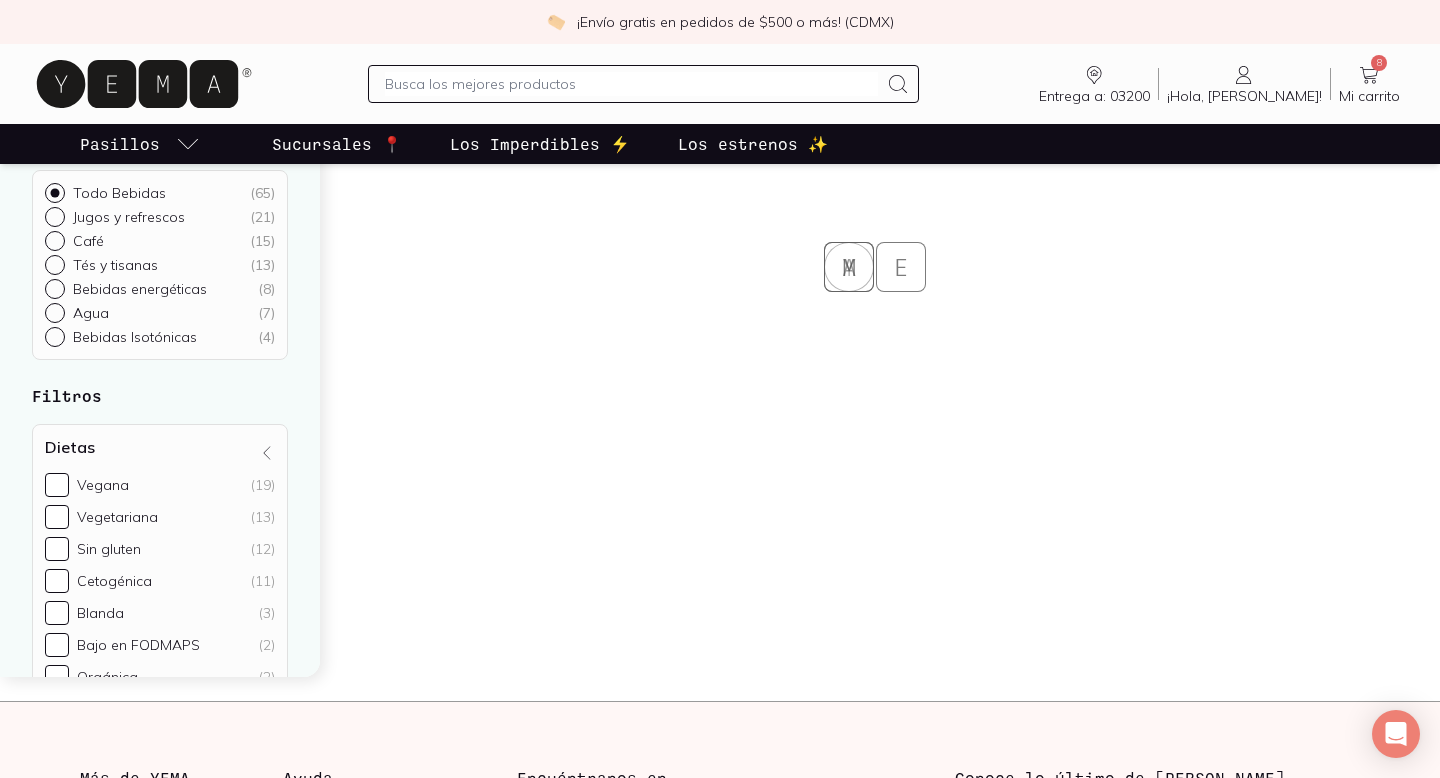 scroll, scrollTop: 0, scrollLeft: 0, axis: both 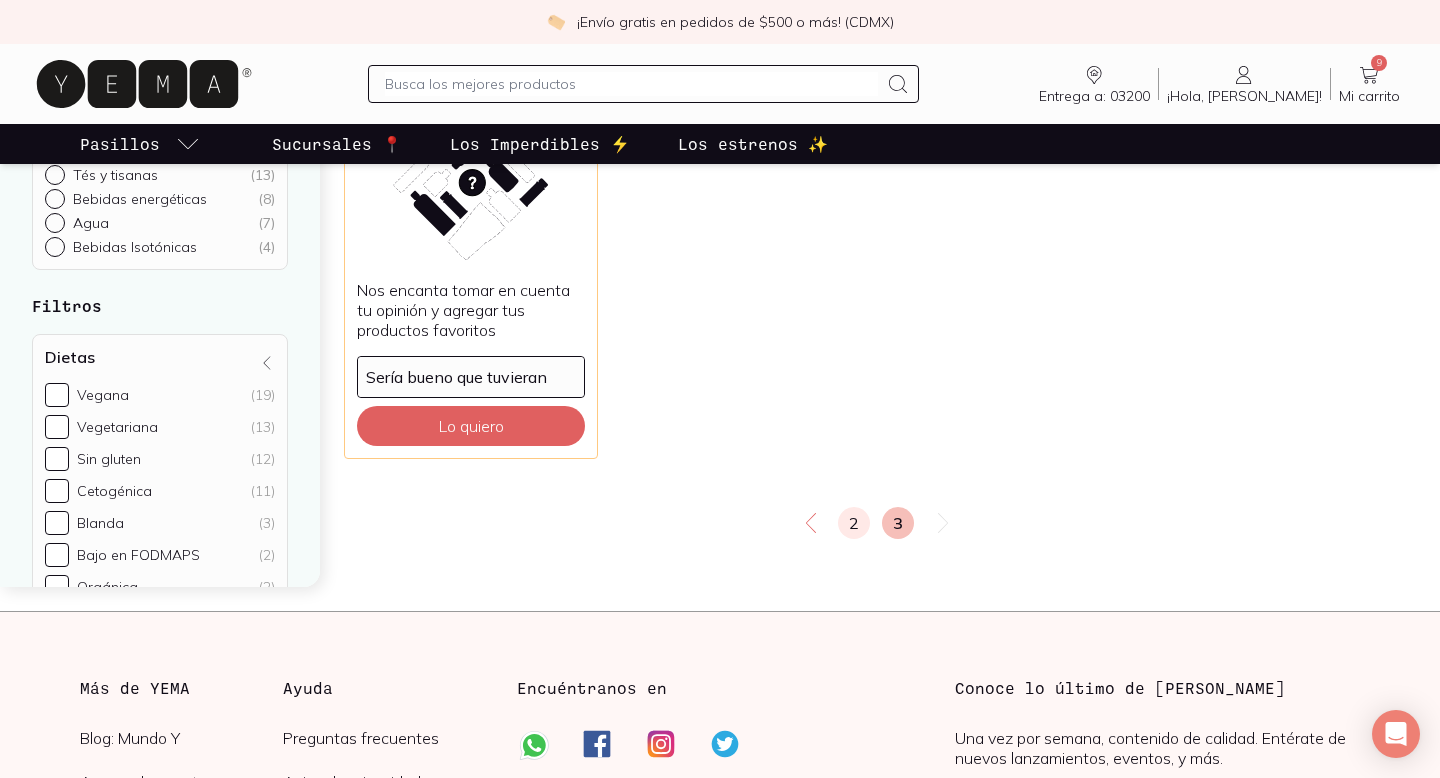 click on "2" at bounding box center [854, 523] 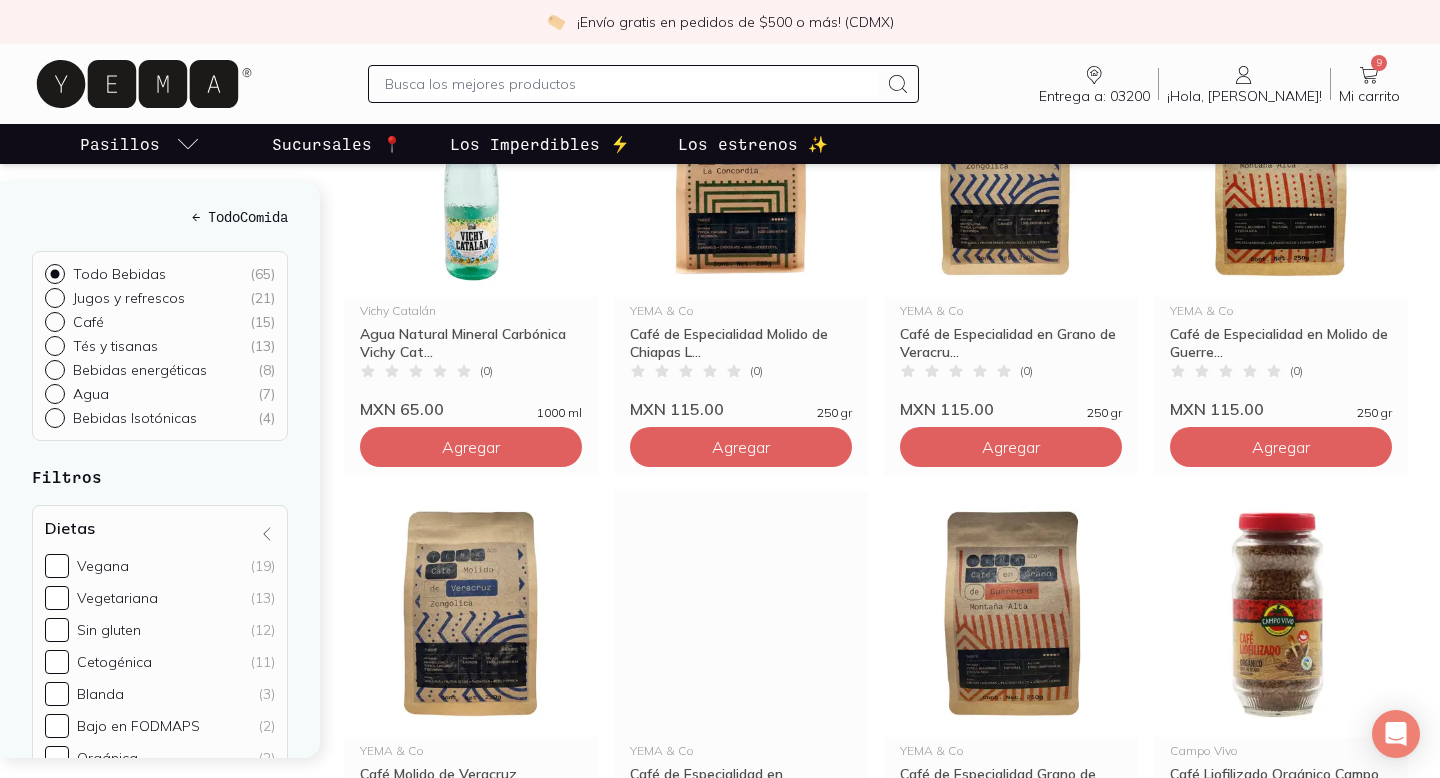 scroll, scrollTop: 414, scrollLeft: 0, axis: vertical 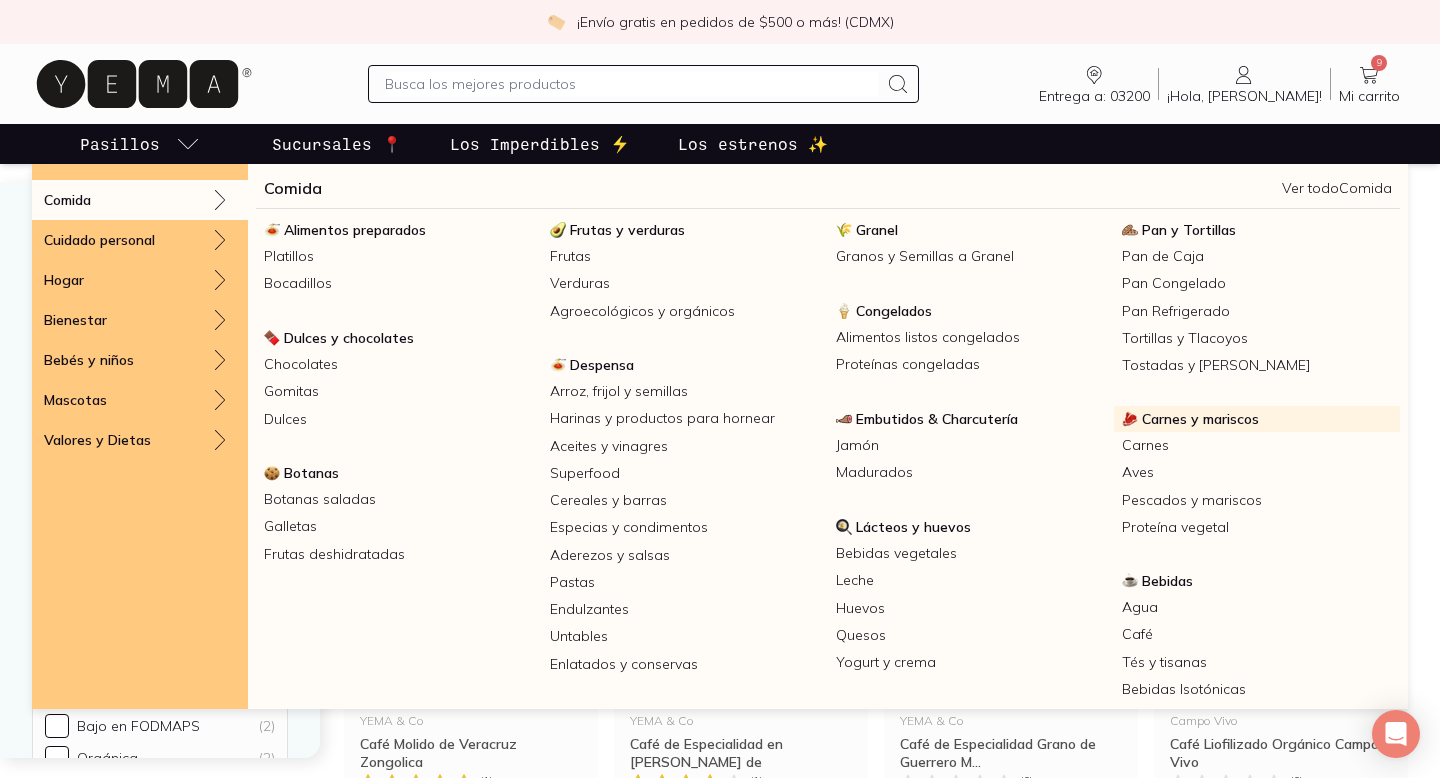 click on "Carnes y mariscos" at bounding box center [1200, 419] 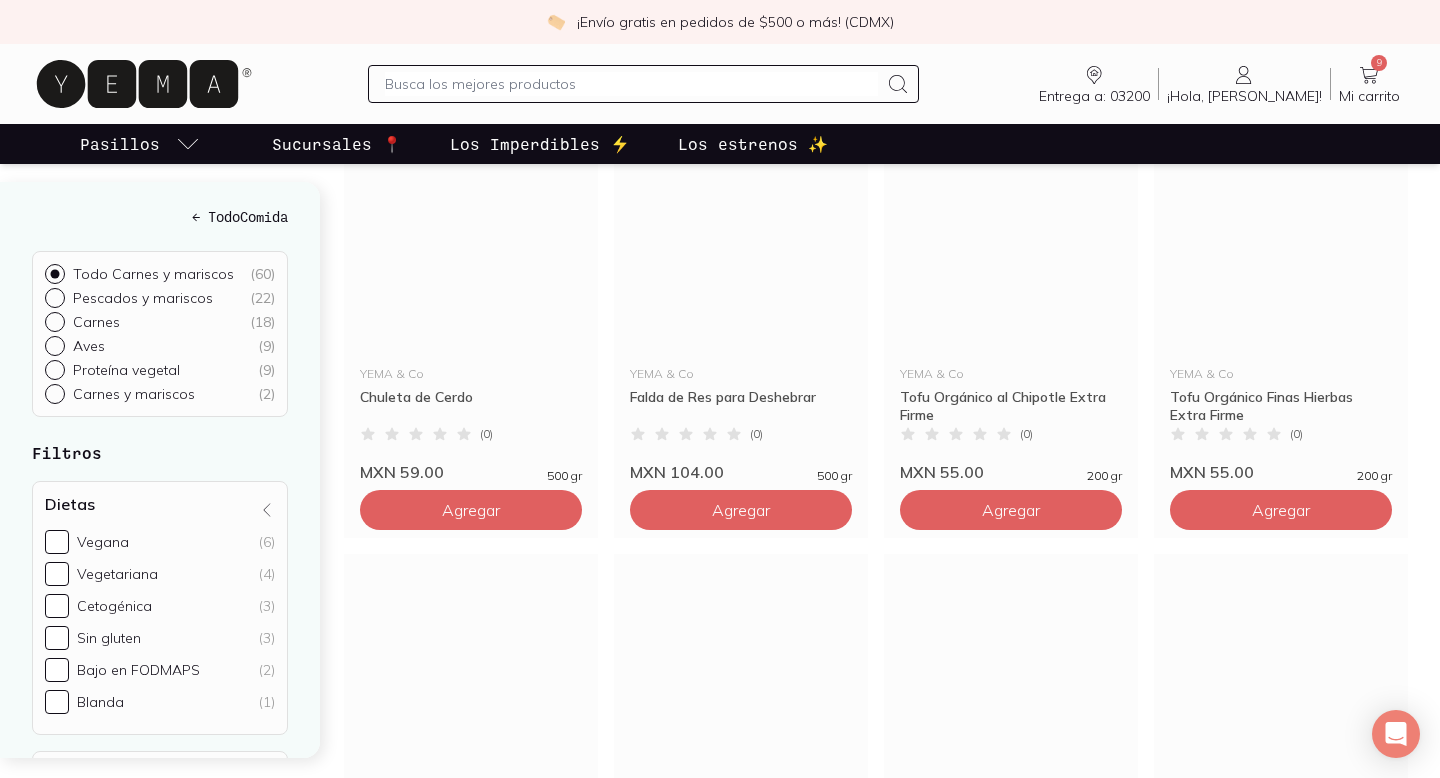 scroll, scrollTop: 2935, scrollLeft: 0, axis: vertical 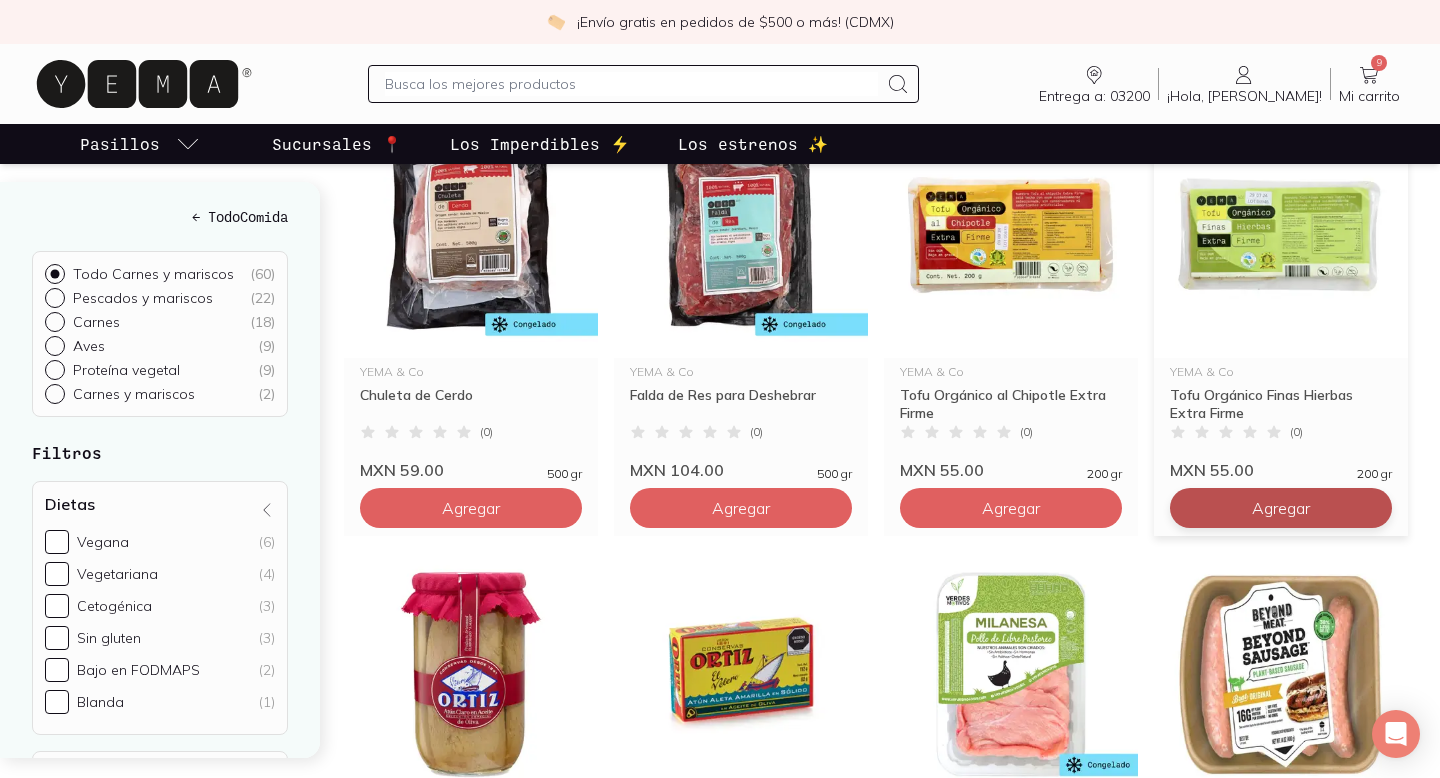 click on "Agregar" at bounding box center (471, -2132) 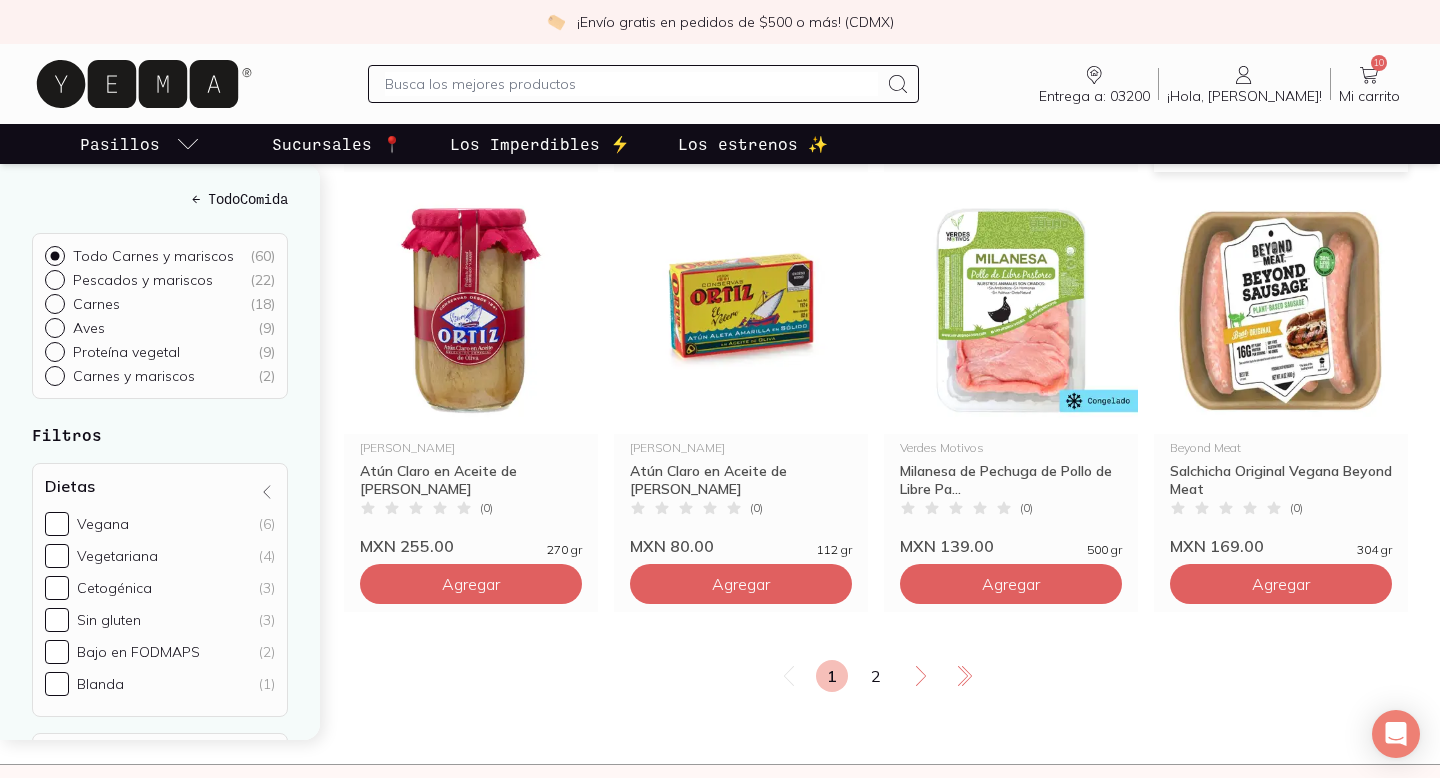 scroll, scrollTop: 3294, scrollLeft: 0, axis: vertical 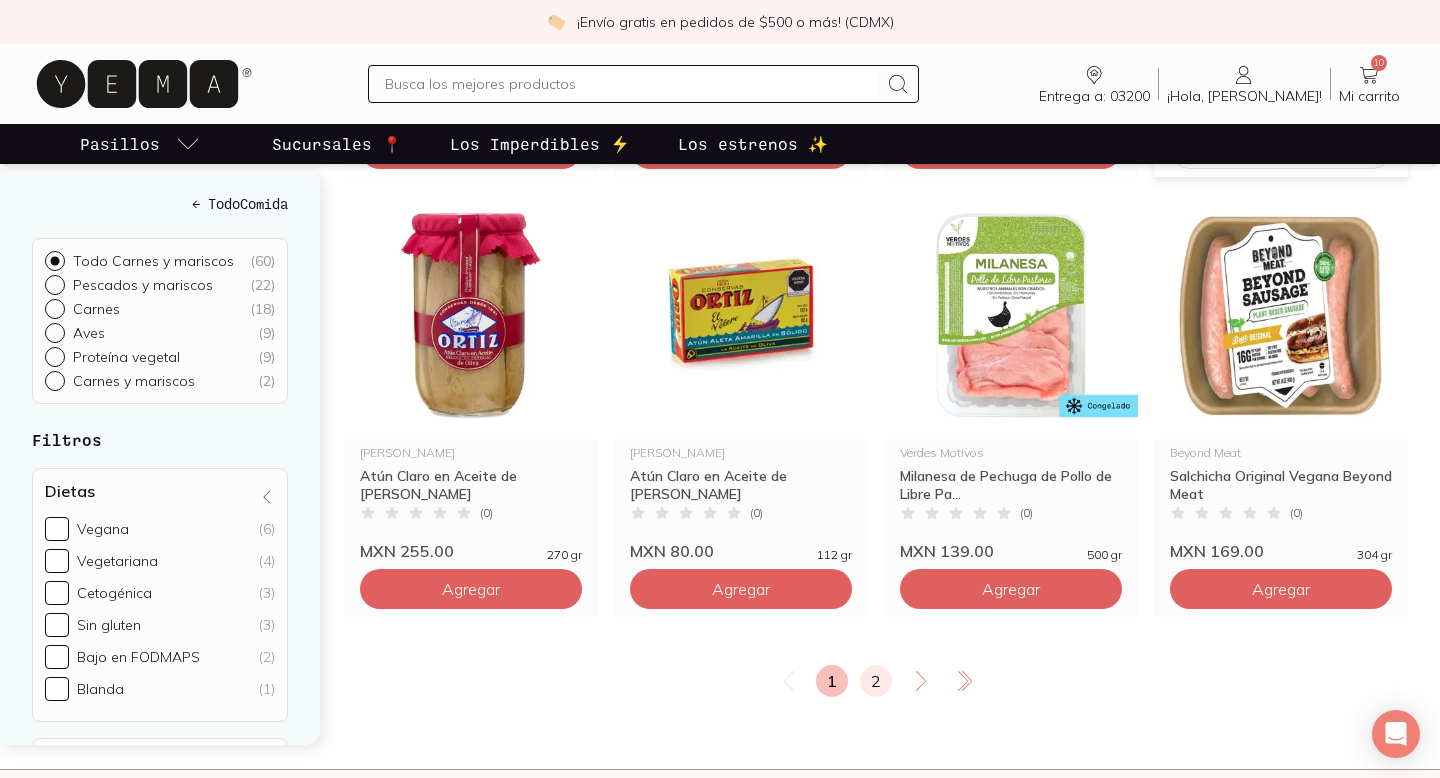click on "2" at bounding box center [876, 681] 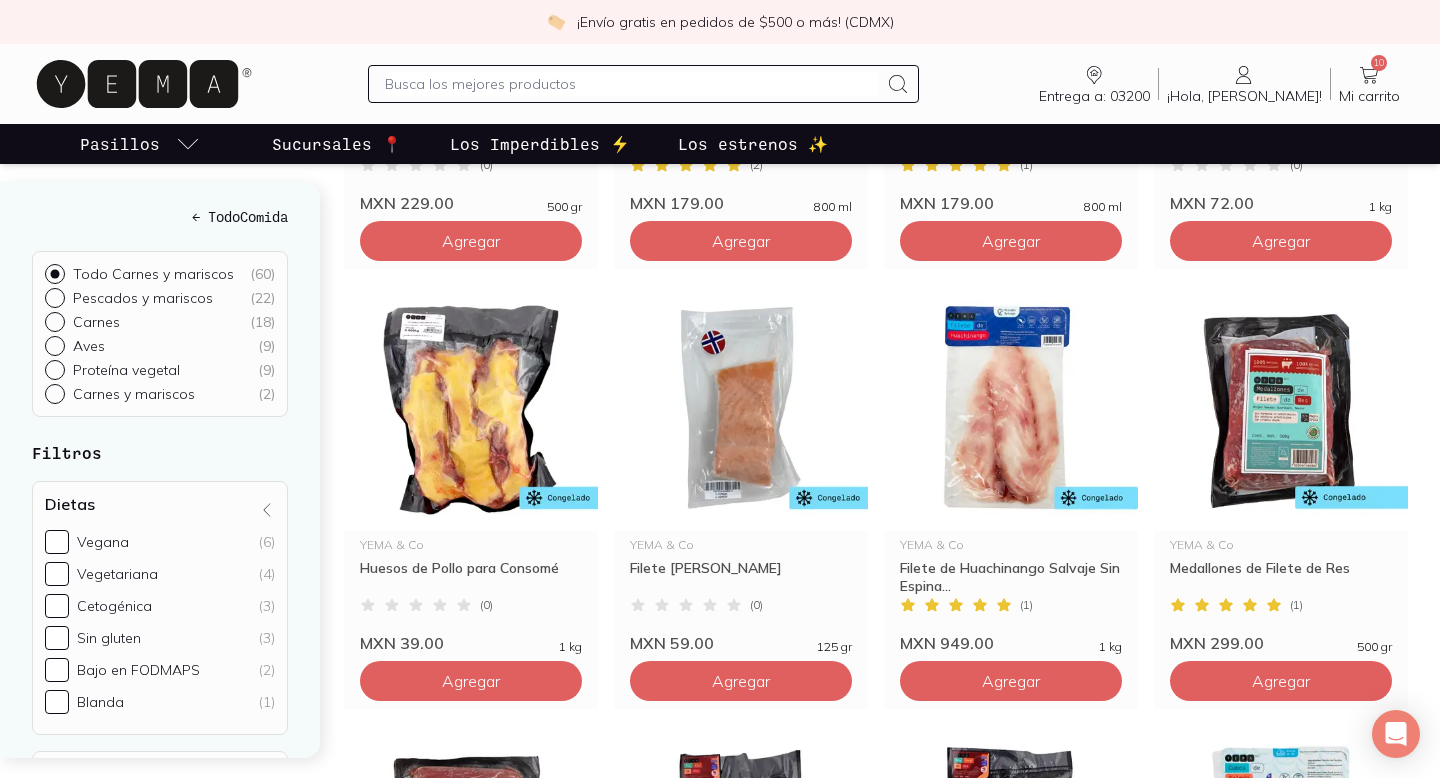 scroll, scrollTop: 571, scrollLeft: 0, axis: vertical 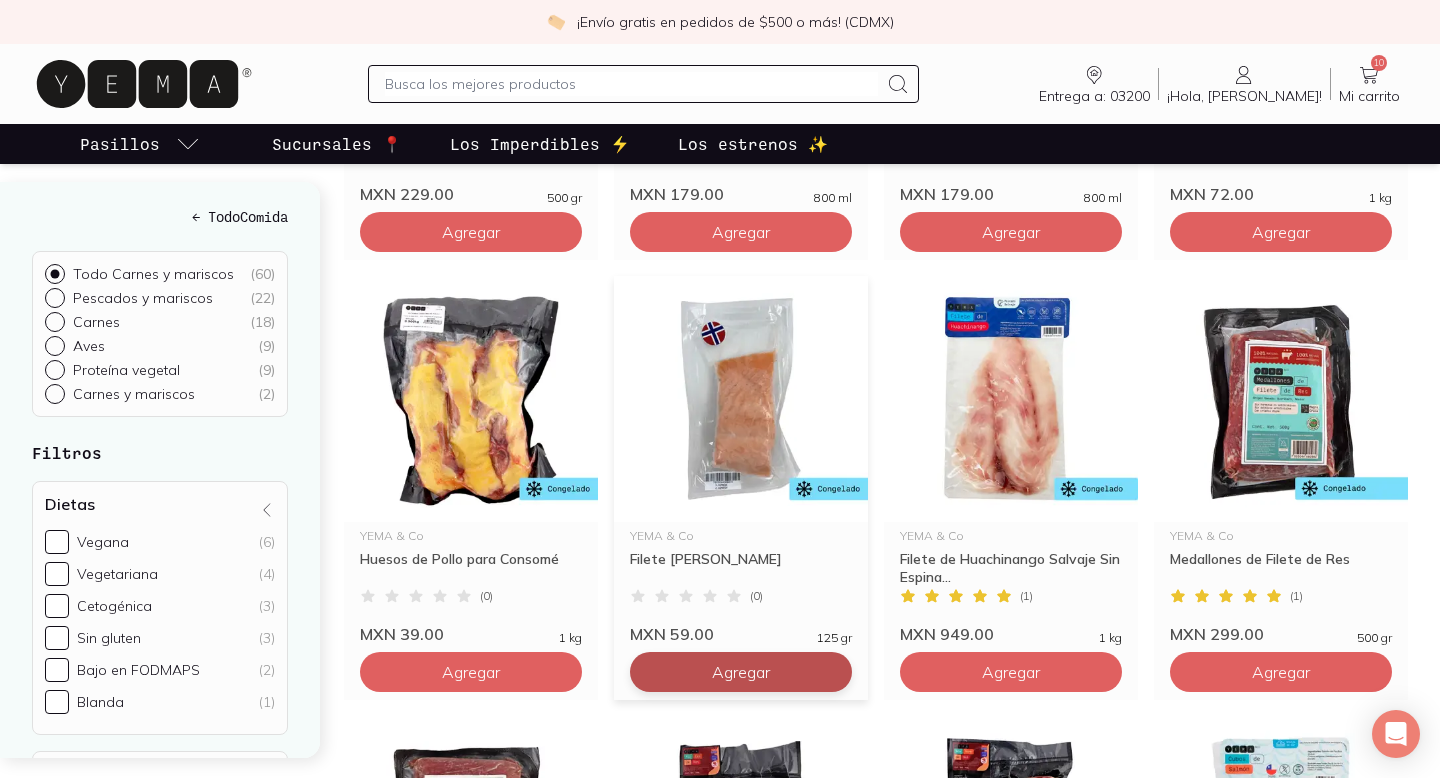 click on "Agregar" at bounding box center (471, 232) 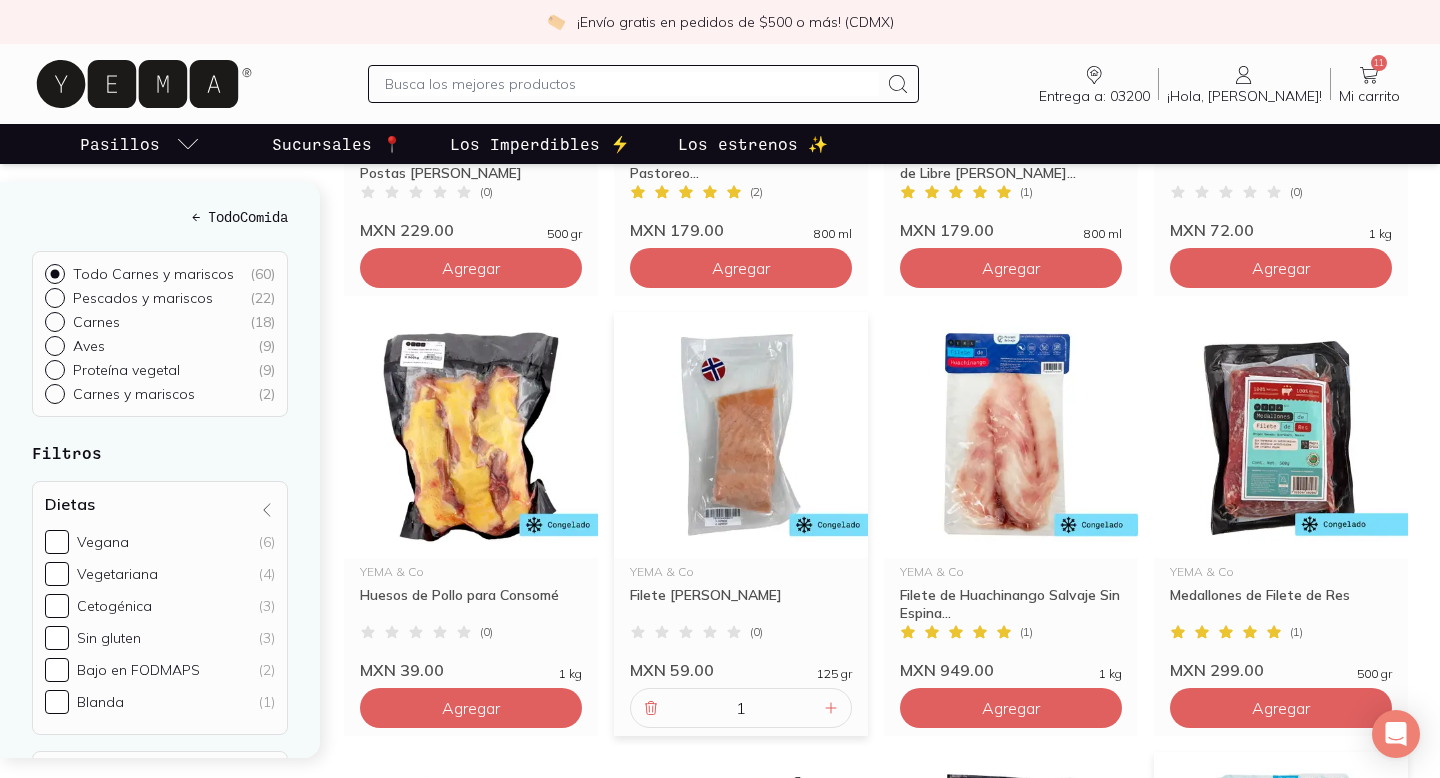 scroll, scrollTop: 531, scrollLeft: 0, axis: vertical 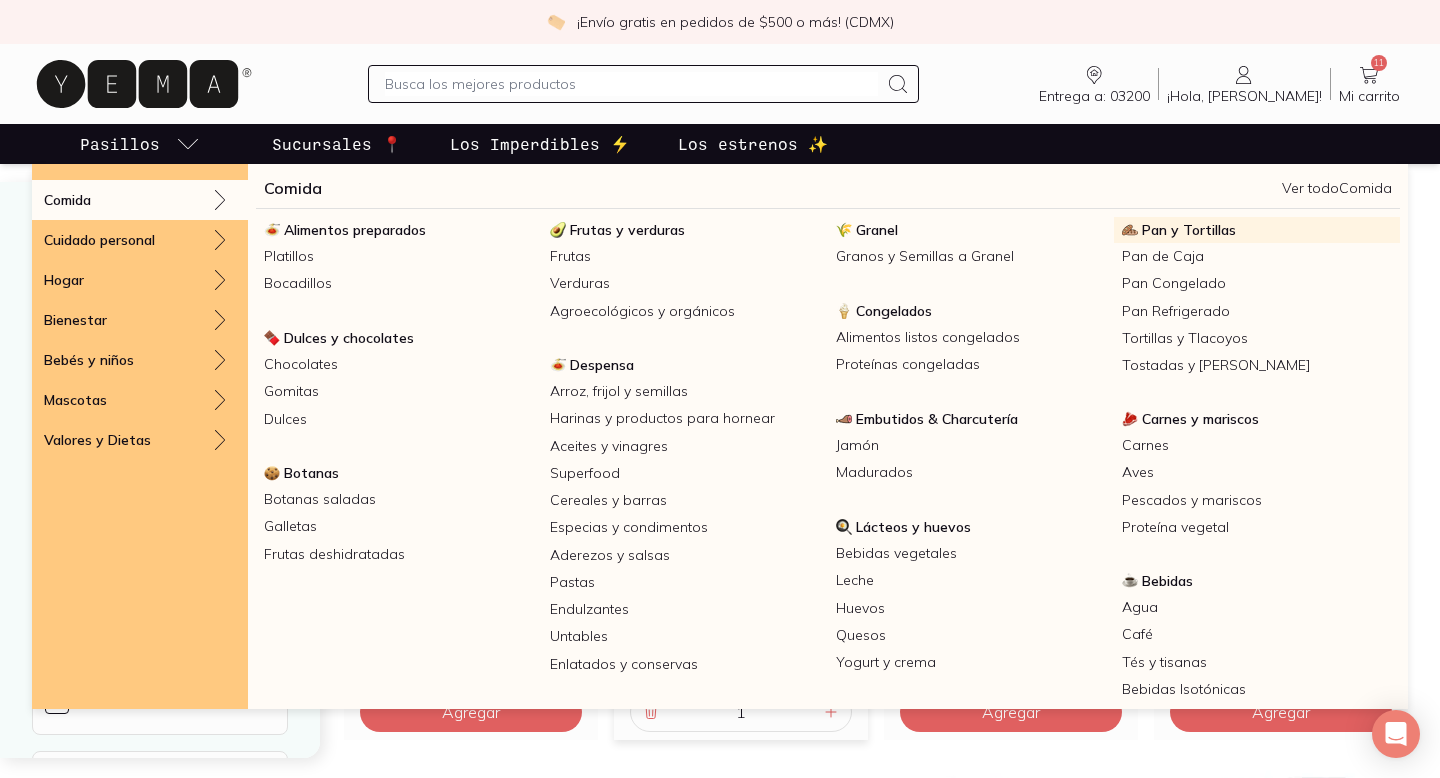 click on "Pan y Tortillas" at bounding box center (1189, 230) 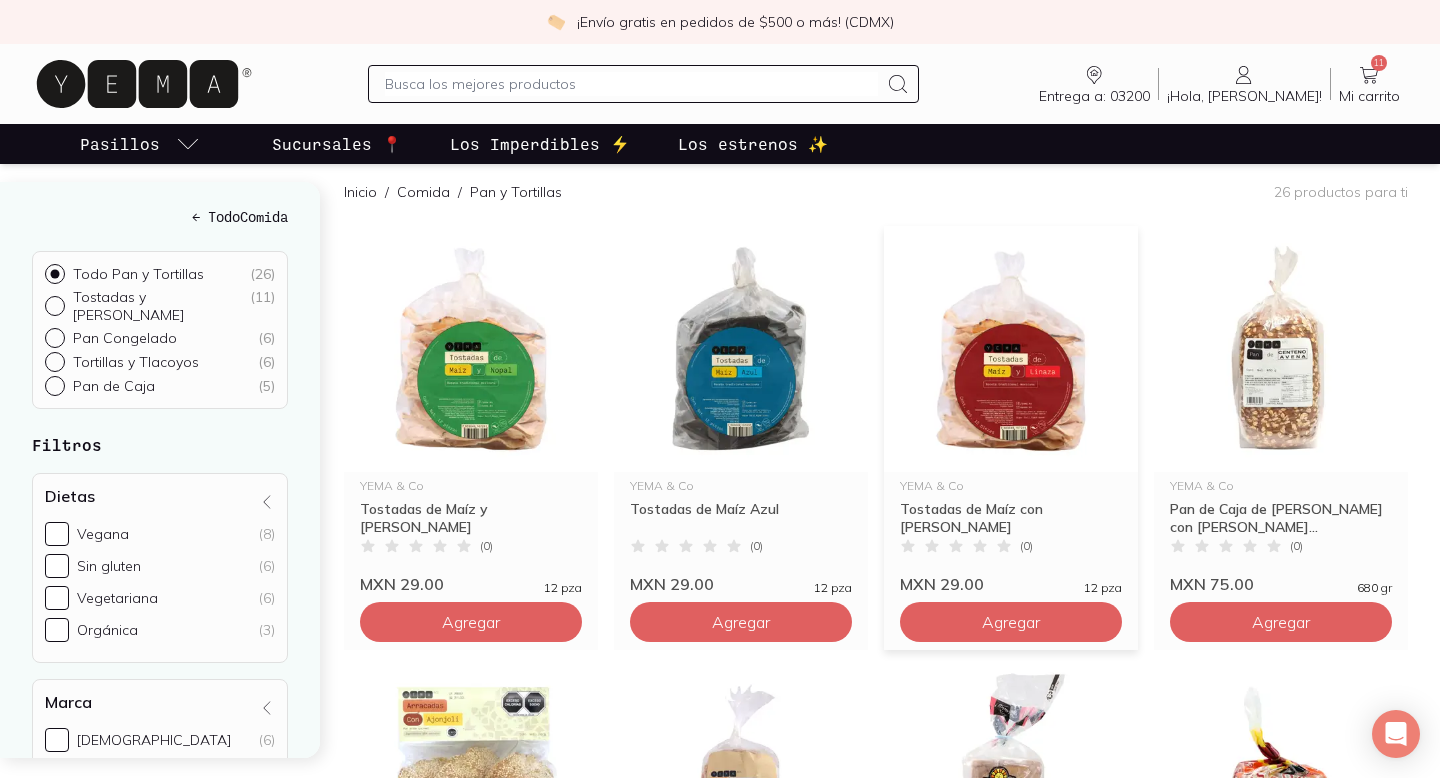 scroll, scrollTop: 222, scrollLeft: 0, axis: vertical 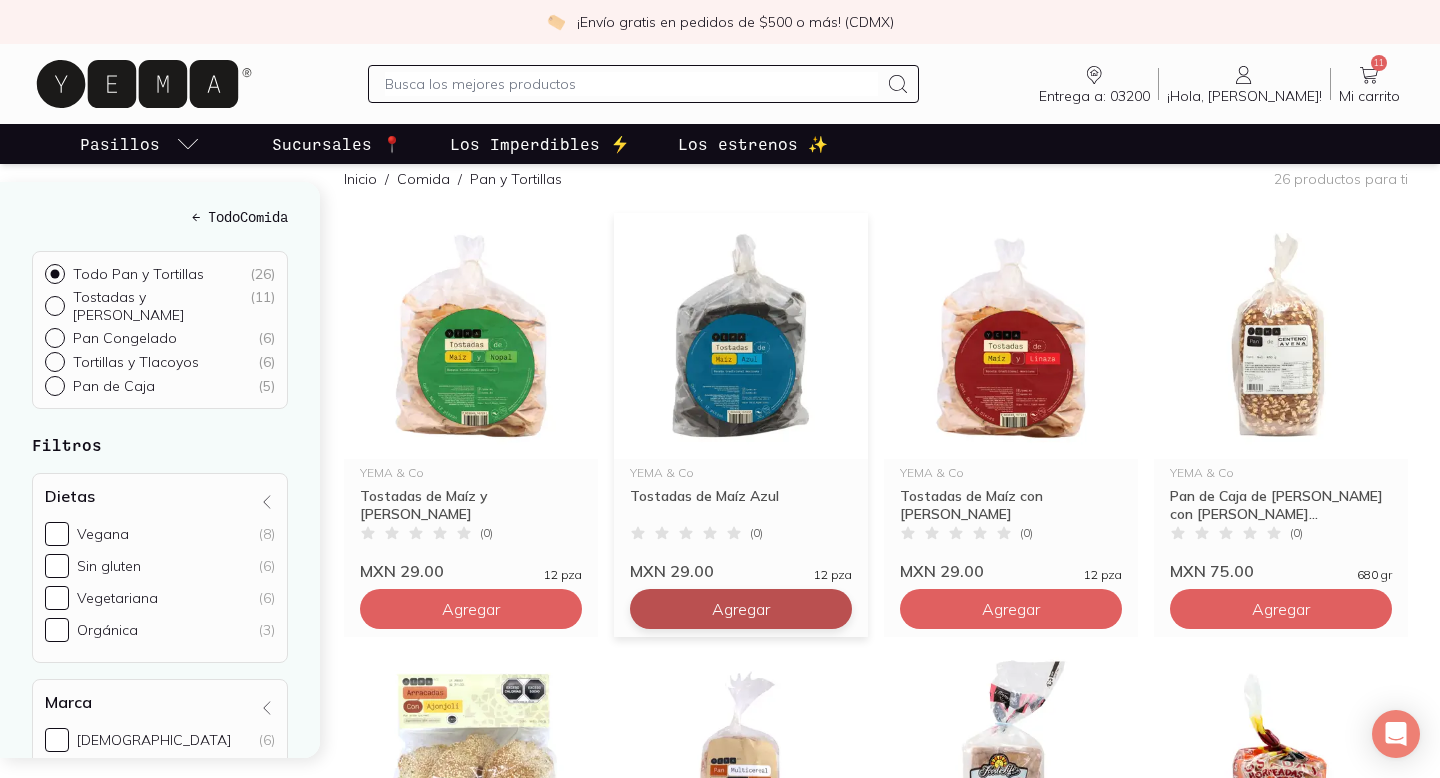 click on "Agregar" at bounding box center (471, 609) 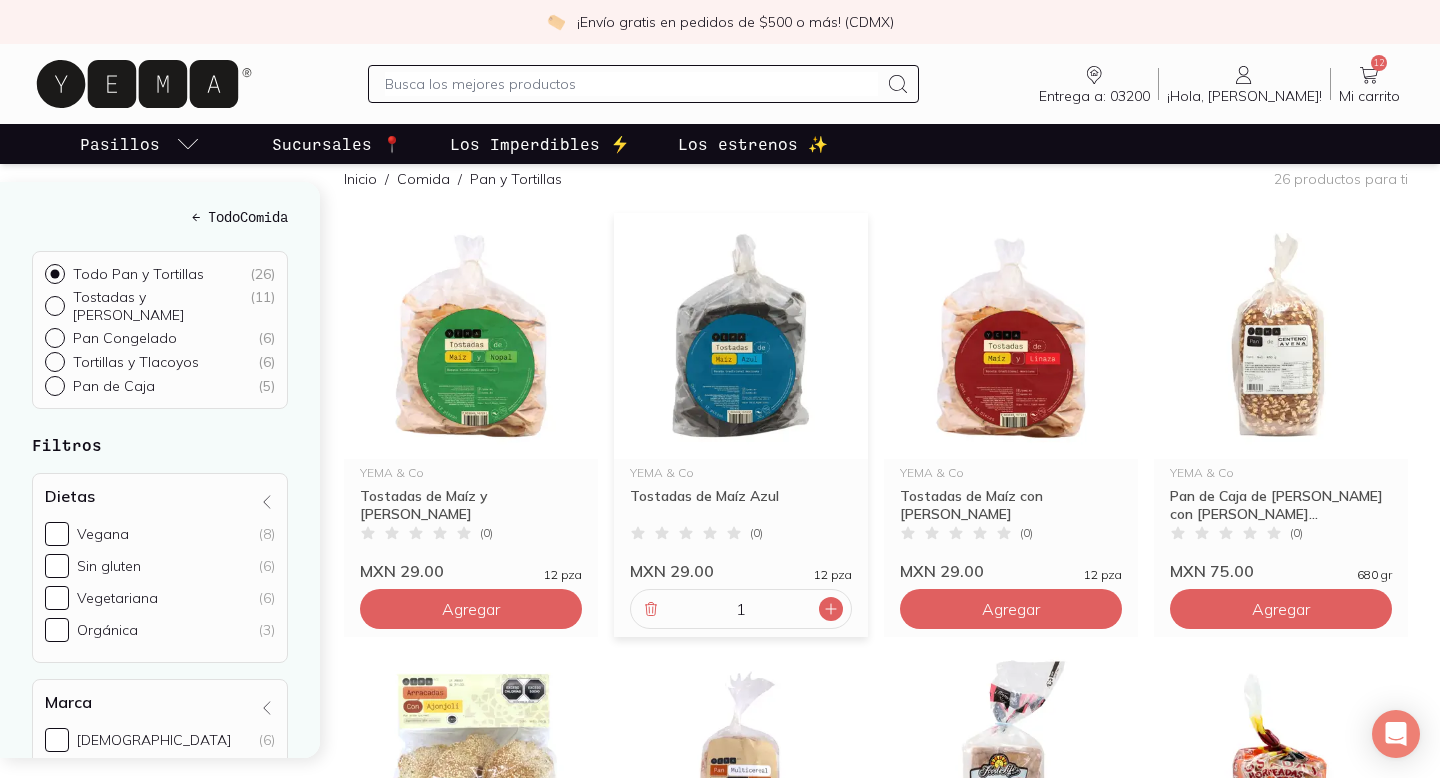 click 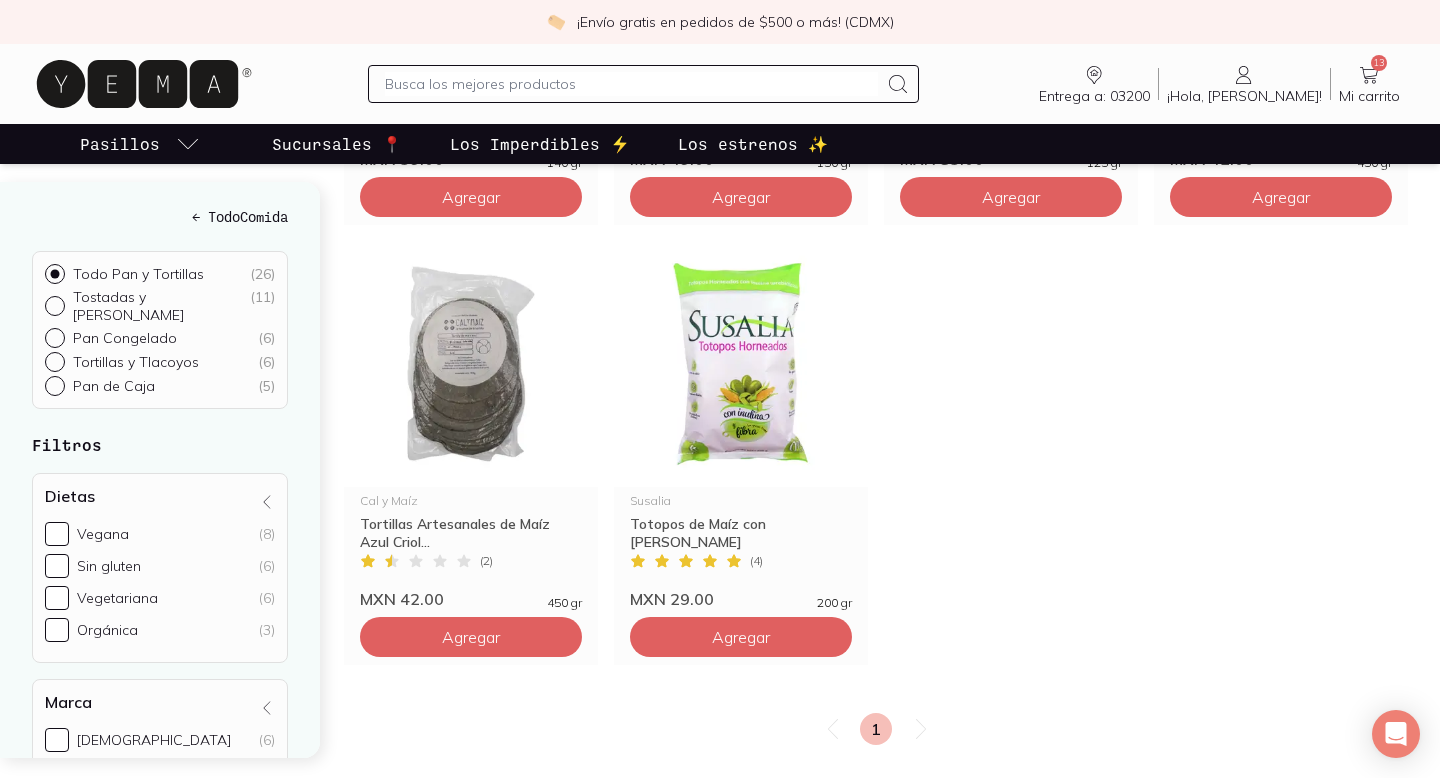 scroll, scrollTop: 2840, scrollLeft: 0, axis: vertical 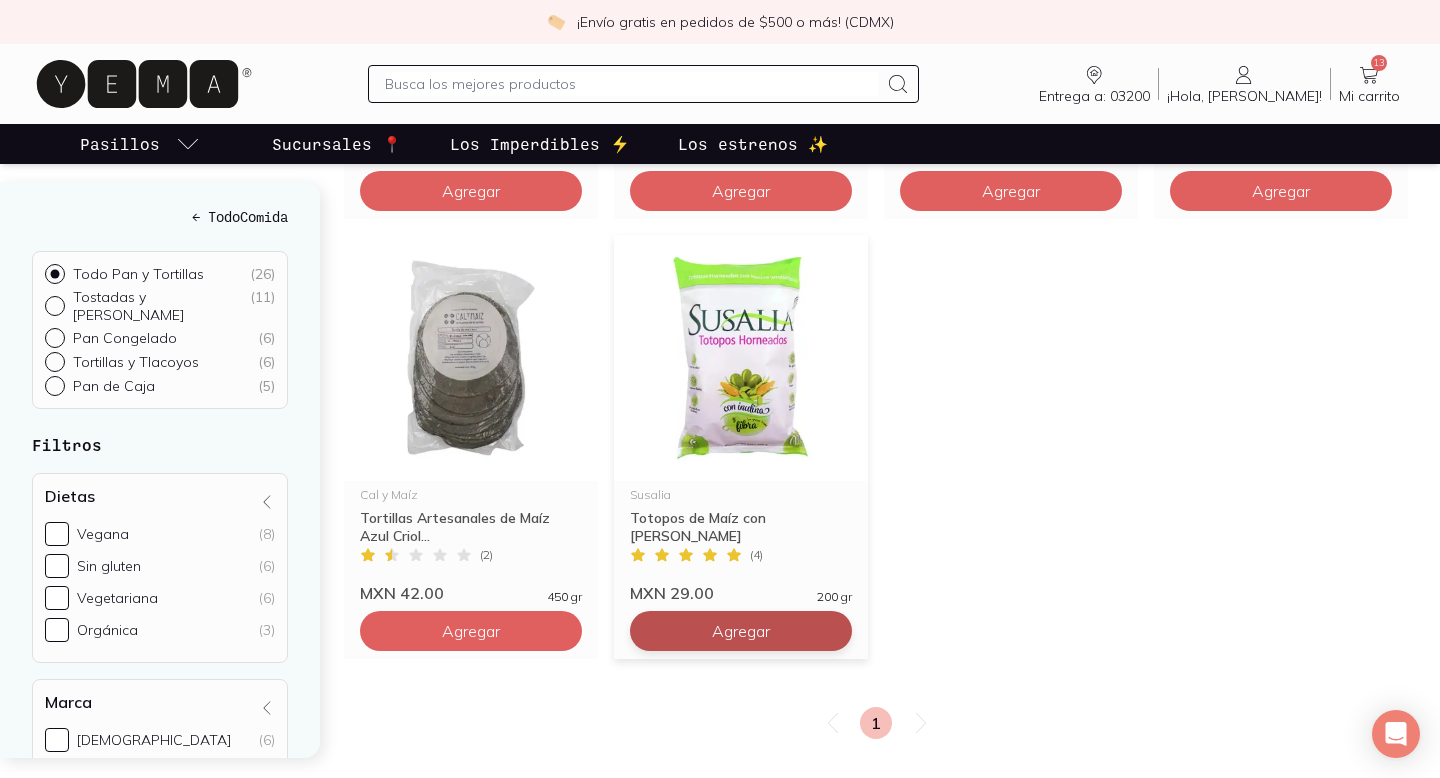 click on "Agregar" at bounding box center [471, -2009] 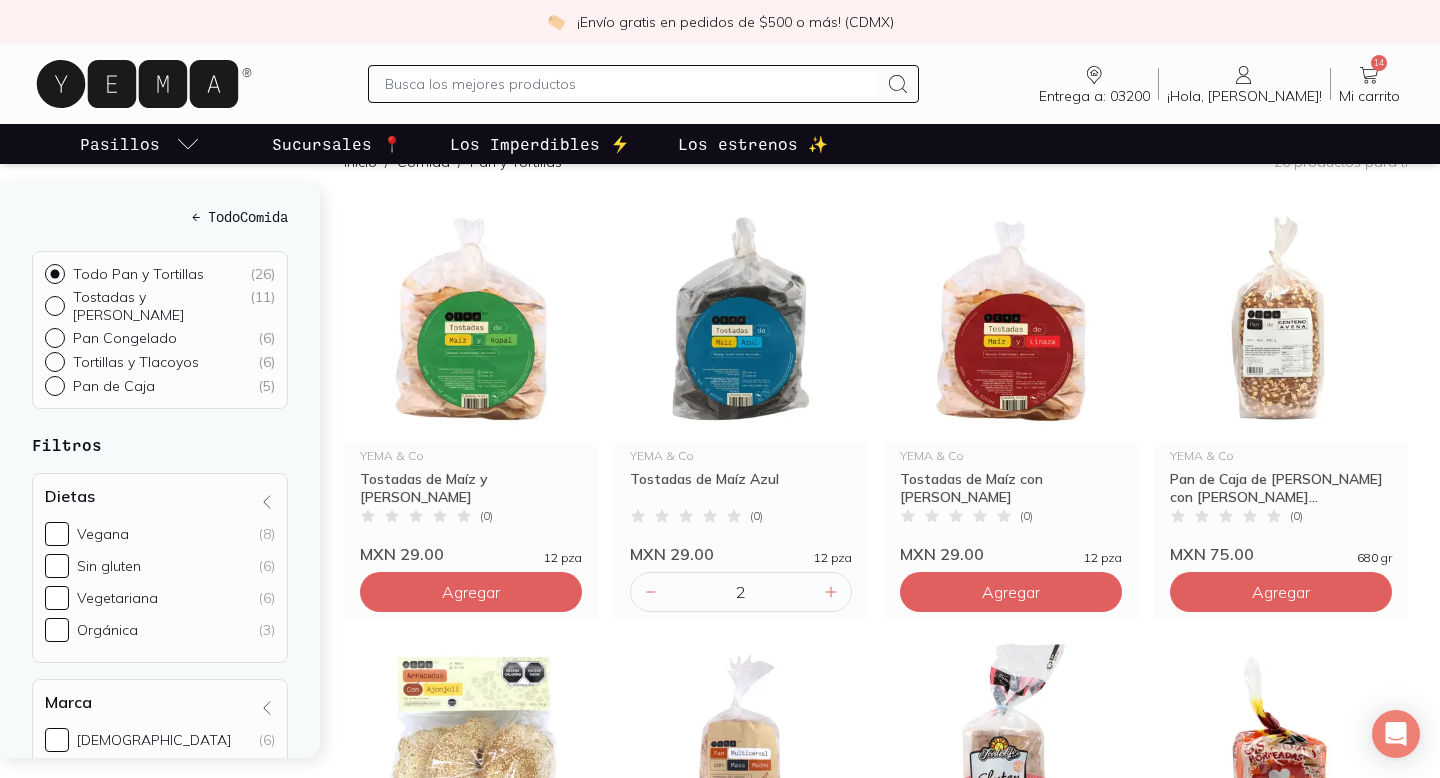 scroll, scrollTop: 224, scrollLeft: 0, axis: vertical 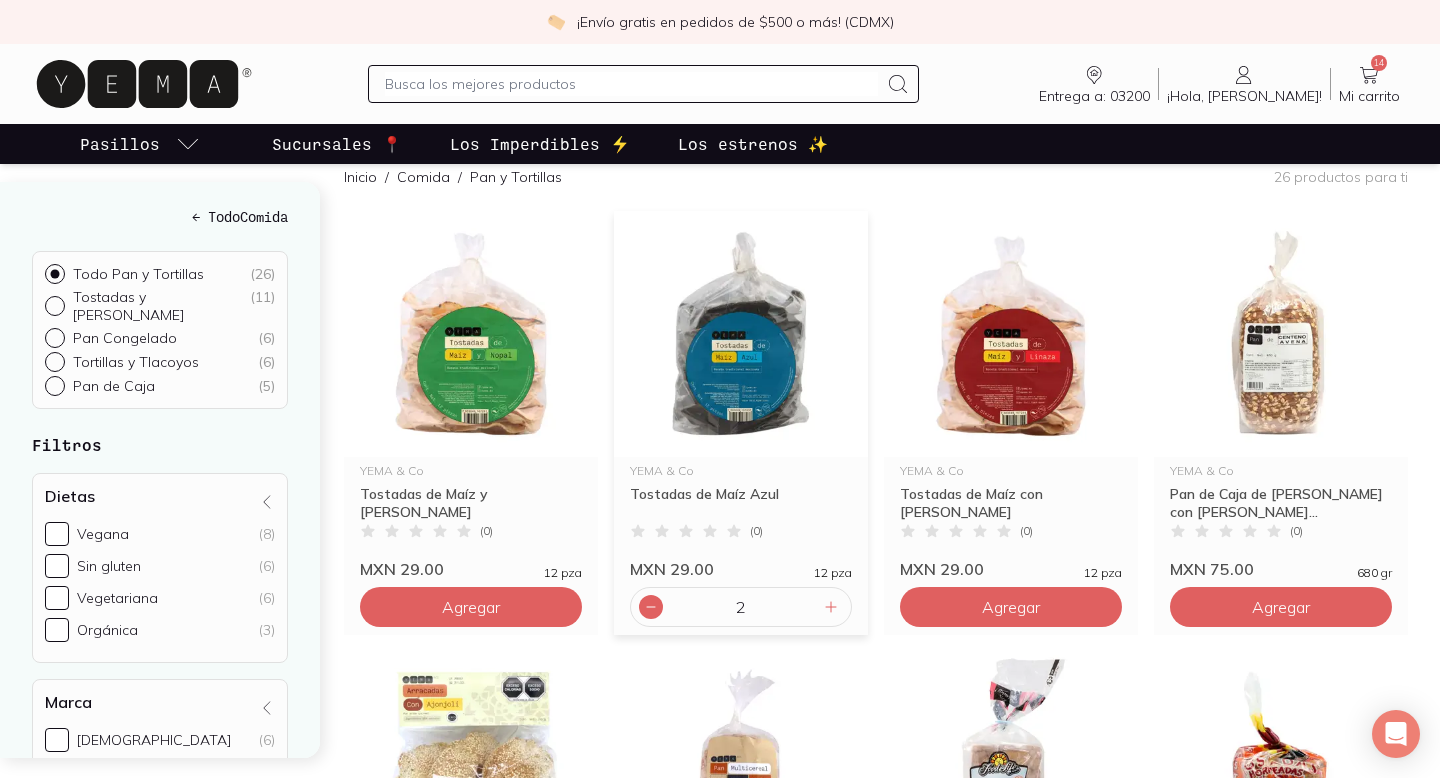 click 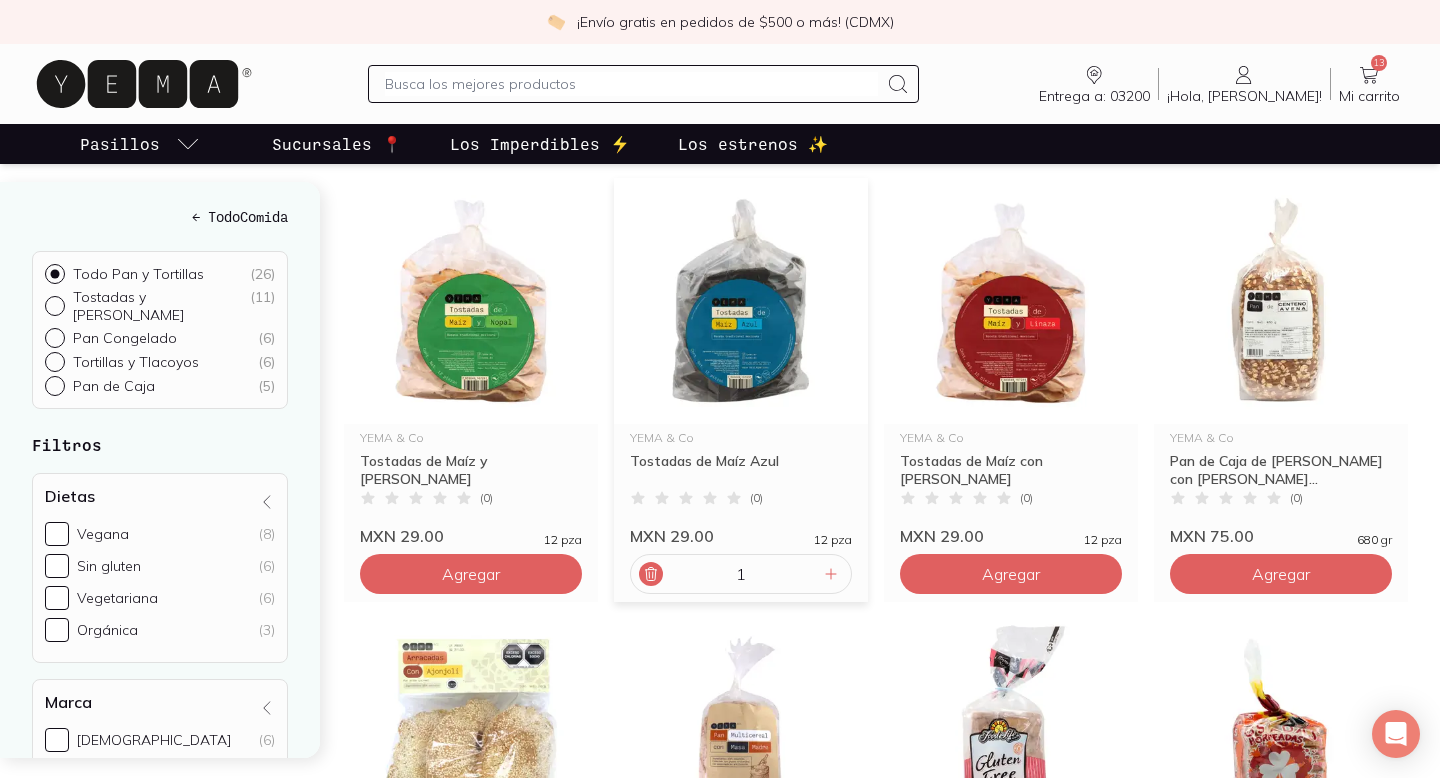 scroll, scrollTop: 262, scrollLeft: 0, axis: vertical 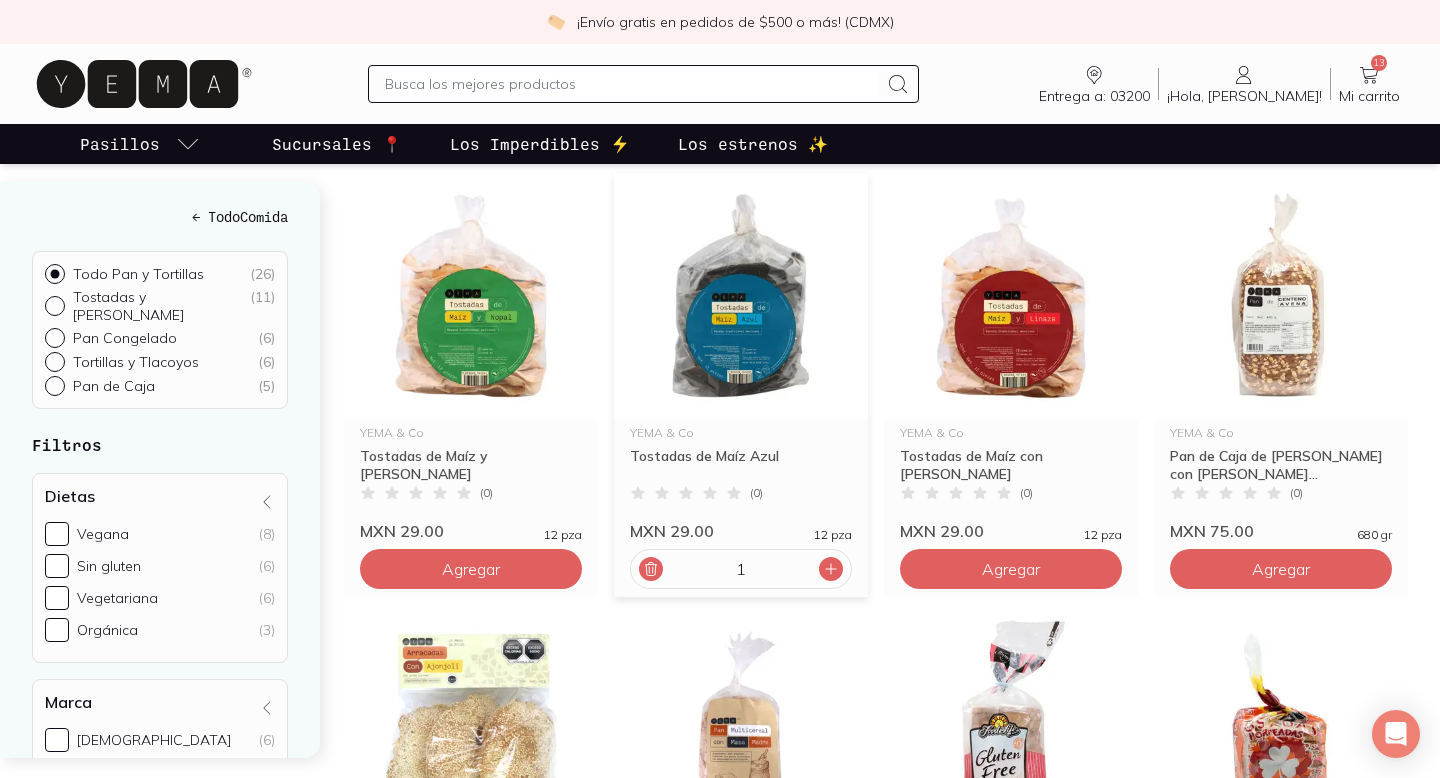 click at bounding box center [831, 569] 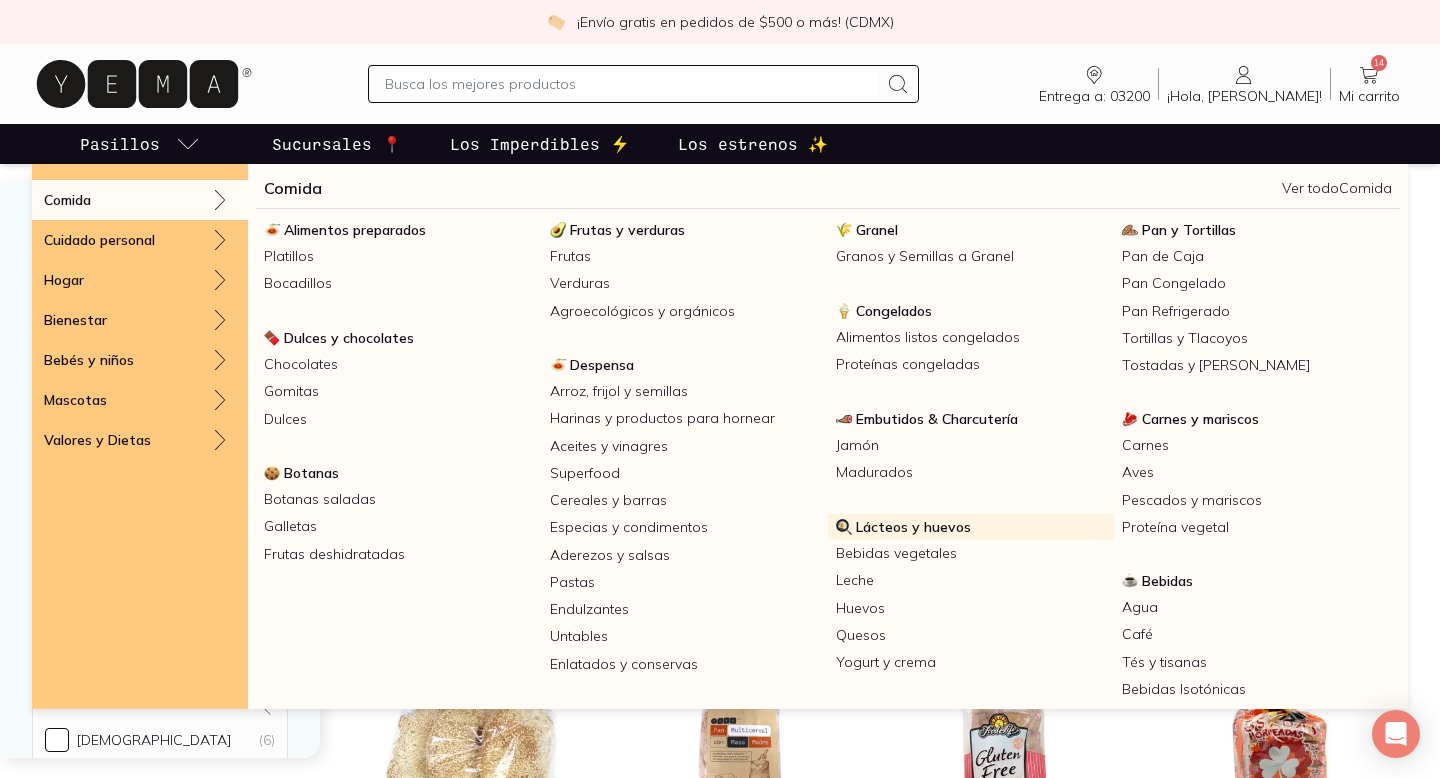 click on "Lácteos y huevos" at bounding box center [913, 527] 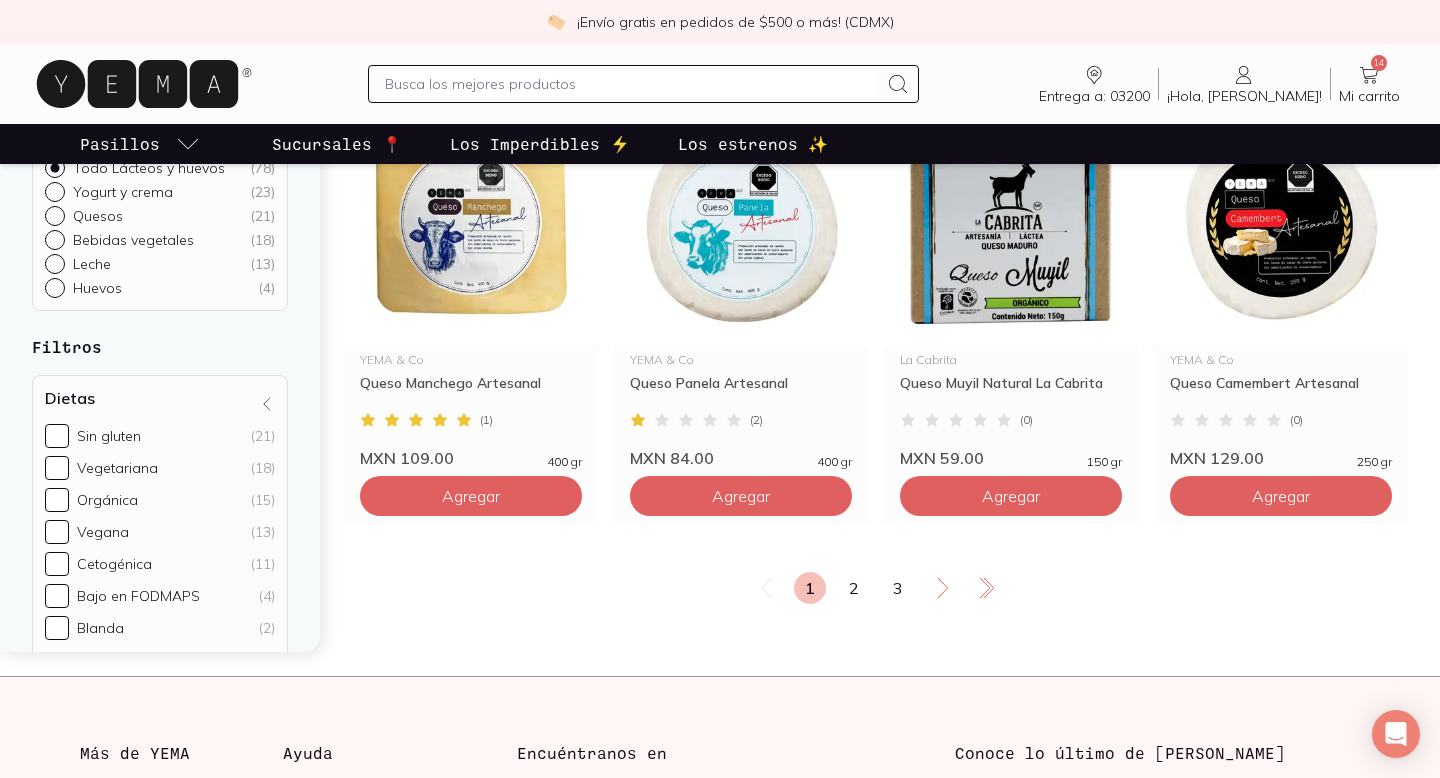scroll, scrollTop: 3444, scrollLeft: 0, axis: vertical 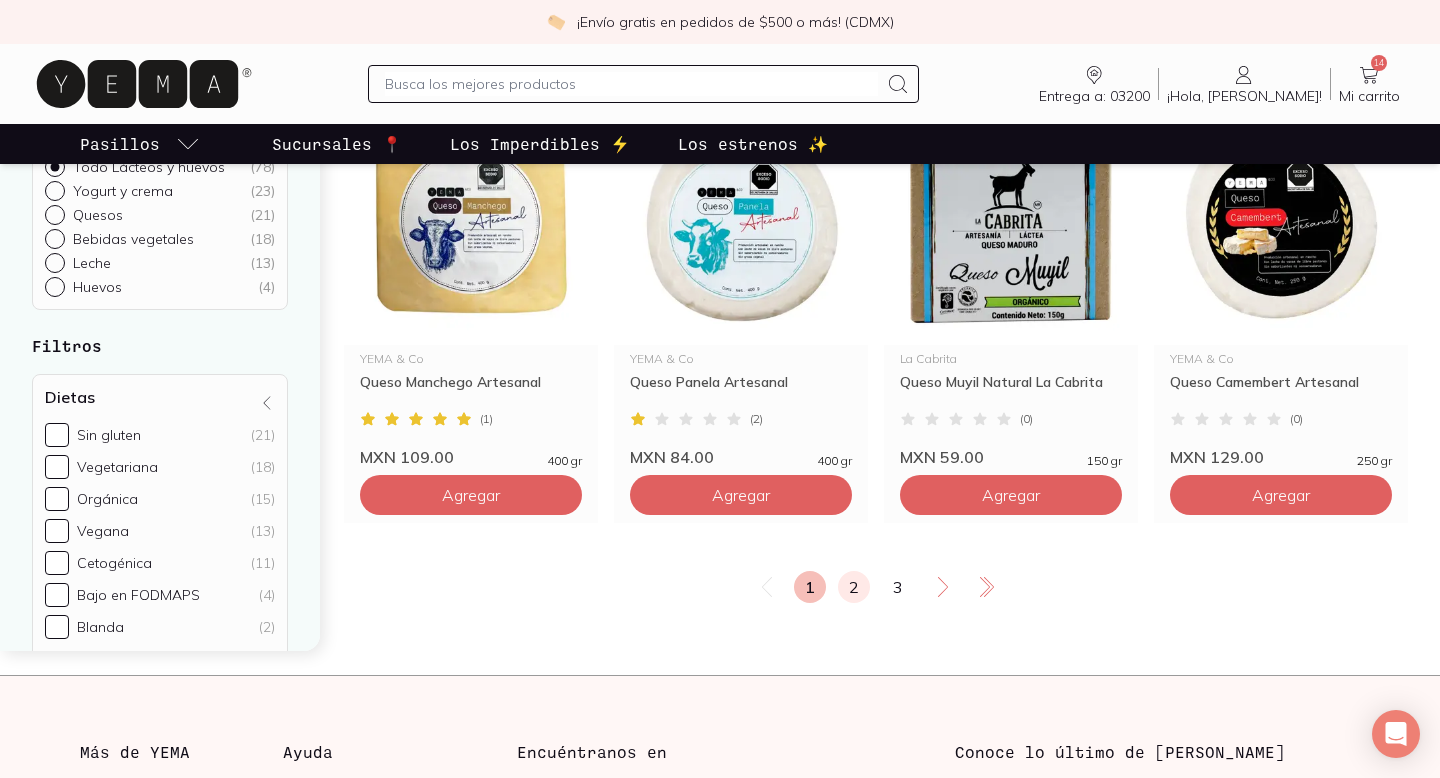 click on "2" at bounding box center [854, 587] 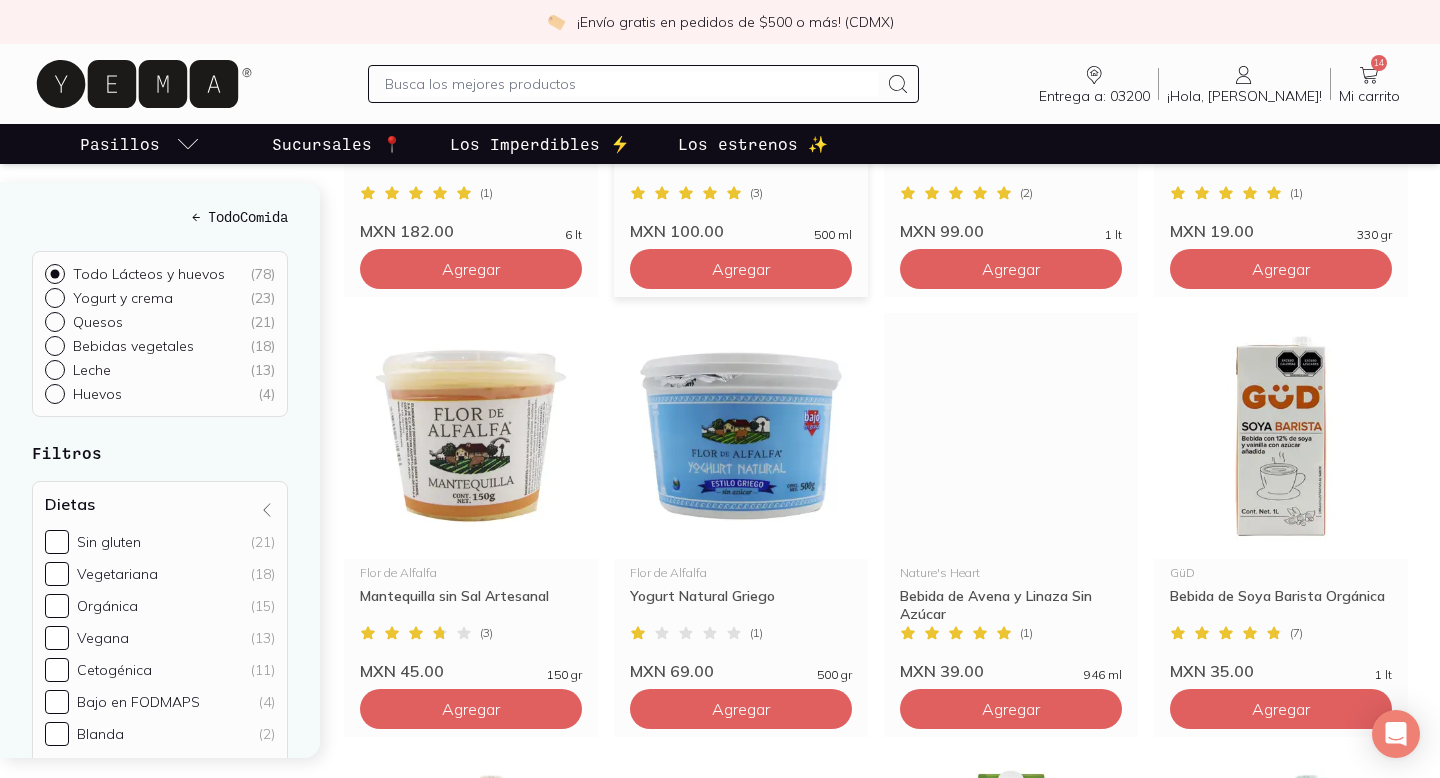 scroll, scrollTop: 2794, scrollLeft: 0, axis: vertical 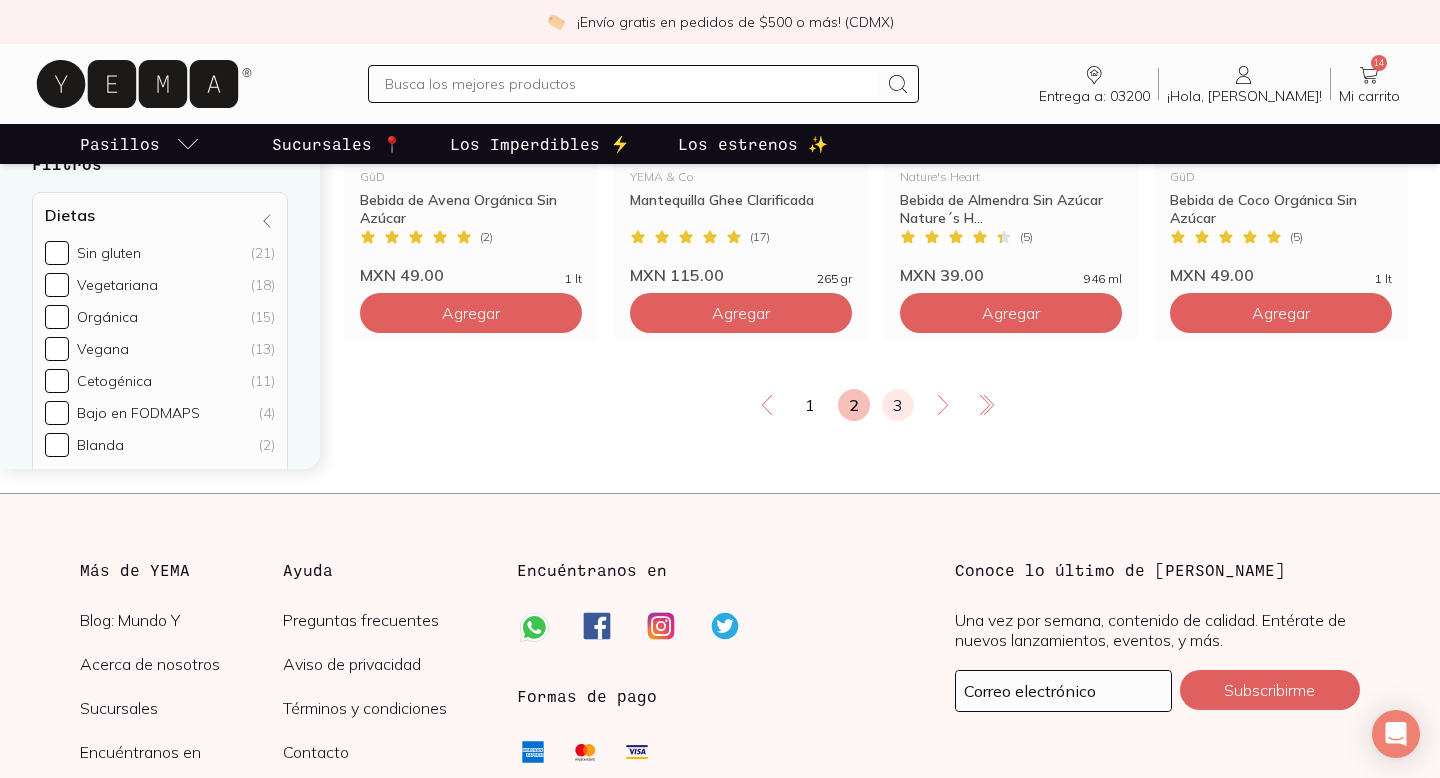 click on "3" at bounding box center (898, 405) 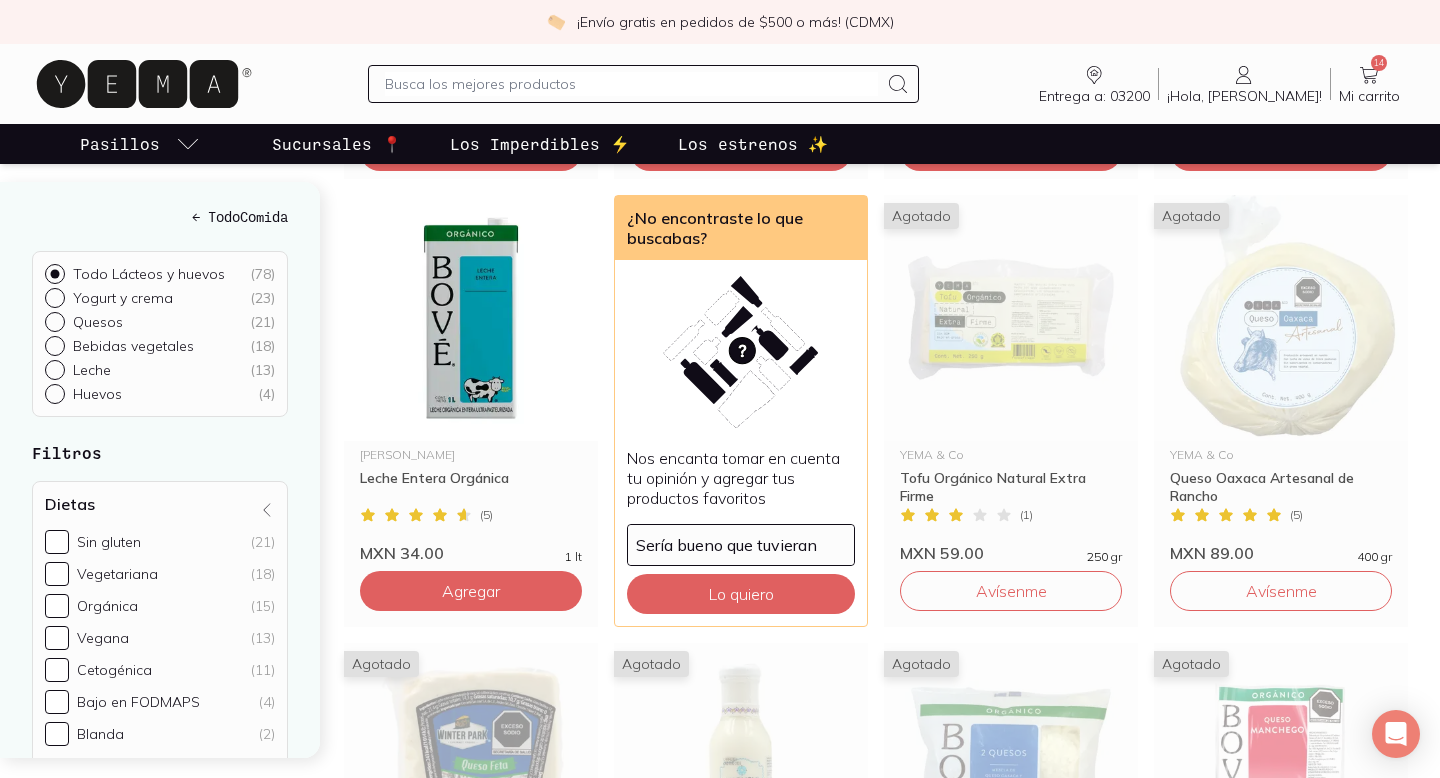 scroll, scrollTop: 722, scrollLeft: 0, axis: vertical 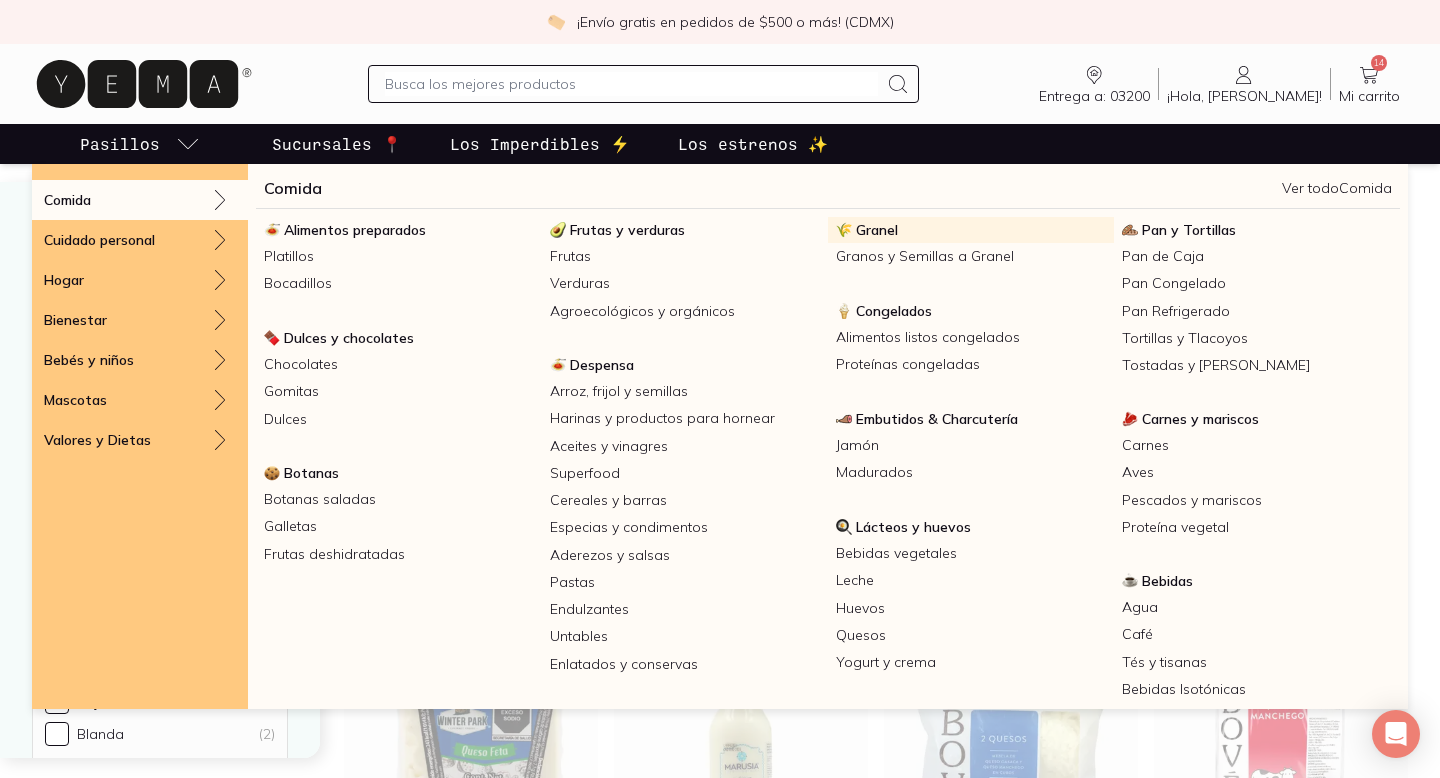 click on "Granel" at bounding box center [877, 230] 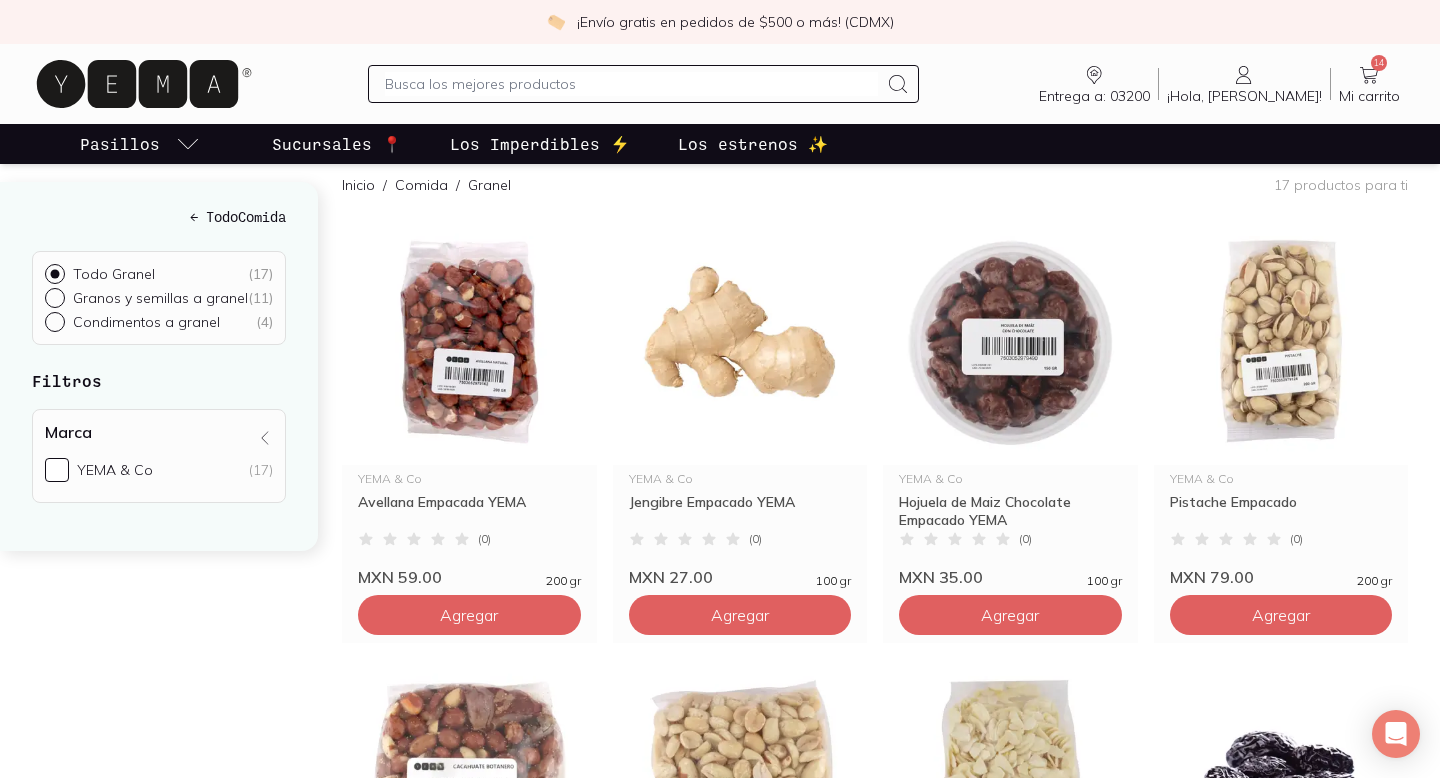 scroll, scrollTop: 0, scrollLeft: 0, axis: both 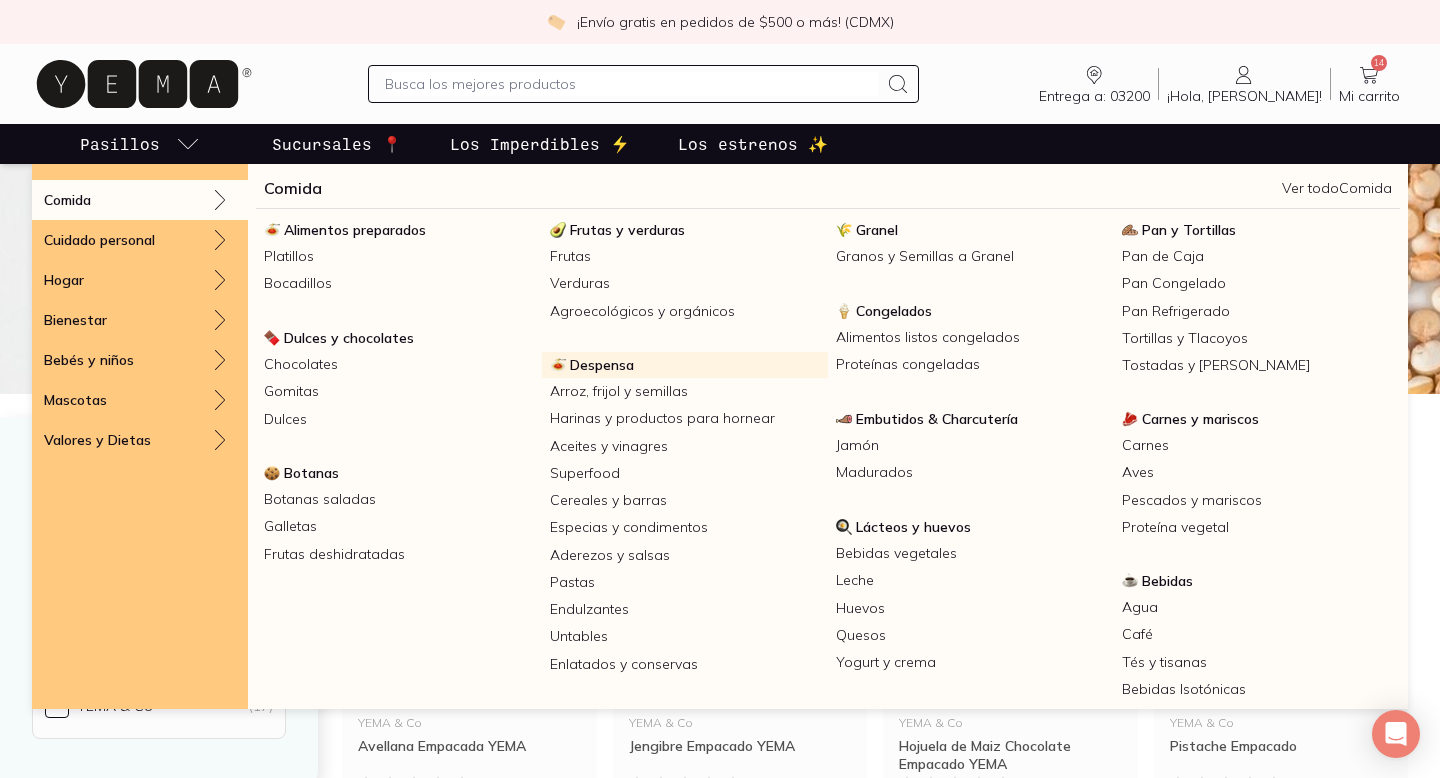 click on "Despensa" at bounding box center (602, 365) 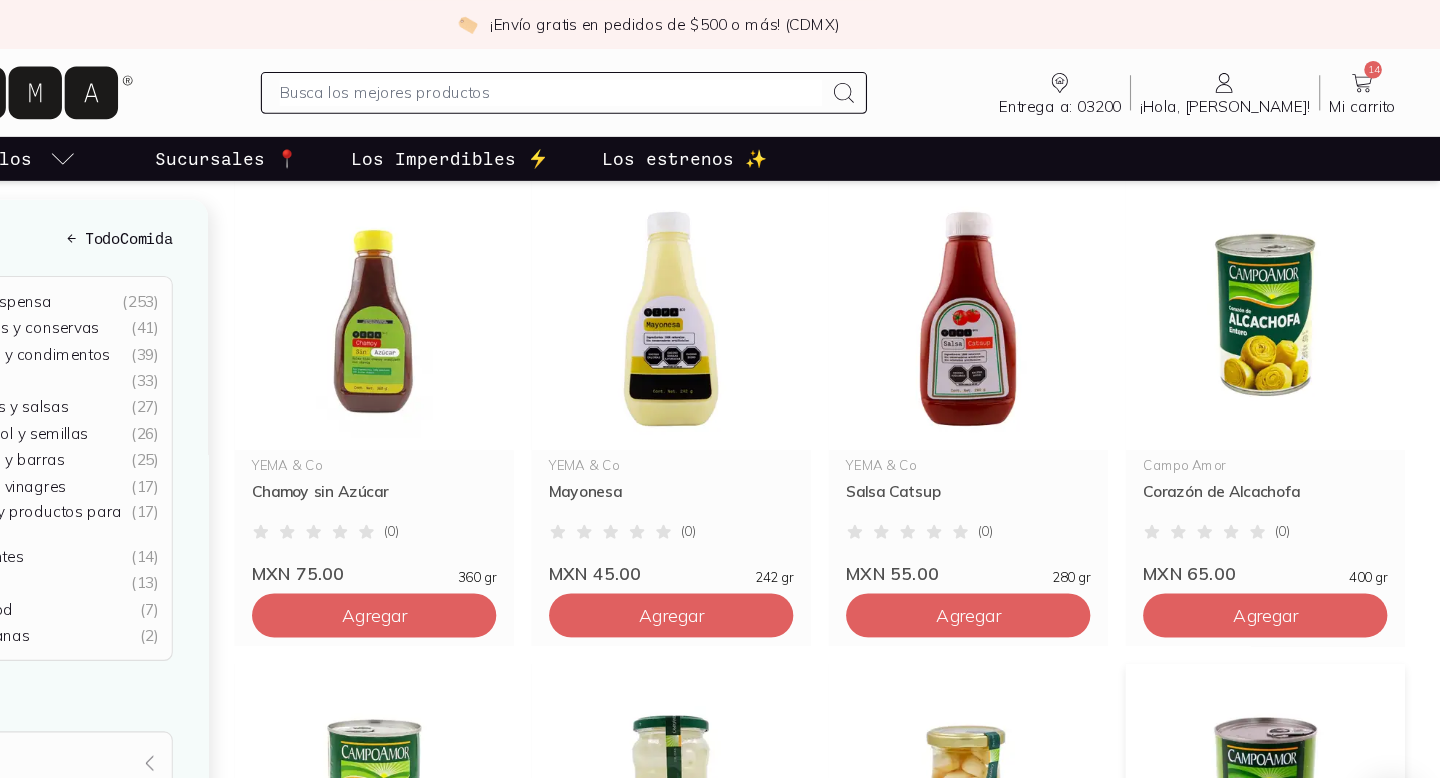 scroll, scrollTop: 2031, scrollLeft: 0, axis: vertical 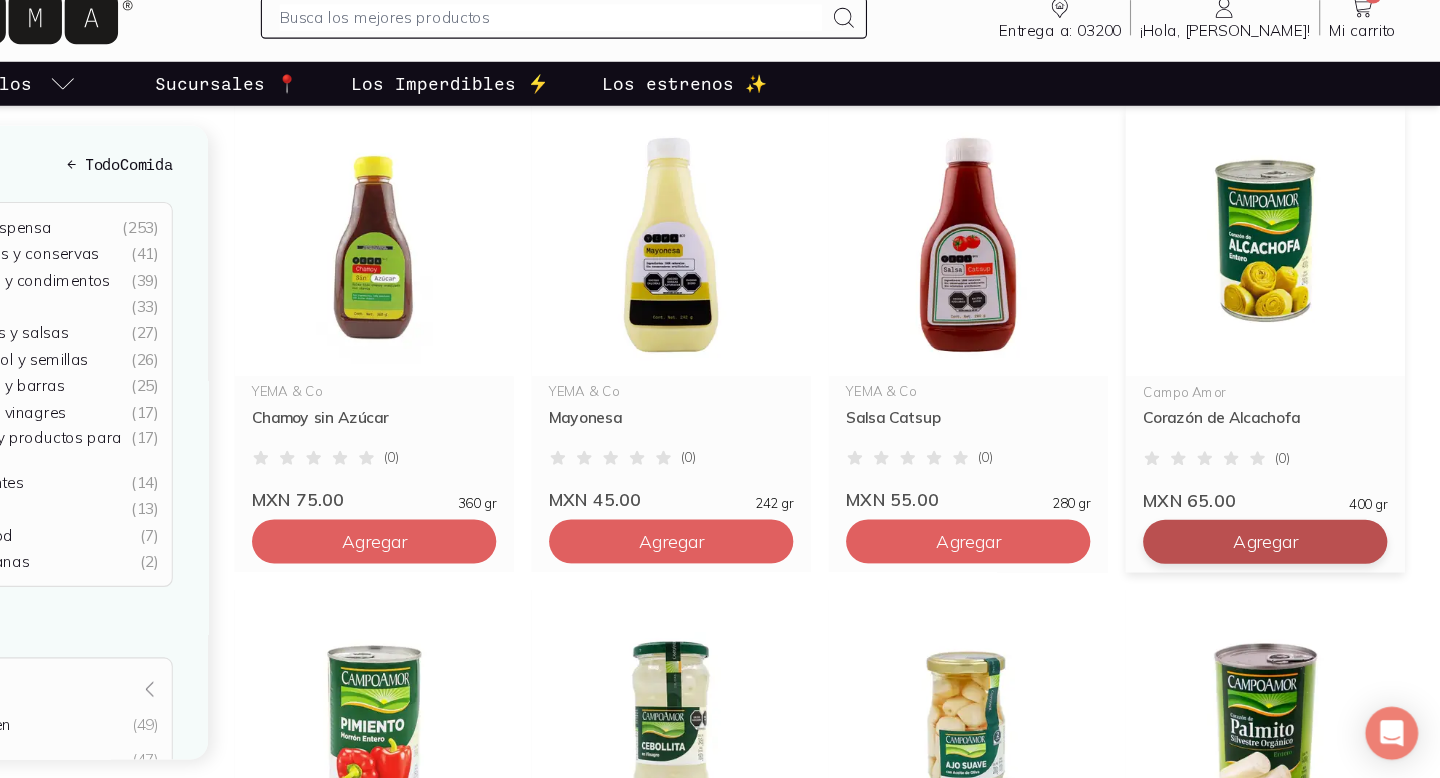 click on "Agregar" at bounding box center [471, -1200] 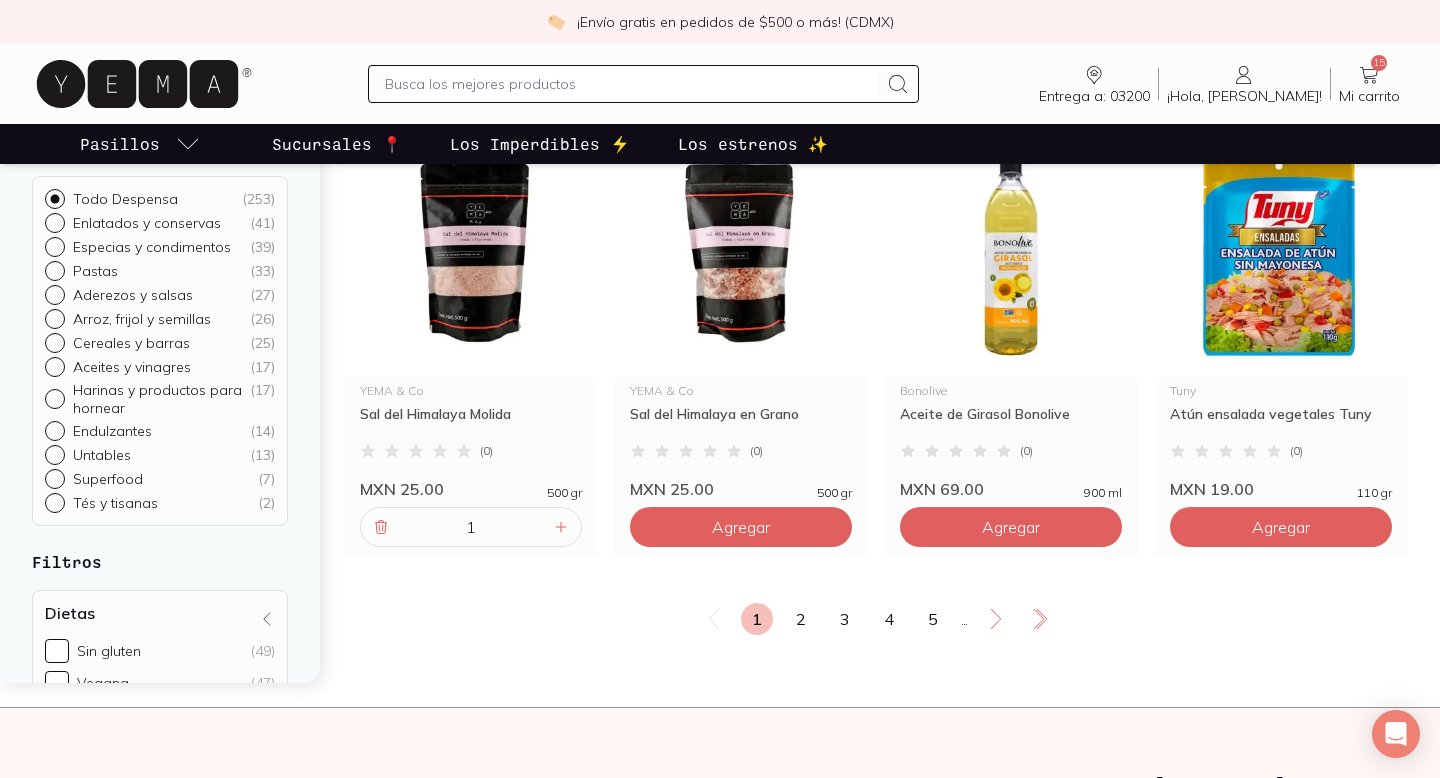 scroll, scrollTop: 3387, scrollLeft: 0, axis: vertical 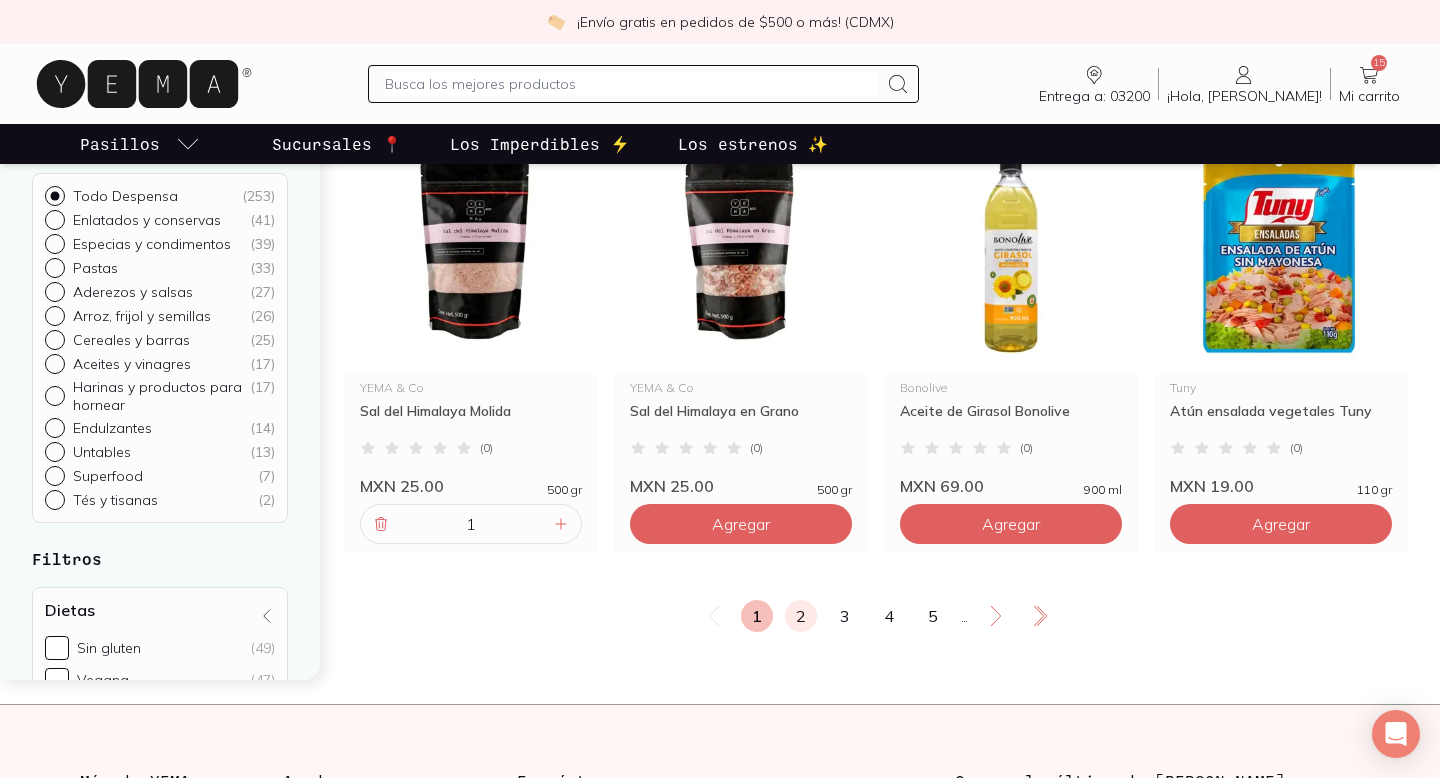 click on "2" at bounding box center [801, 616] 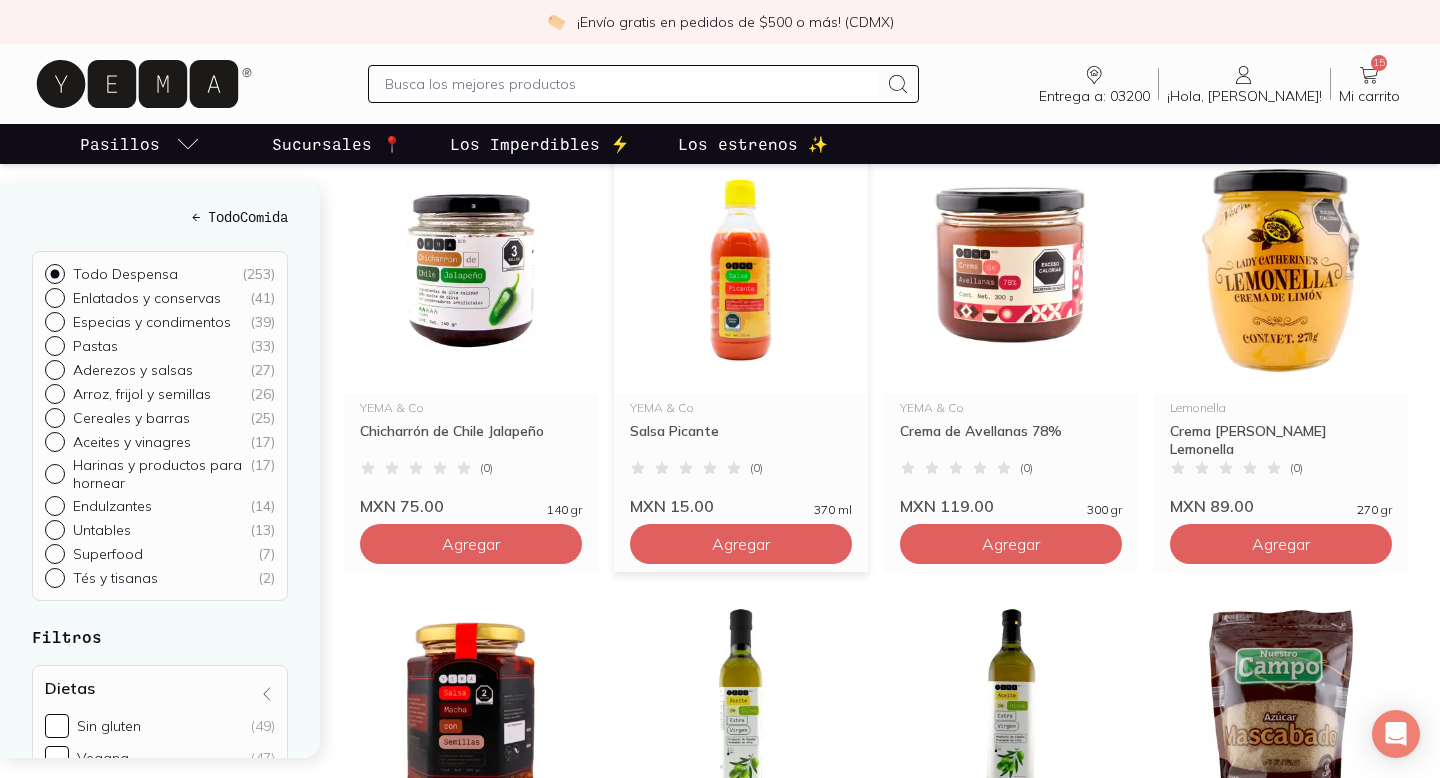 scroll, scrollTop: 1619, scrollLeft: 0, axis: vertical 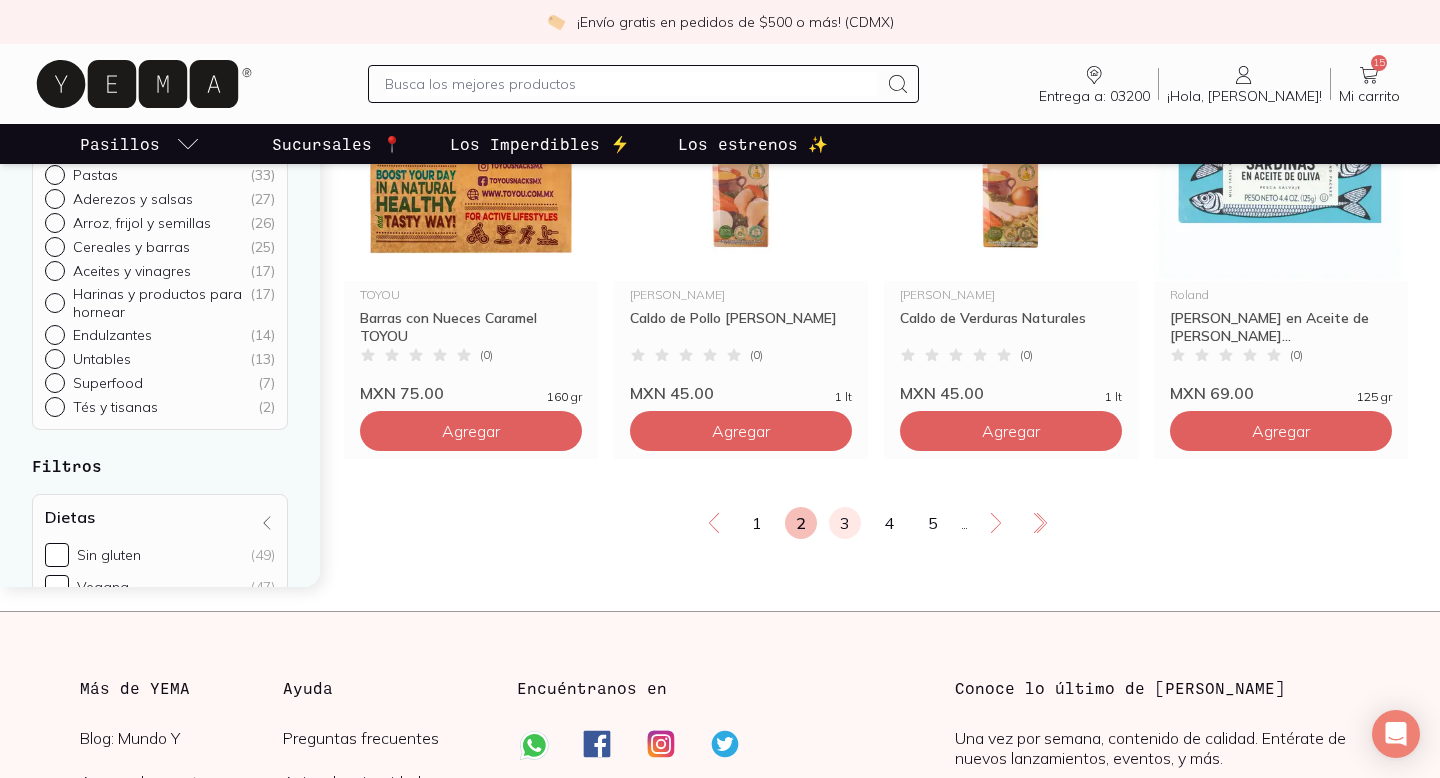 click on "3" at bounding box center (845, 523) 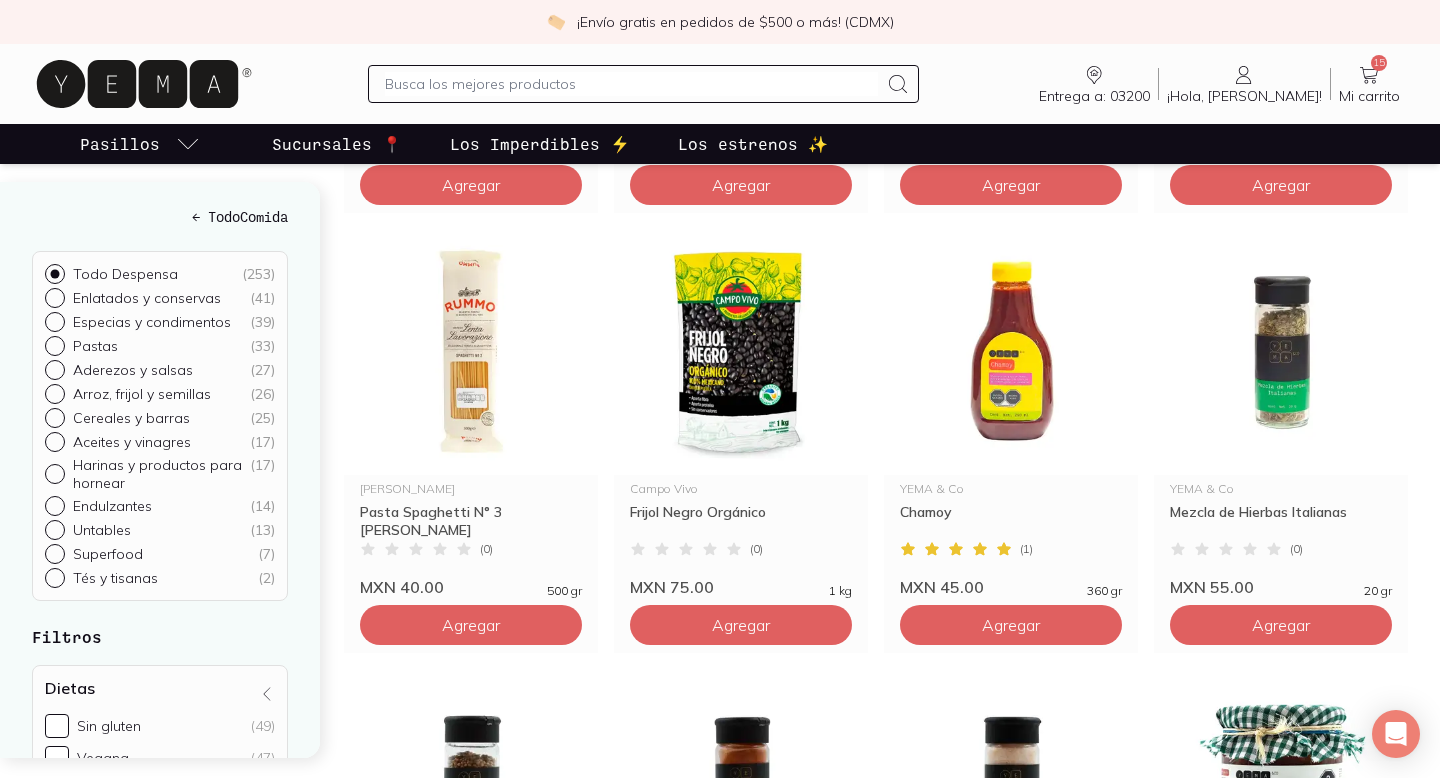 scroll, scrollTop: 655, scrollLeft: 0, axis: vertical 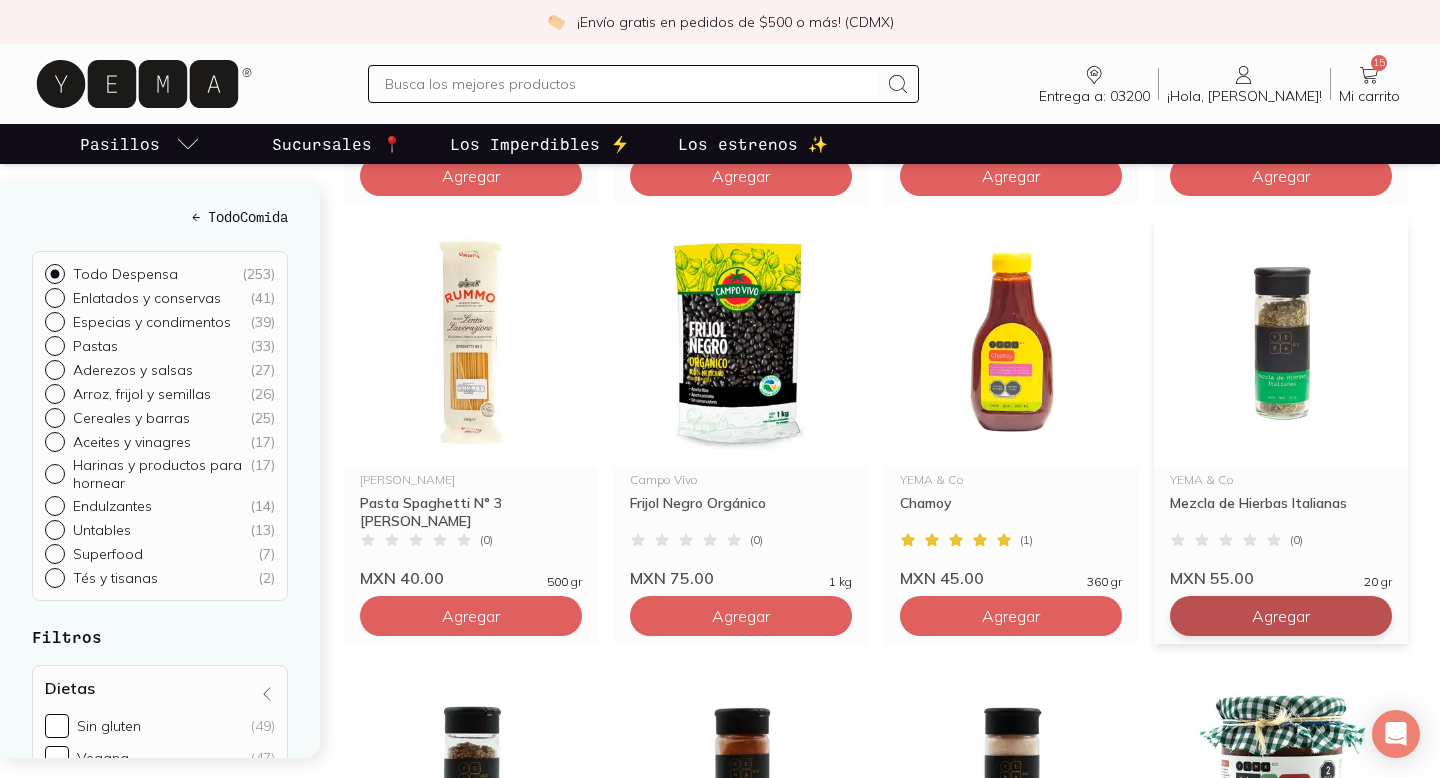 click on "Agregar" at bounding box center (471, 176) 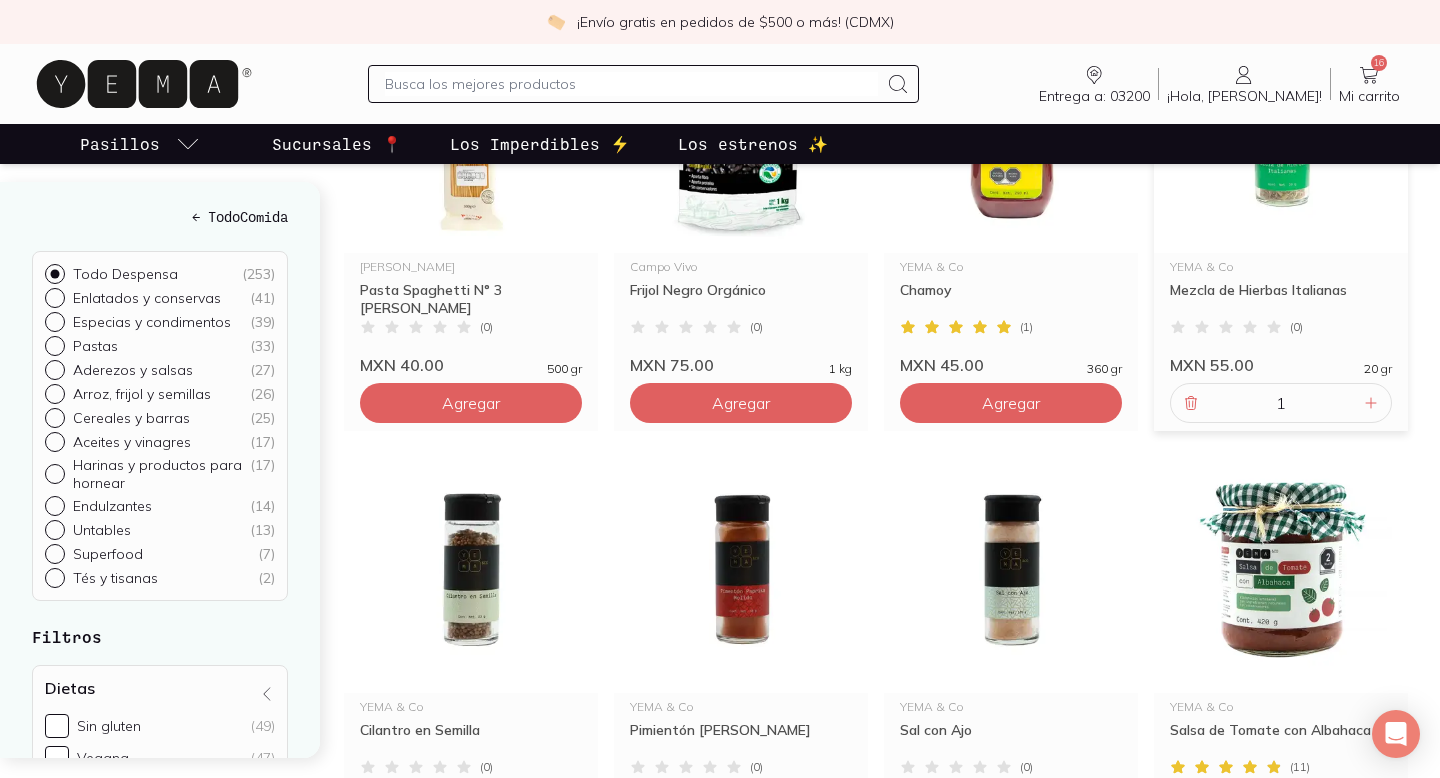 scroll, scrollTop: 866, scrollLeft: 0, axis: vertical 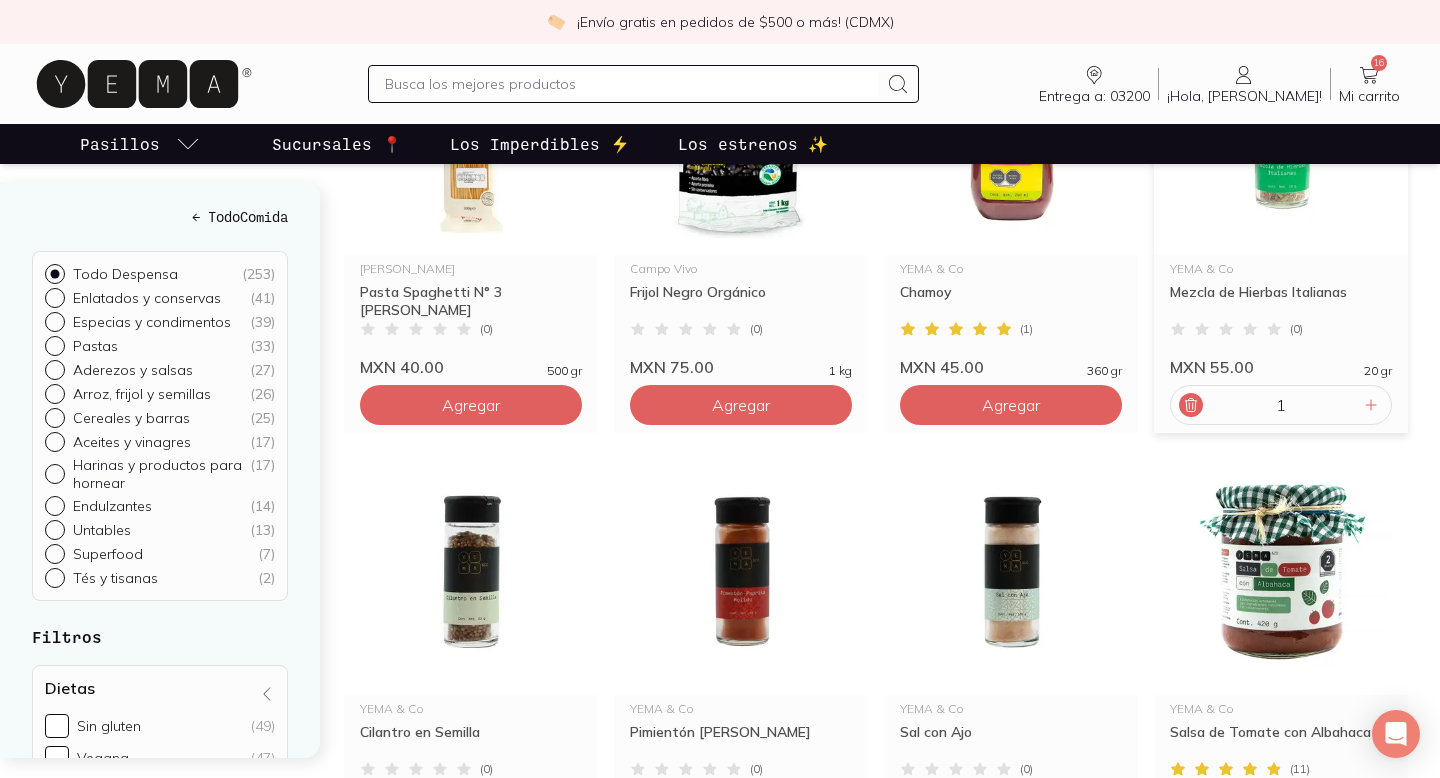 click 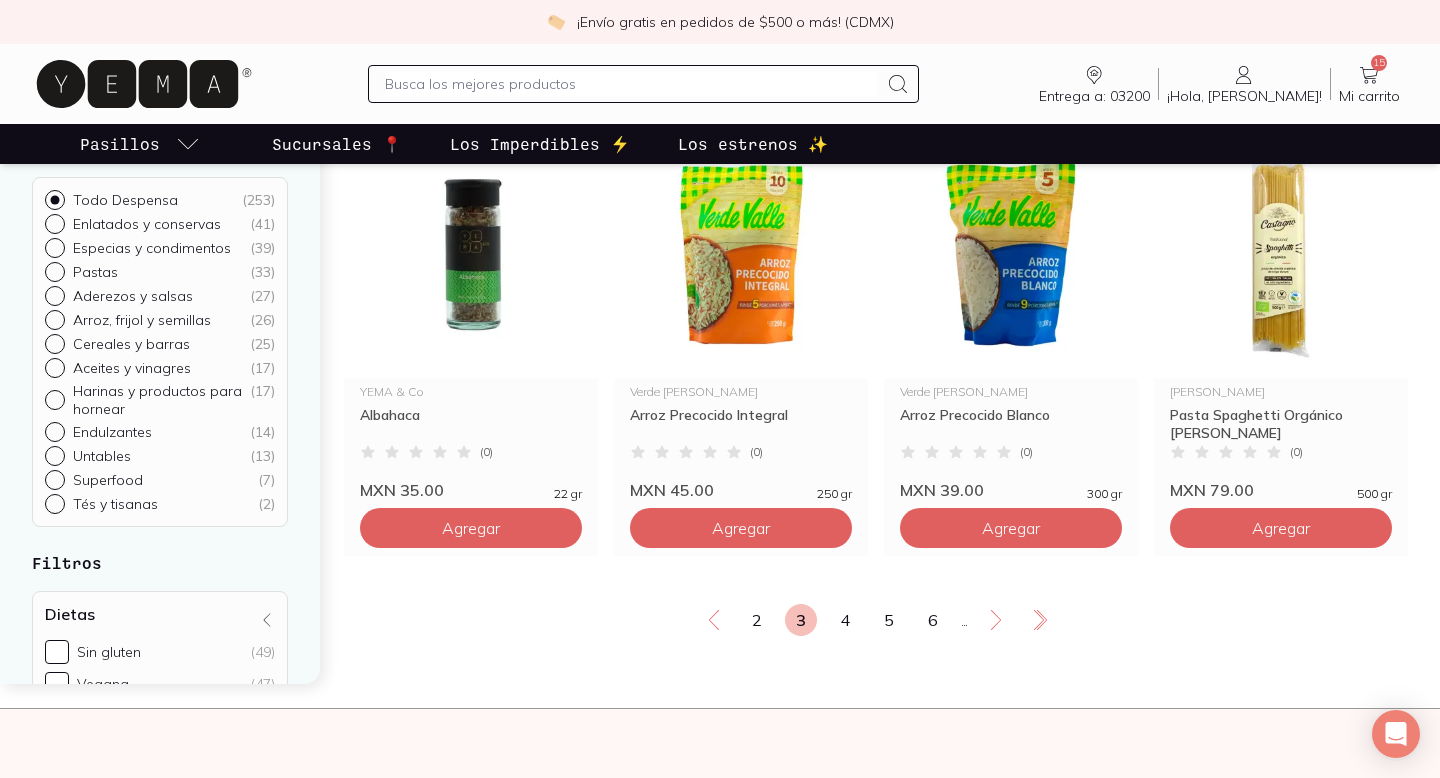 scroll, scrollTop: 3359, scrollLeft: 0, axis: vertical 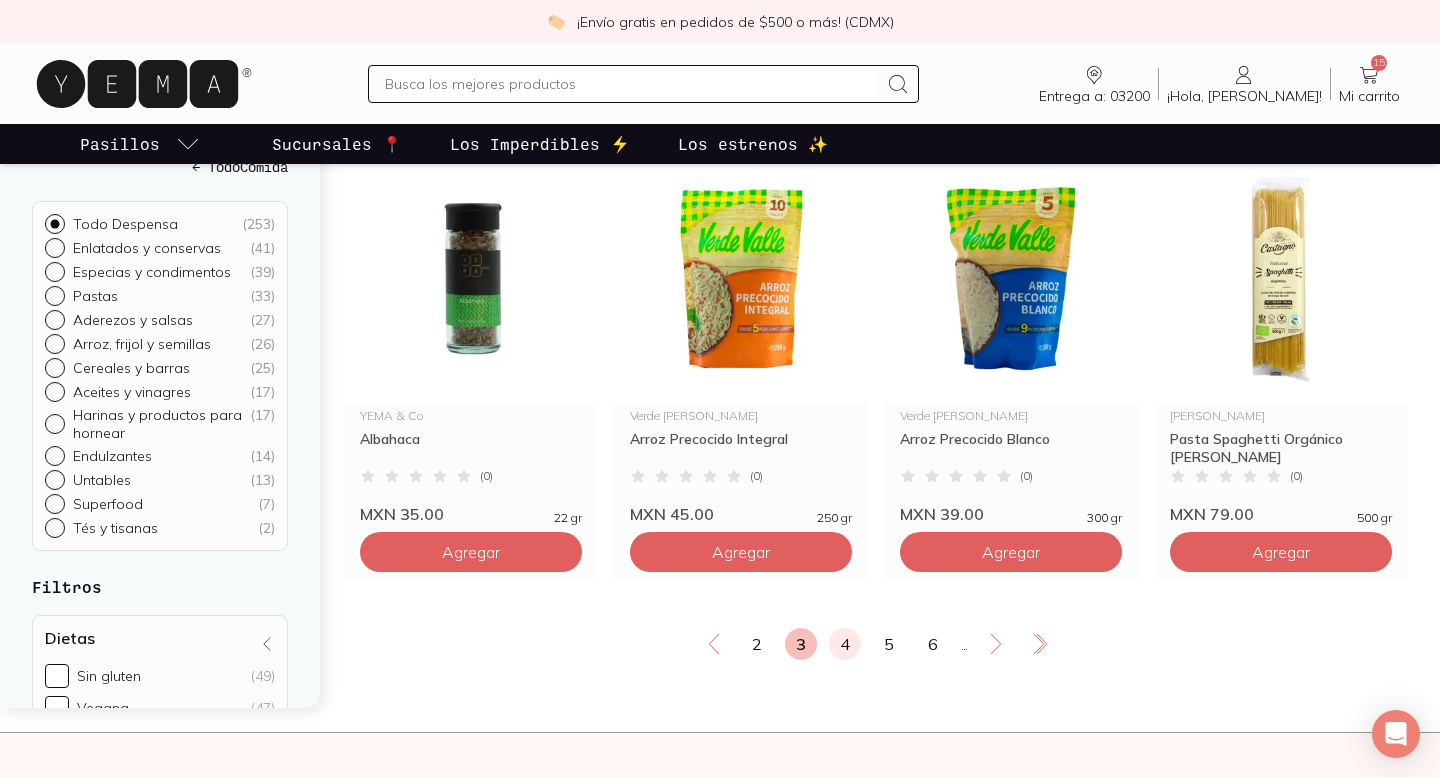 click on "4" at bounding box center (845, 644) 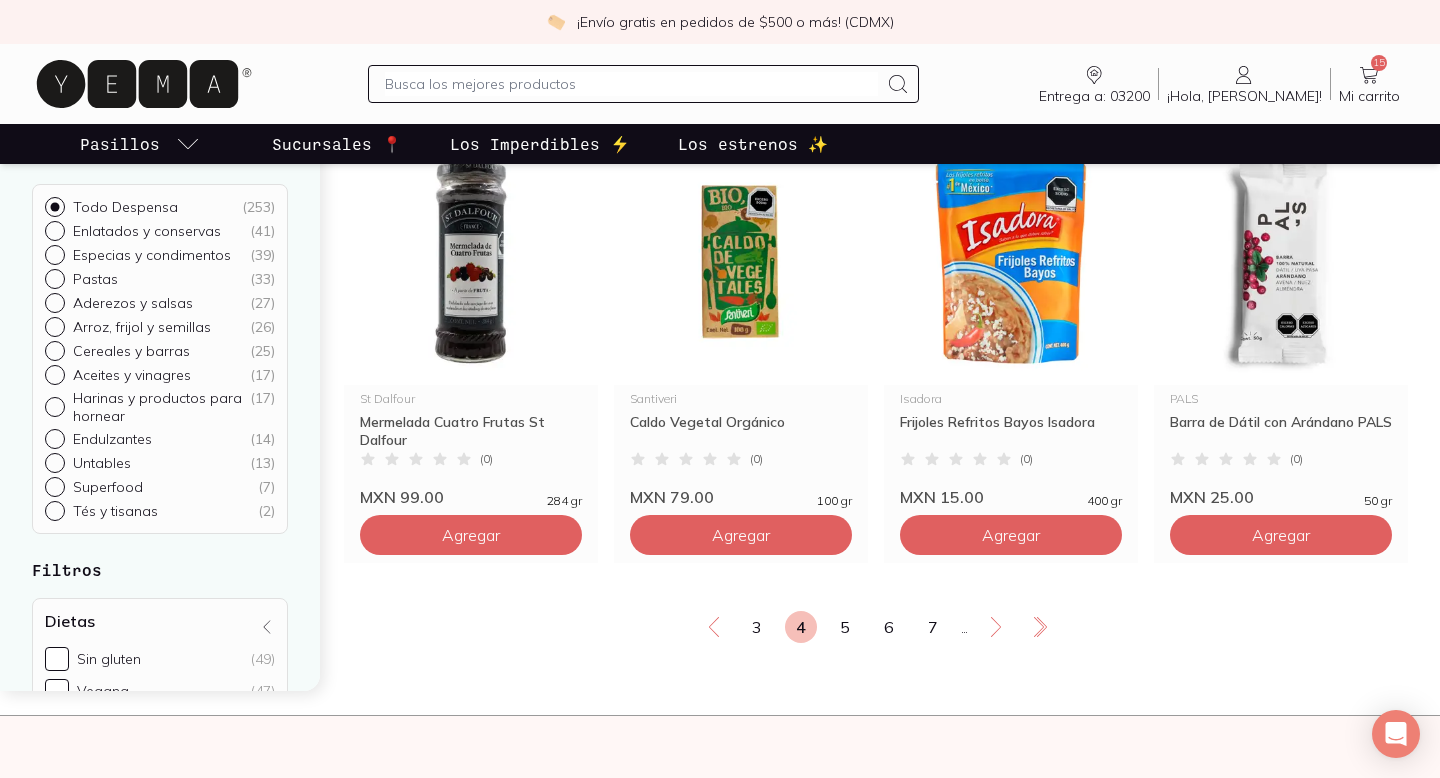 scroll, scrollTop: 3380, scrollLeft: 0, axis: vertical 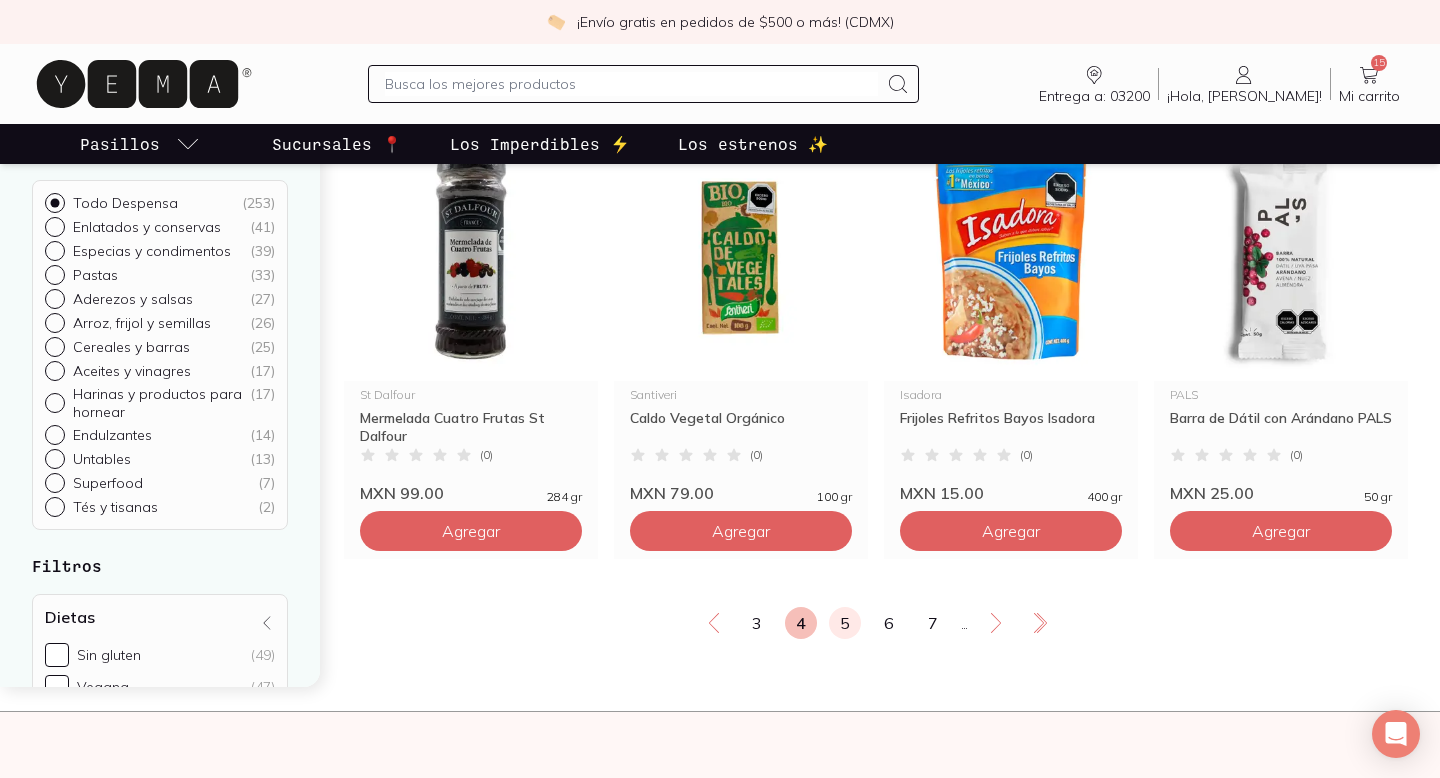 click on "5" at bounding box center (845, 623) 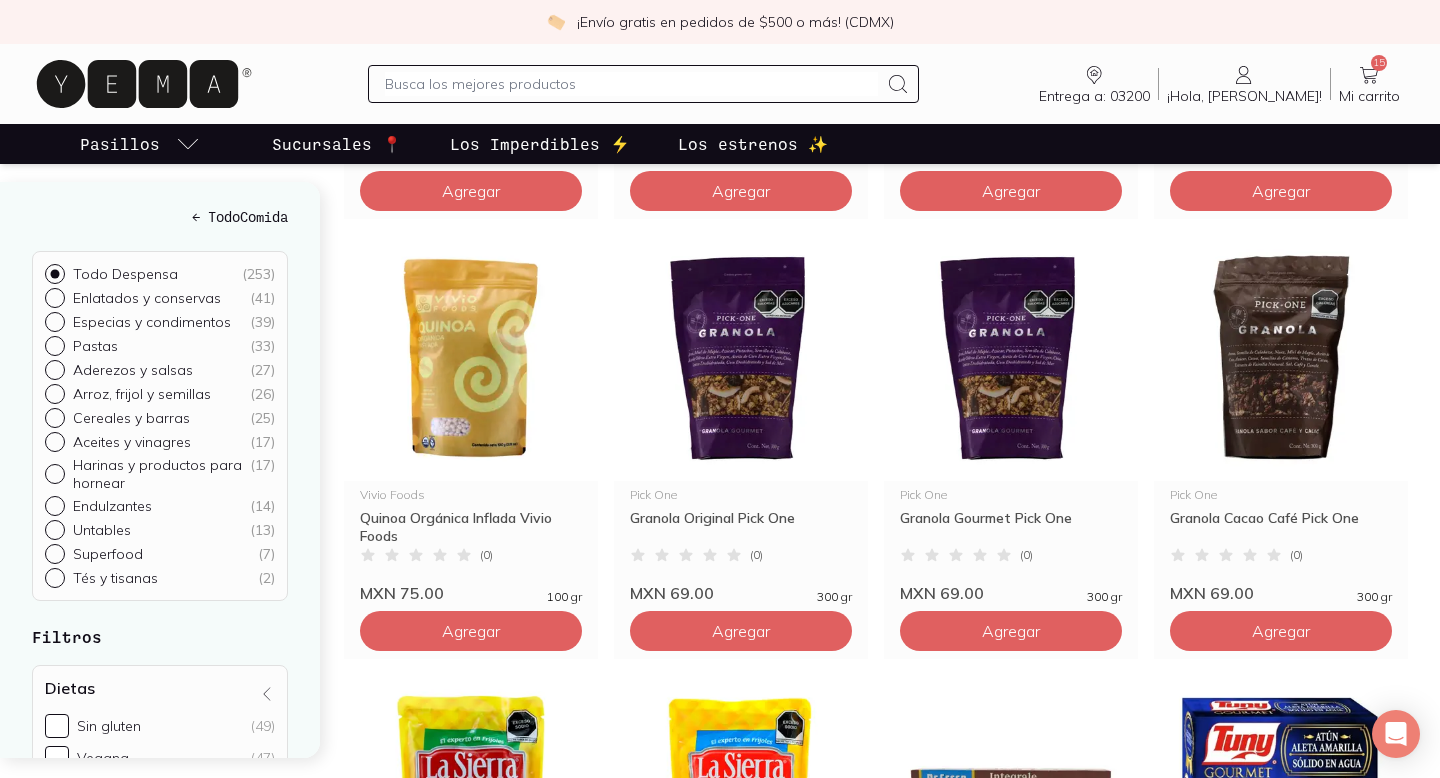 scroll, scrollTop: 643, scrollLeft: 0, axis: vertical 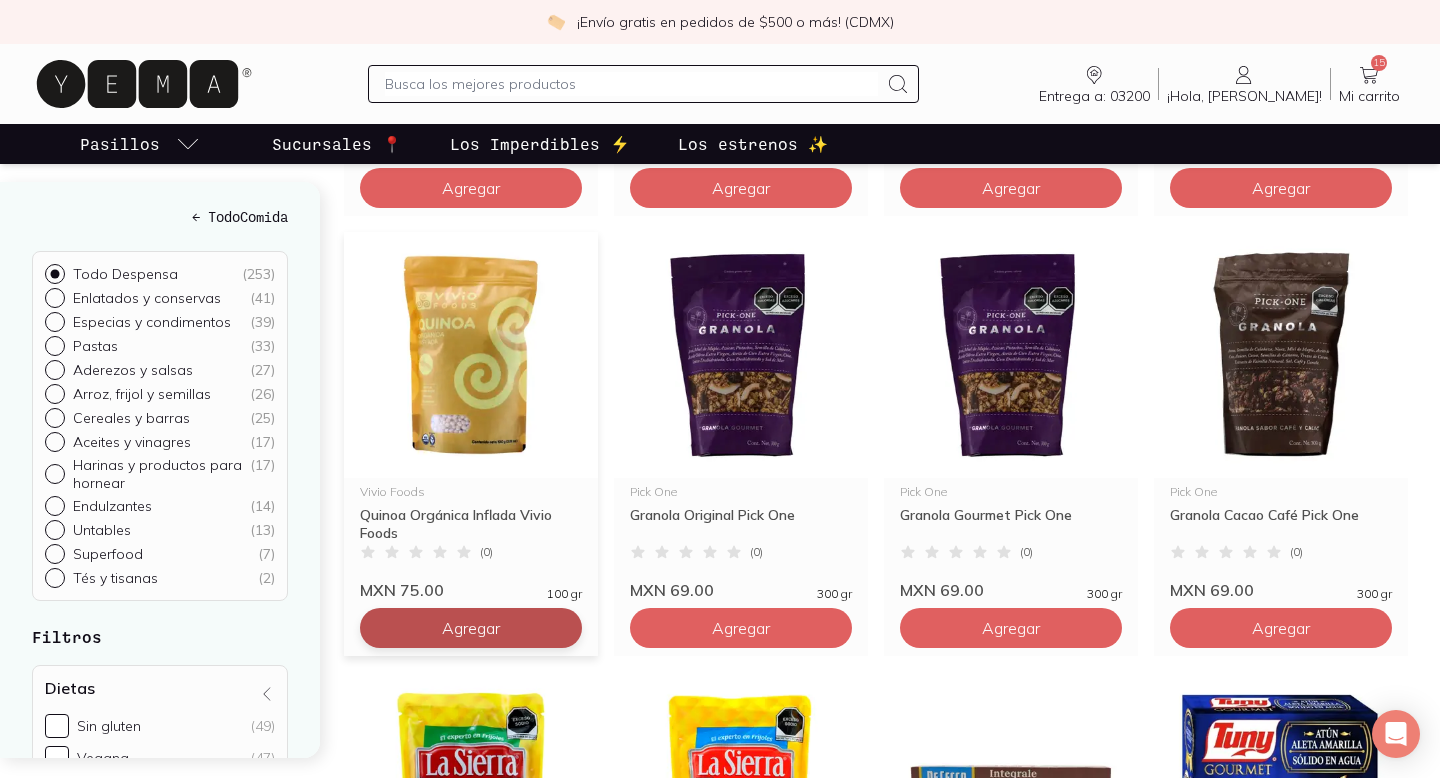 click on "Agregar" at bounding box center [471, 188] 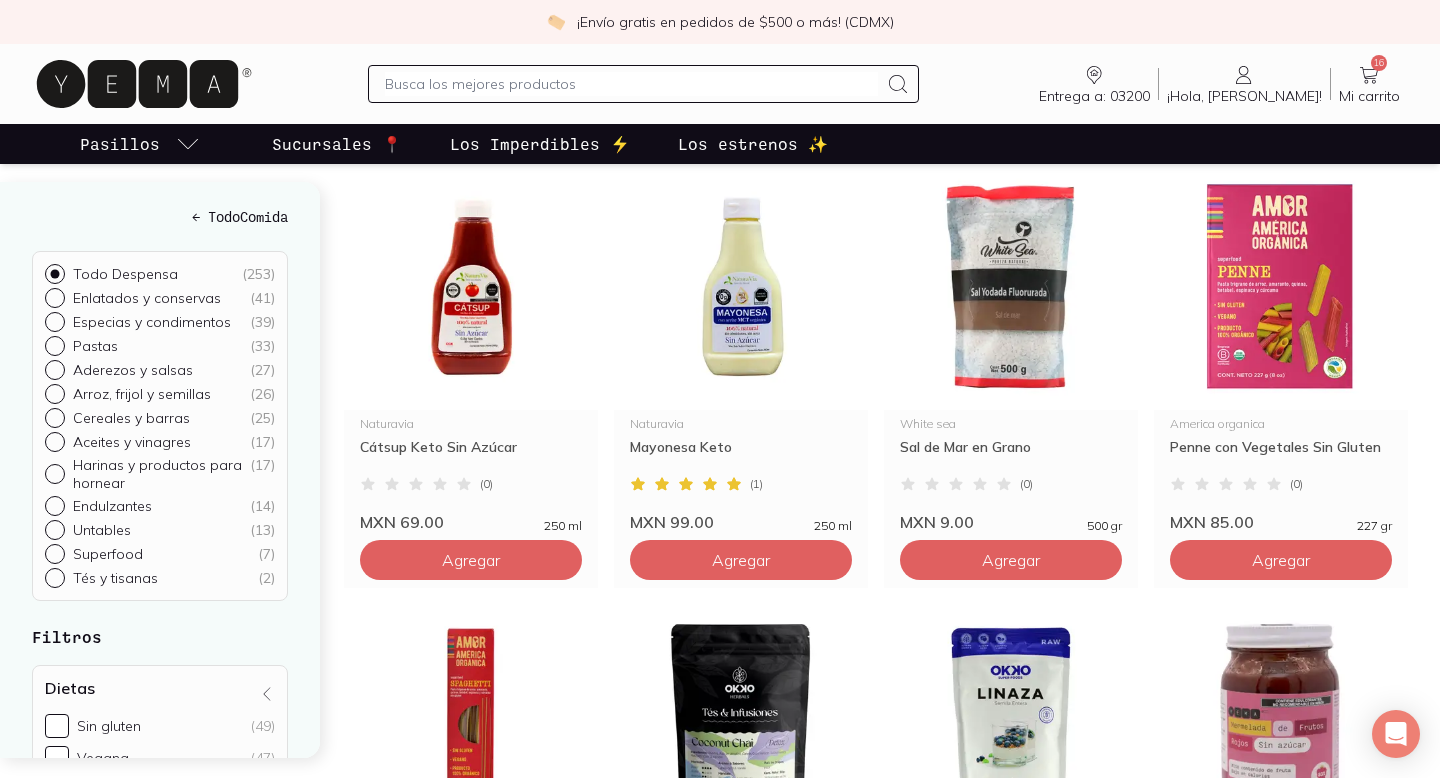 scroll, scrollTop: 2907, scrollLeft: 0, axis: vertical 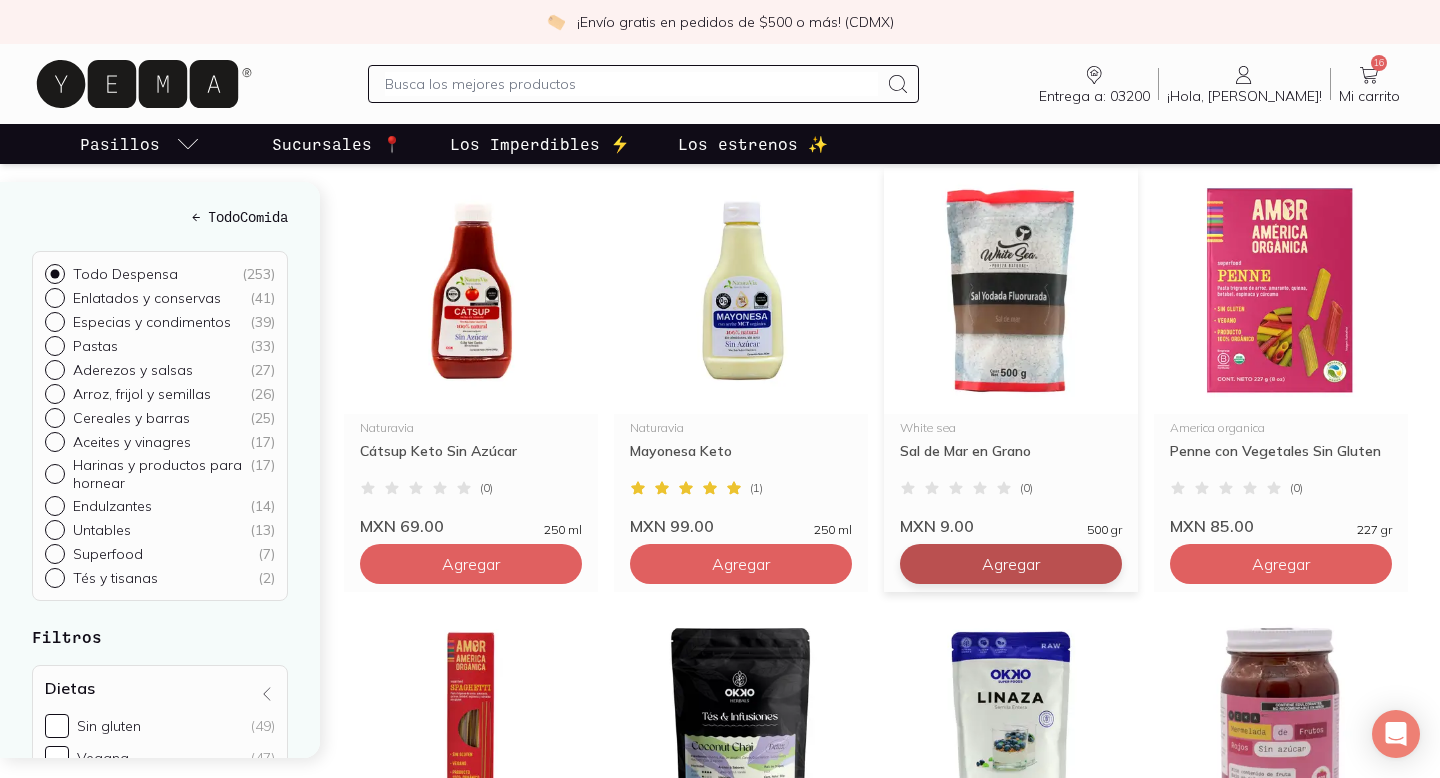 click on "Agregar" at bounding box center (471, -2076) 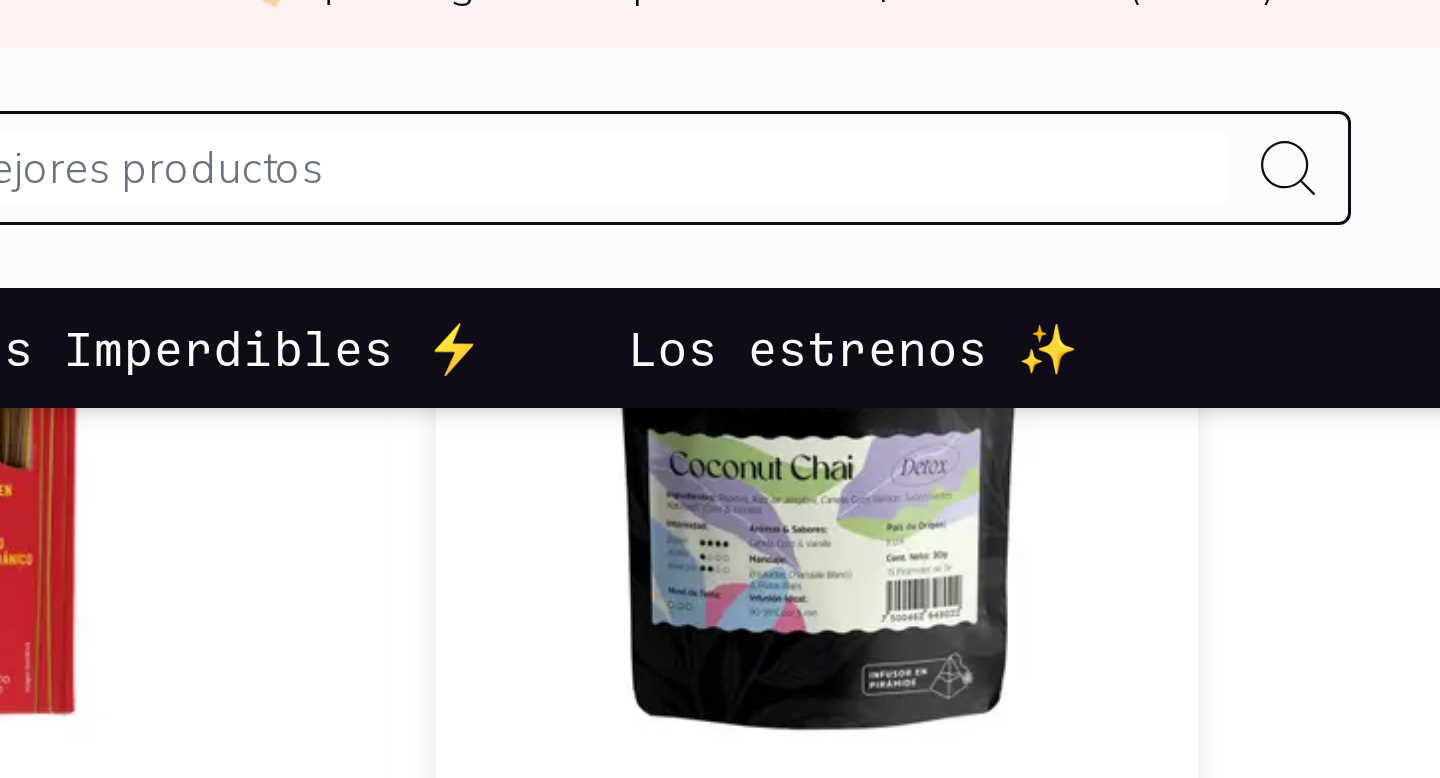 scroll, scrollTop: 3457, scrollLeft: 0, axis: vertical 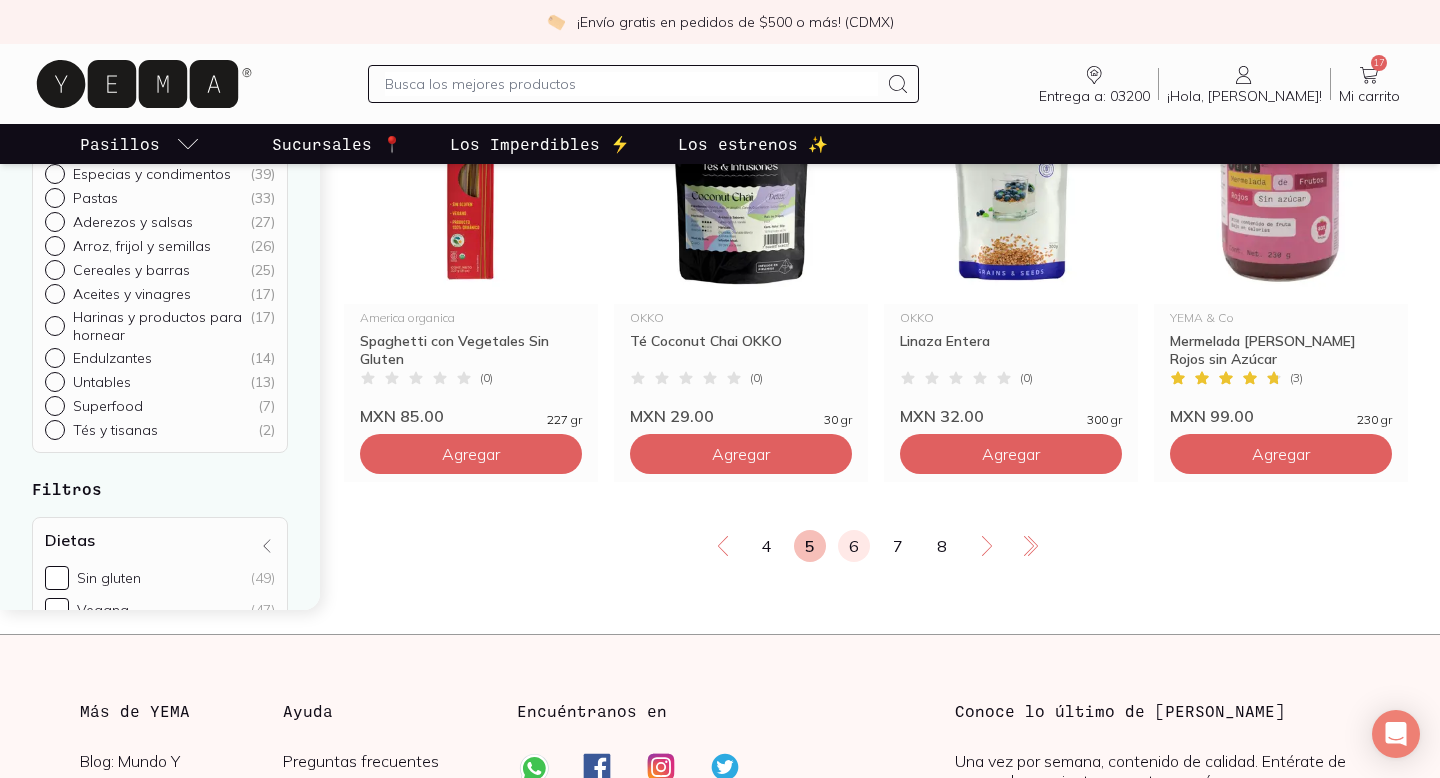 click on "6" at bounding box center [854, 546] 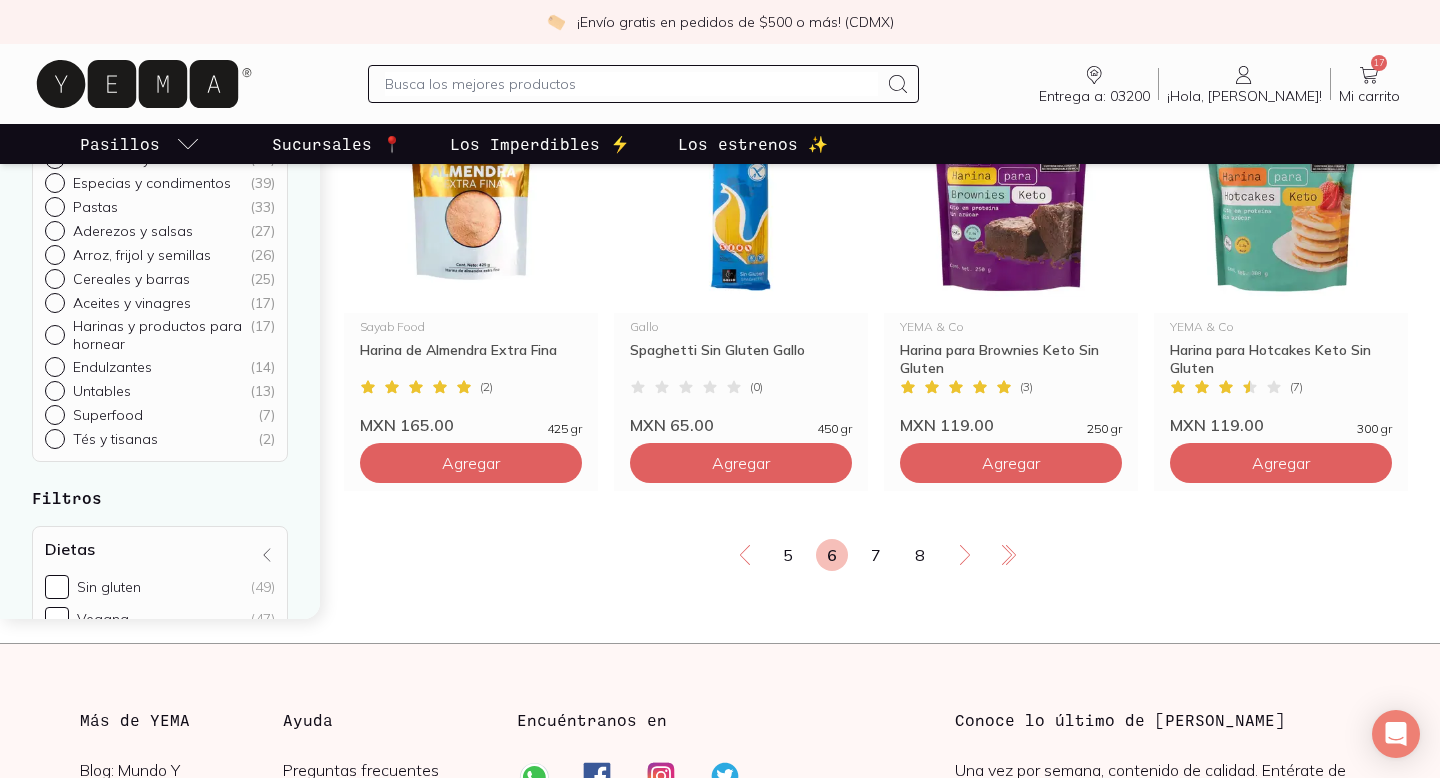 scroll, scrollTop: 3451, scrollLeft: 0, axis: vertical 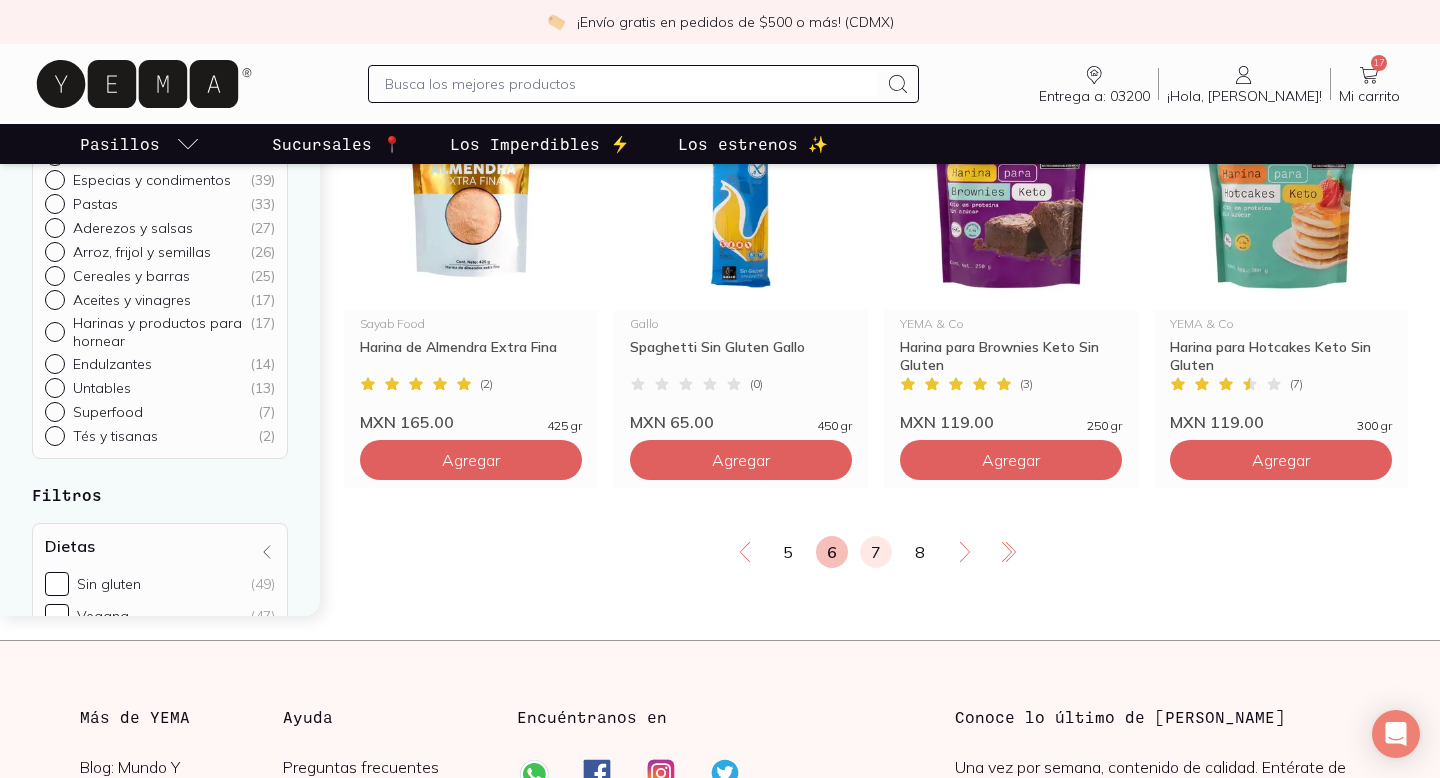 click on "7" at bounding box center (876, 552) 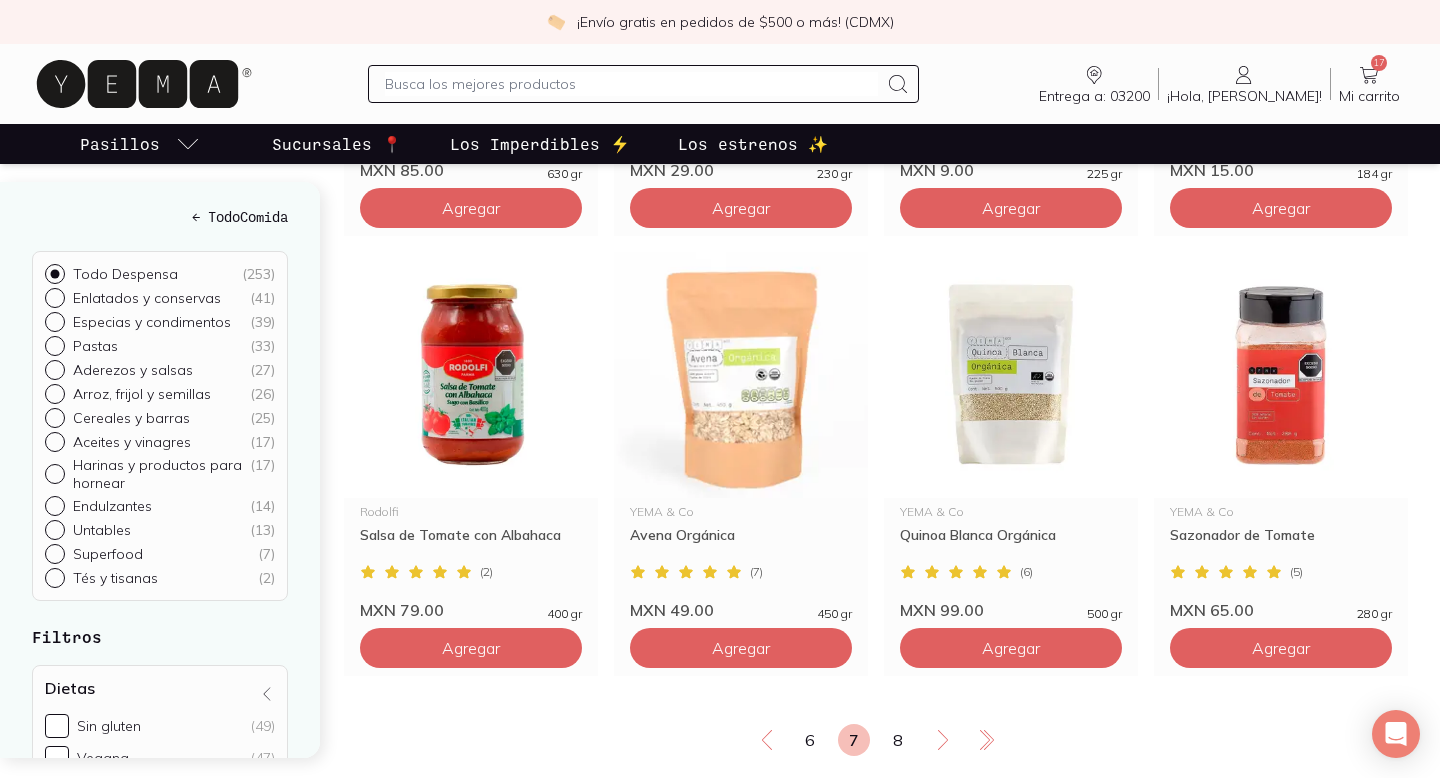 scroll, scrollTop: 3276, scrollLeft: 0, axis: vertical 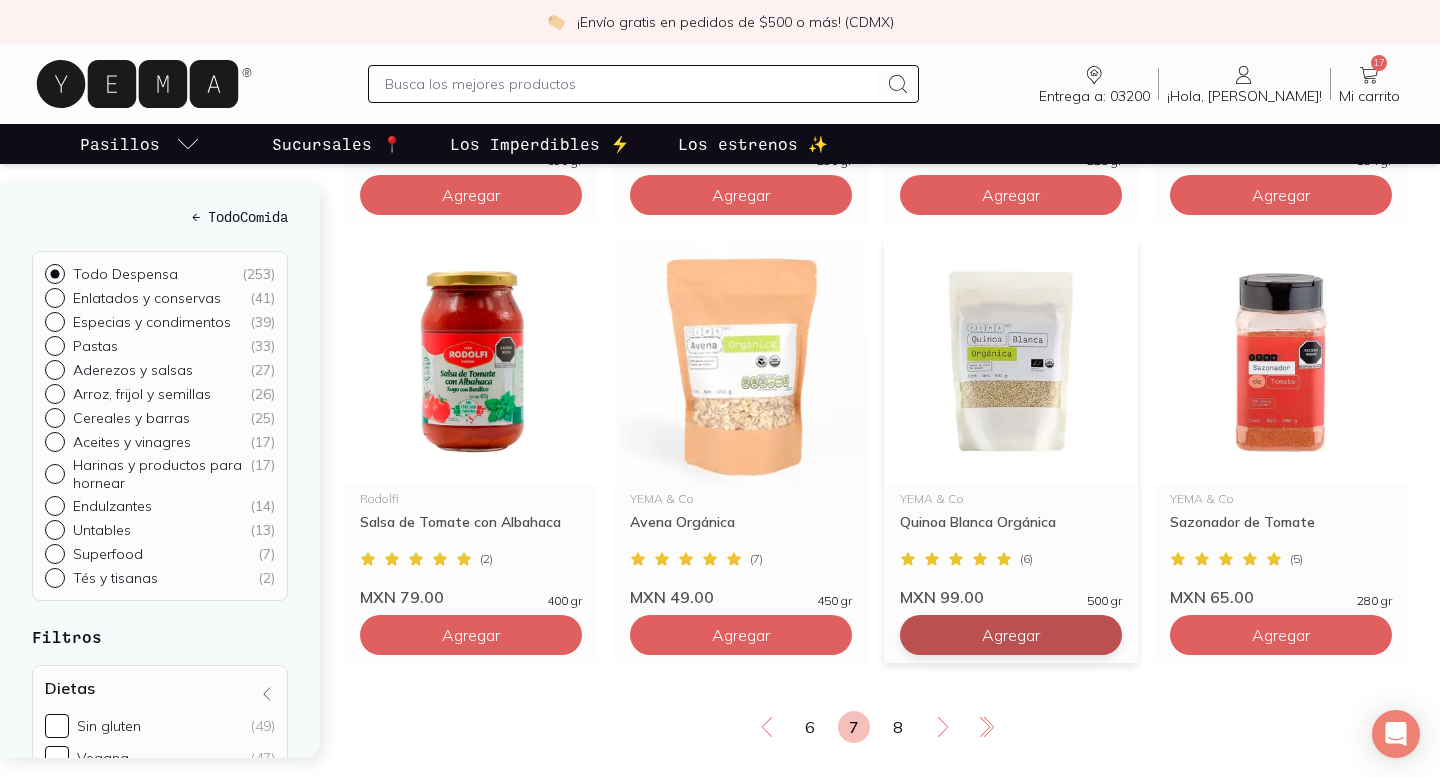 click on "Agregar" at bounding box center (471, -2445) 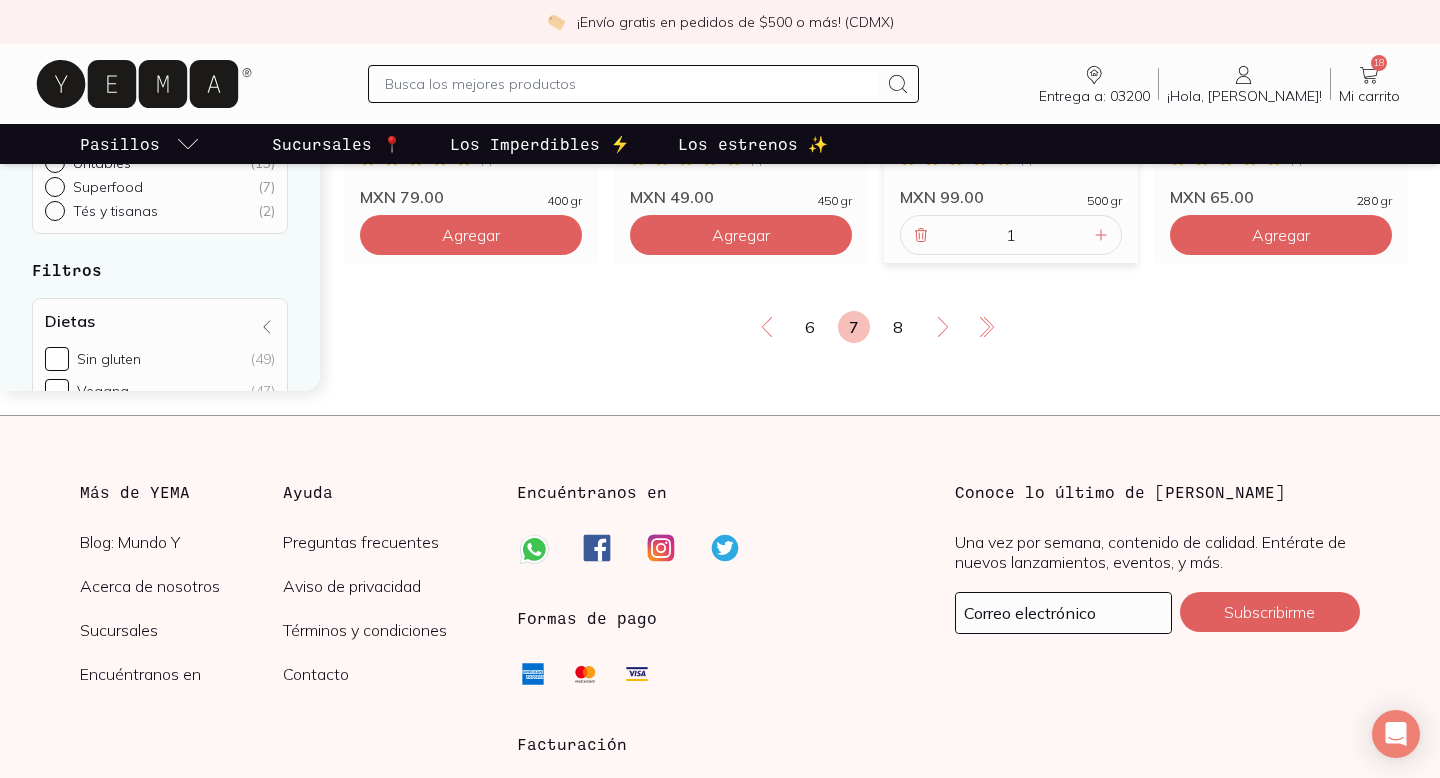 scroll, scrollTop: 3665, scrollLeft: 0, axis: vertical 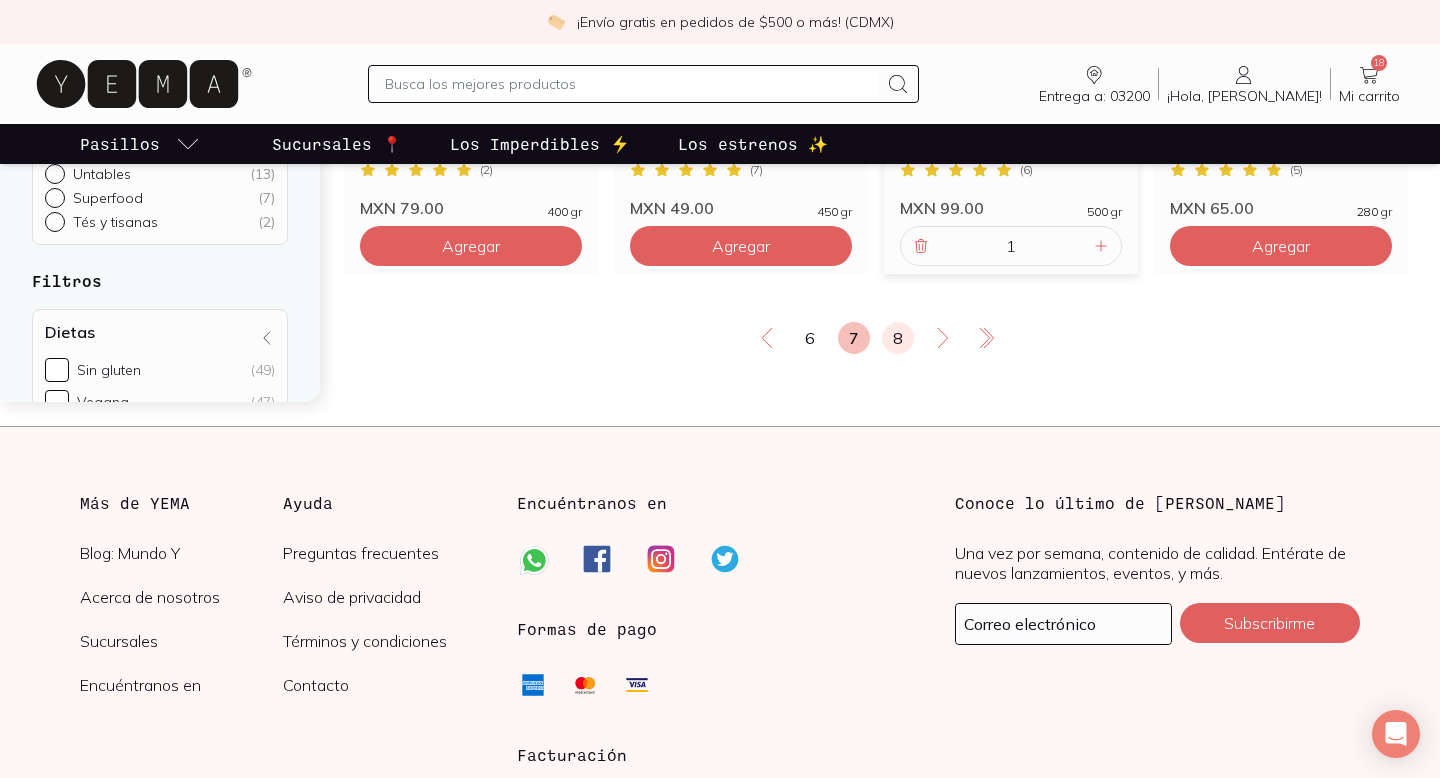 click on "8" at bounding box center (898, 338) 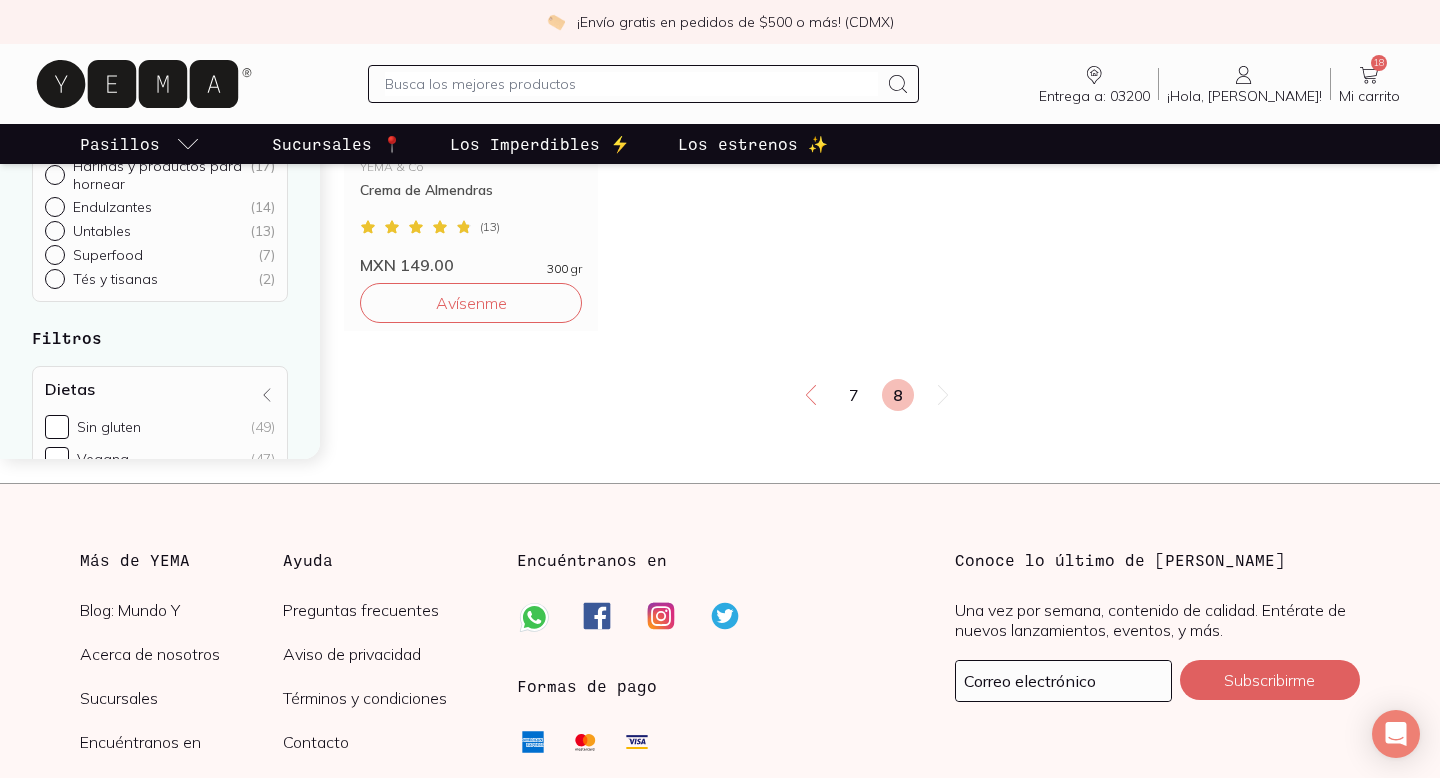 scroll, scrollTop: 3620, scrollLeft: 0, axis: vertical 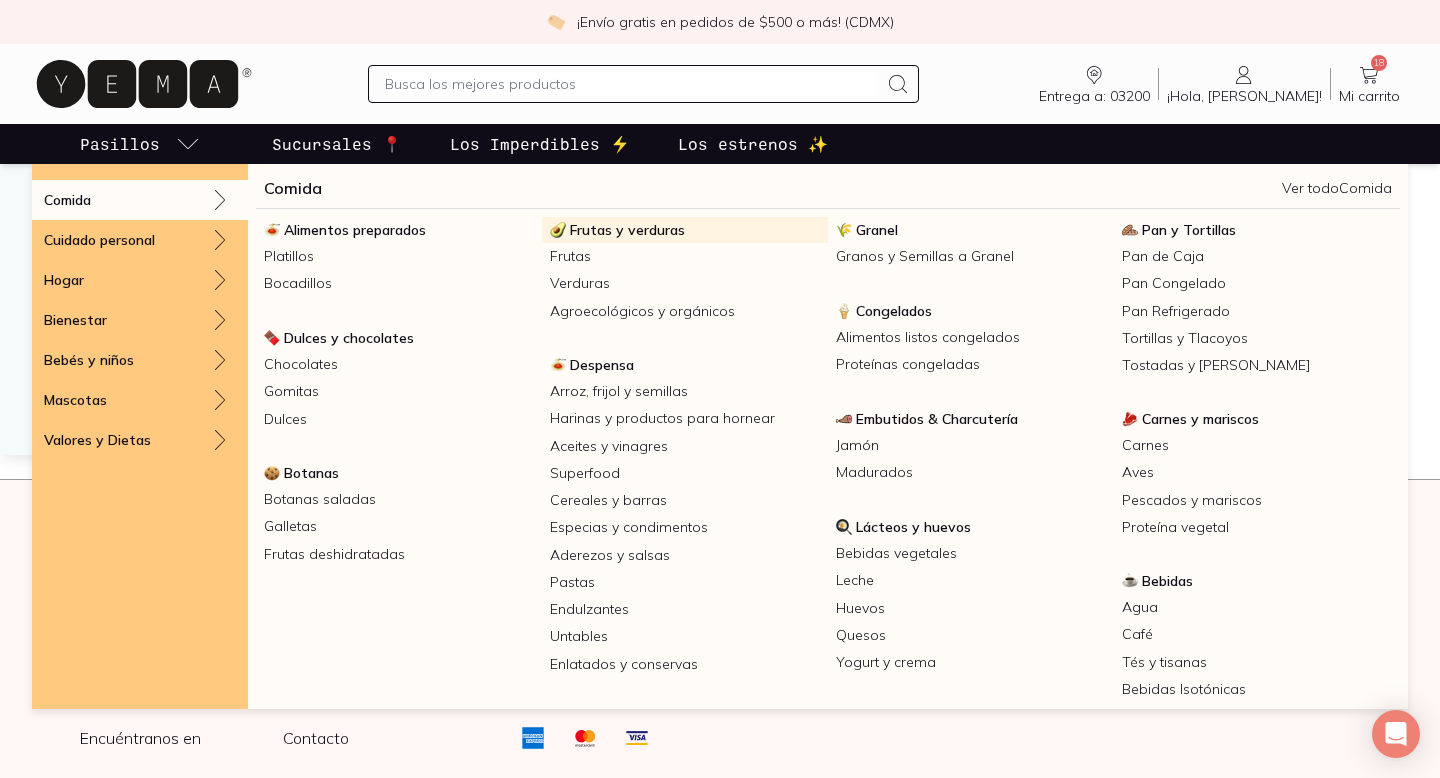click on "Frutas y verduras" at bounding box center (627, 230) 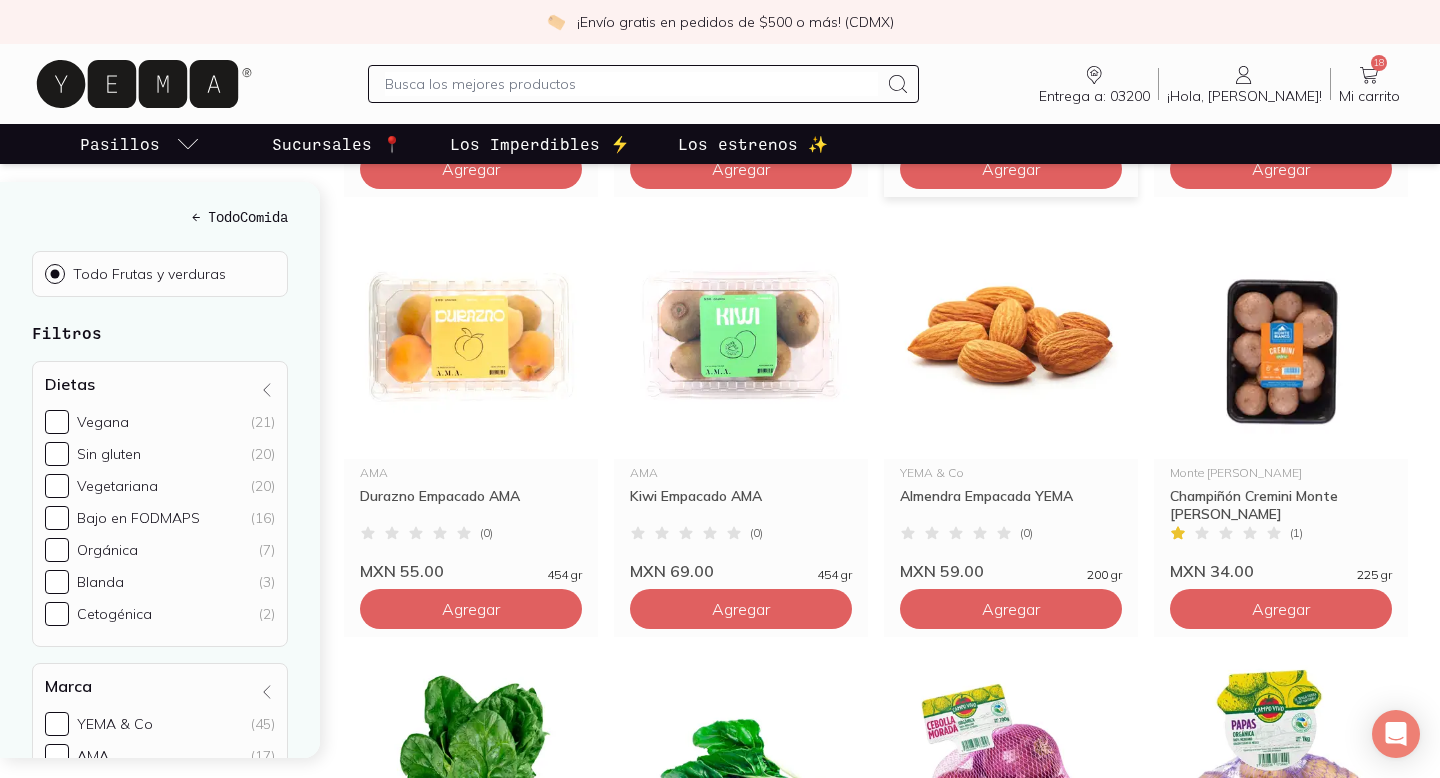 scroll, scrollTop: 1571, scrollLeft: 0, axis: vertical 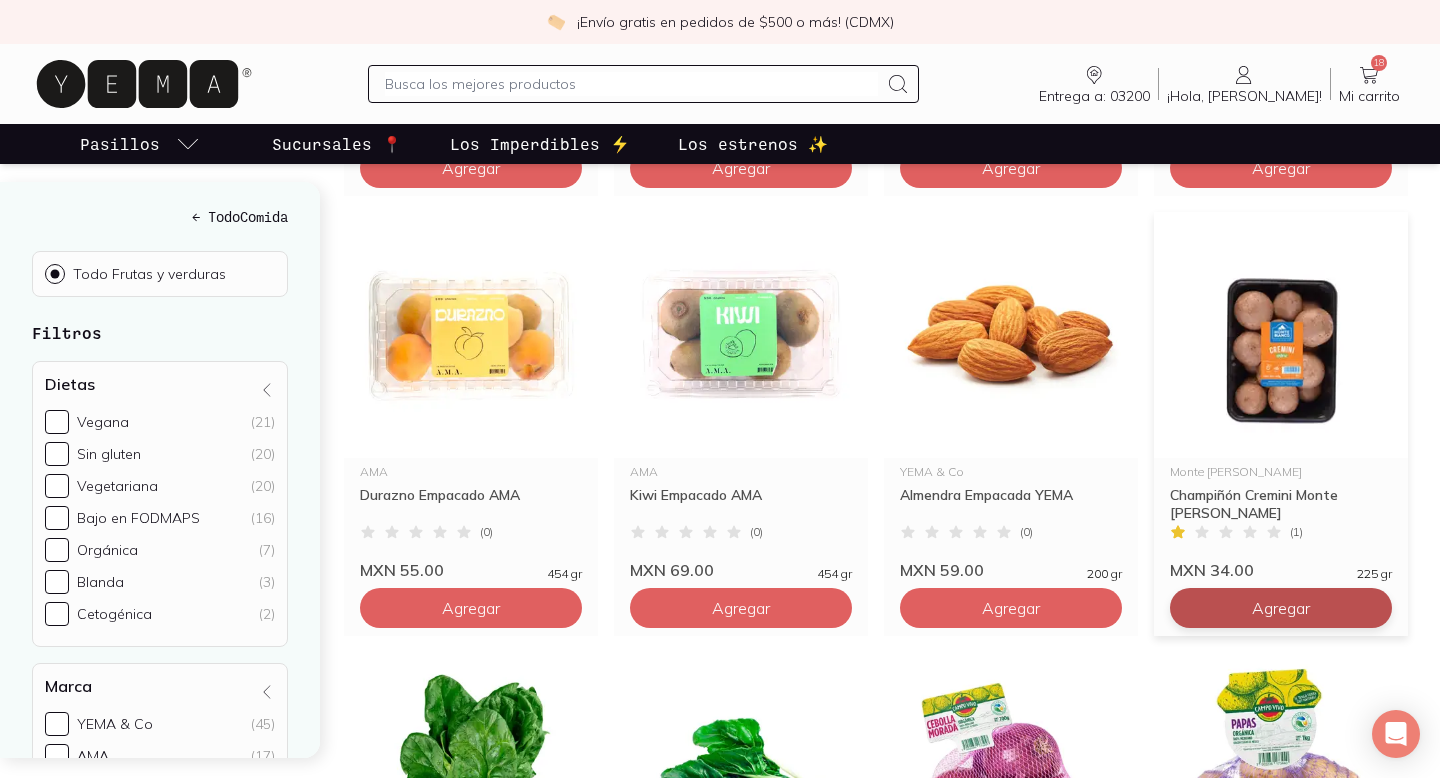 click on "Agregar" at bounding box center (471, -712) 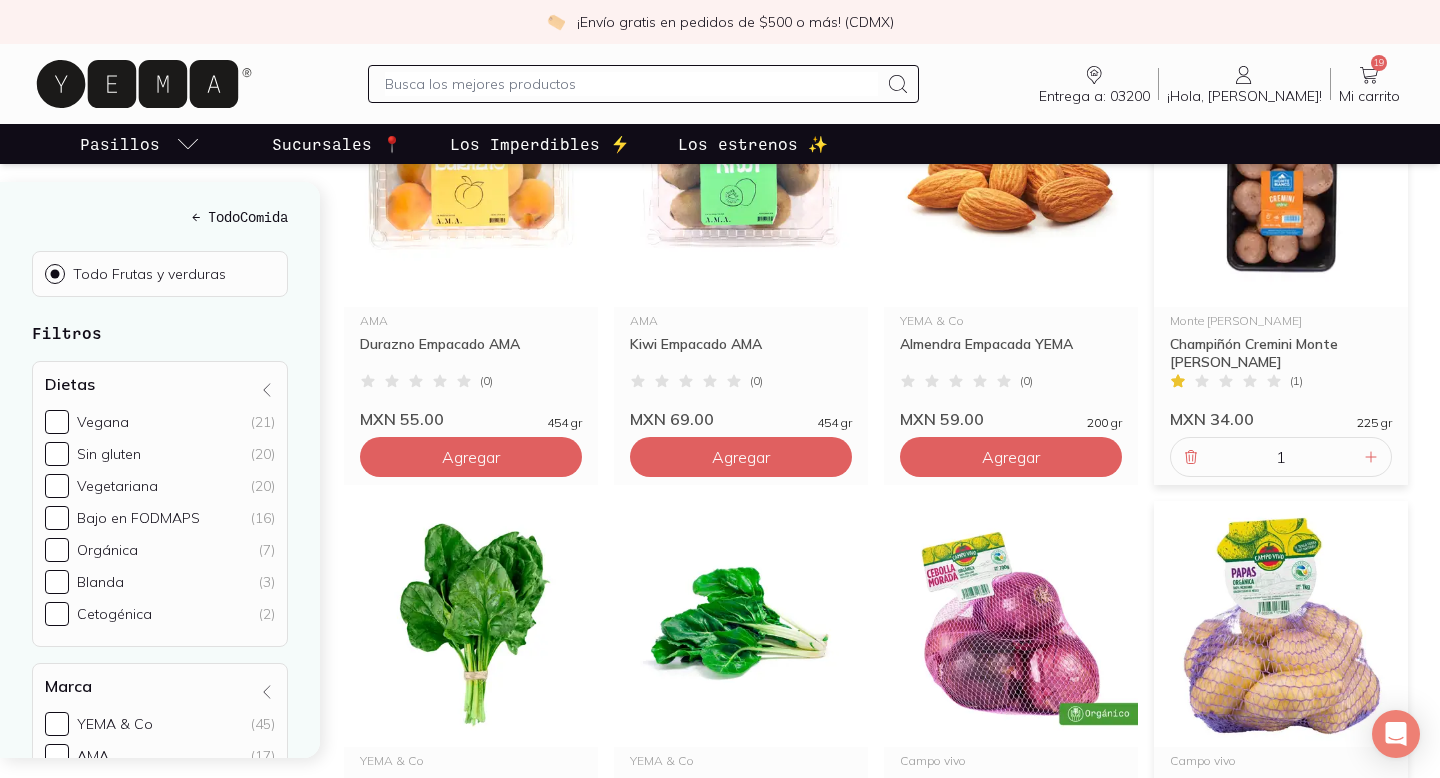 scroll, scrollTop: 1725, scrollLeft: 0, axis: vertical 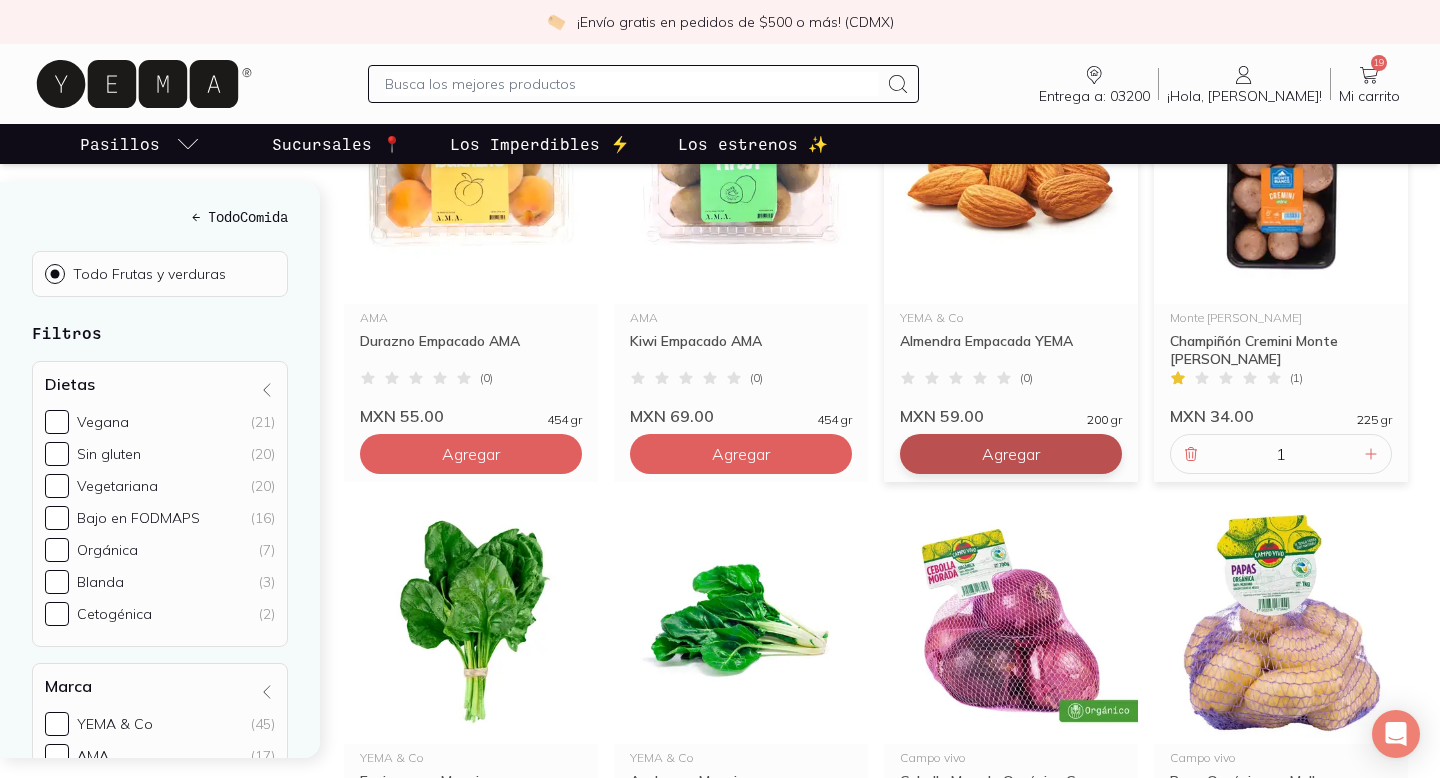 click on "Agregar" at bounding box center [471, -866] 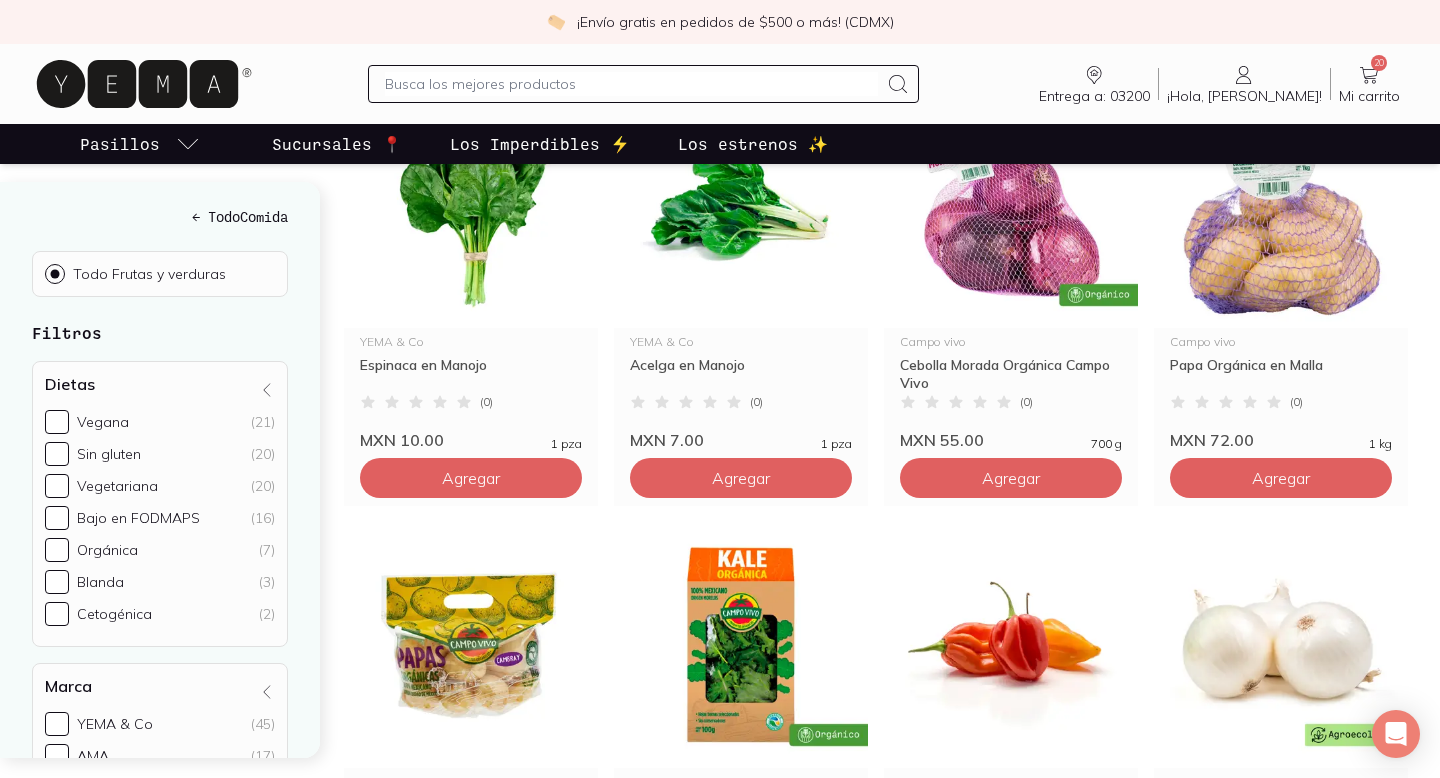 scroll, scrollTop: 2175, scrollLeft: 0, axis: vertical 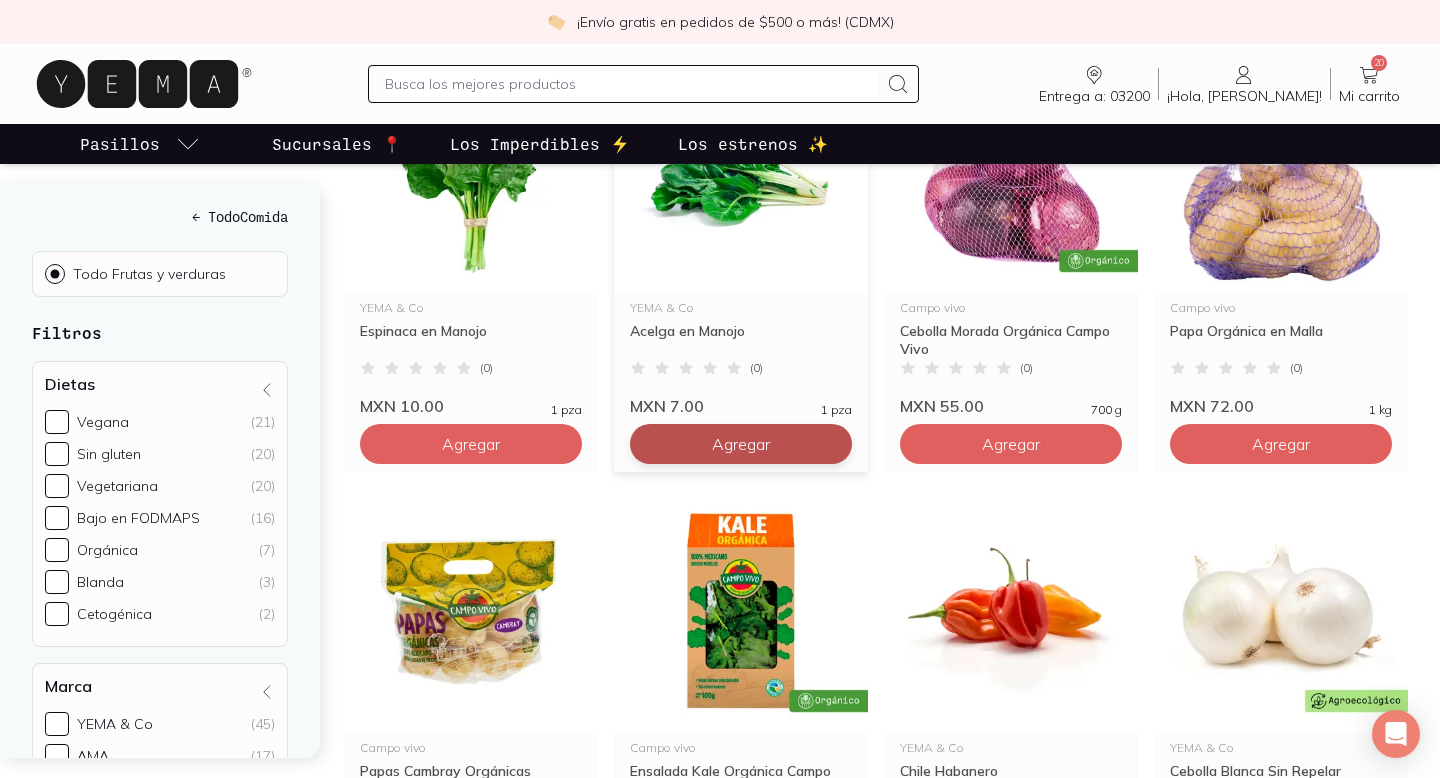 click on "Agregar" at bounding box center [471, -1316] 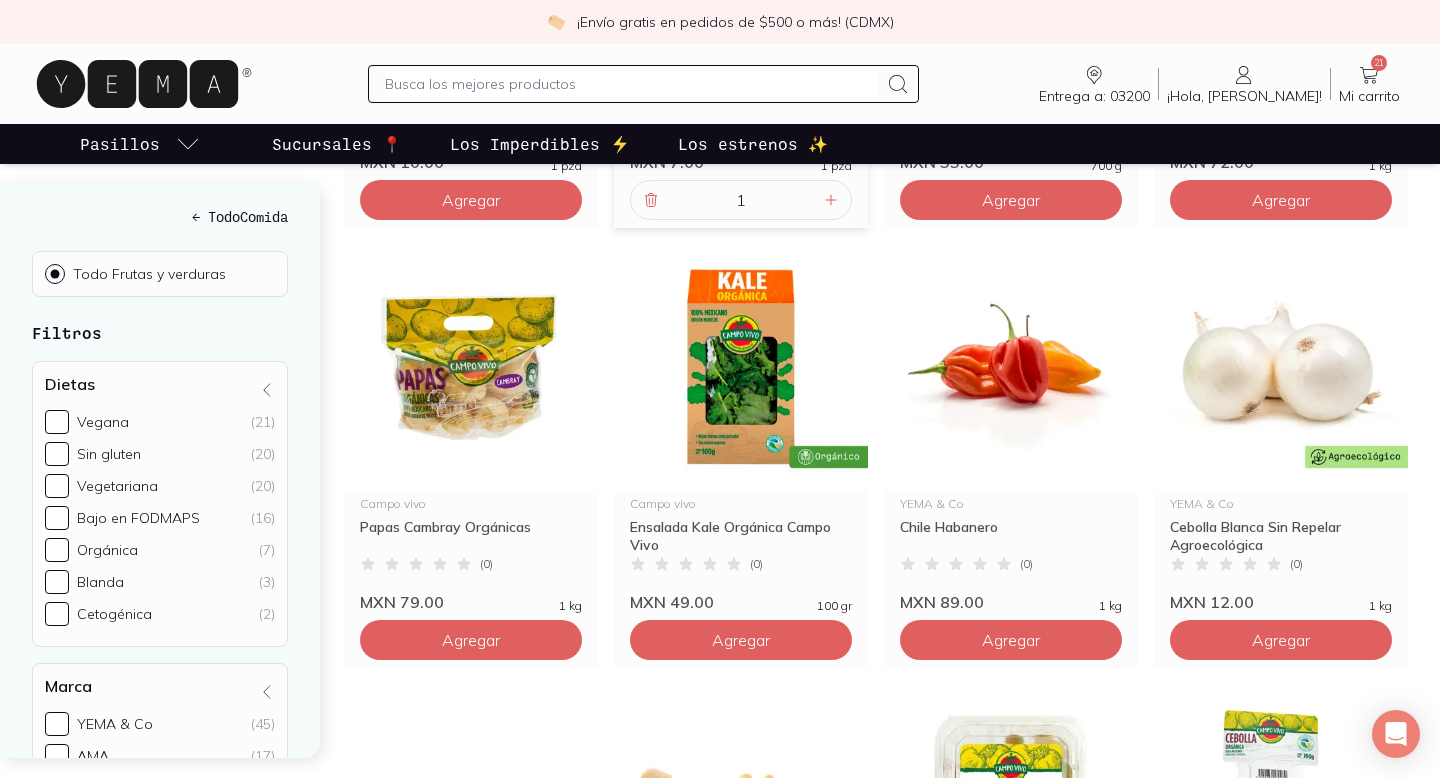 scroll, scrollTop: 2442, scrollLeft: 0, axis: vertical 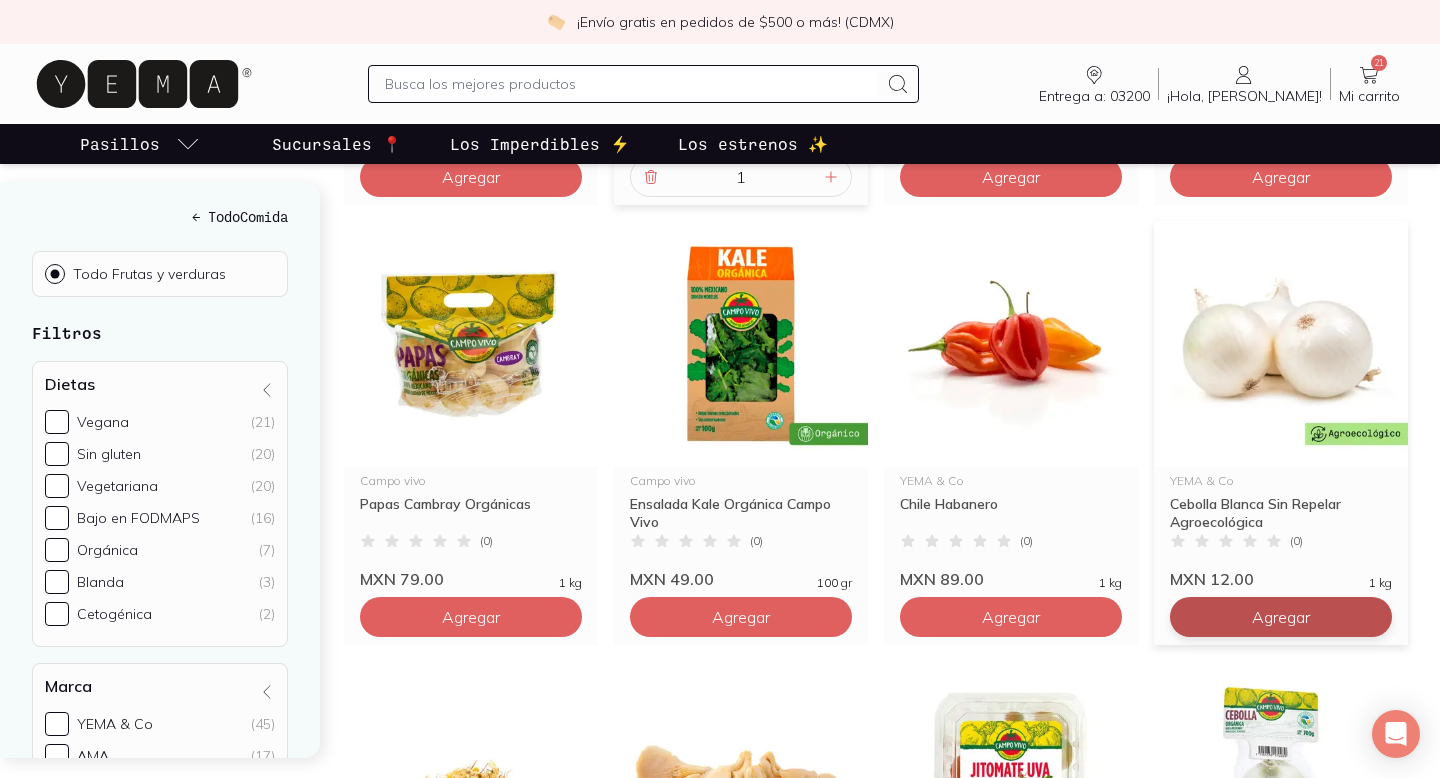 click on "Agregar" at bounding box center [471, -1583] 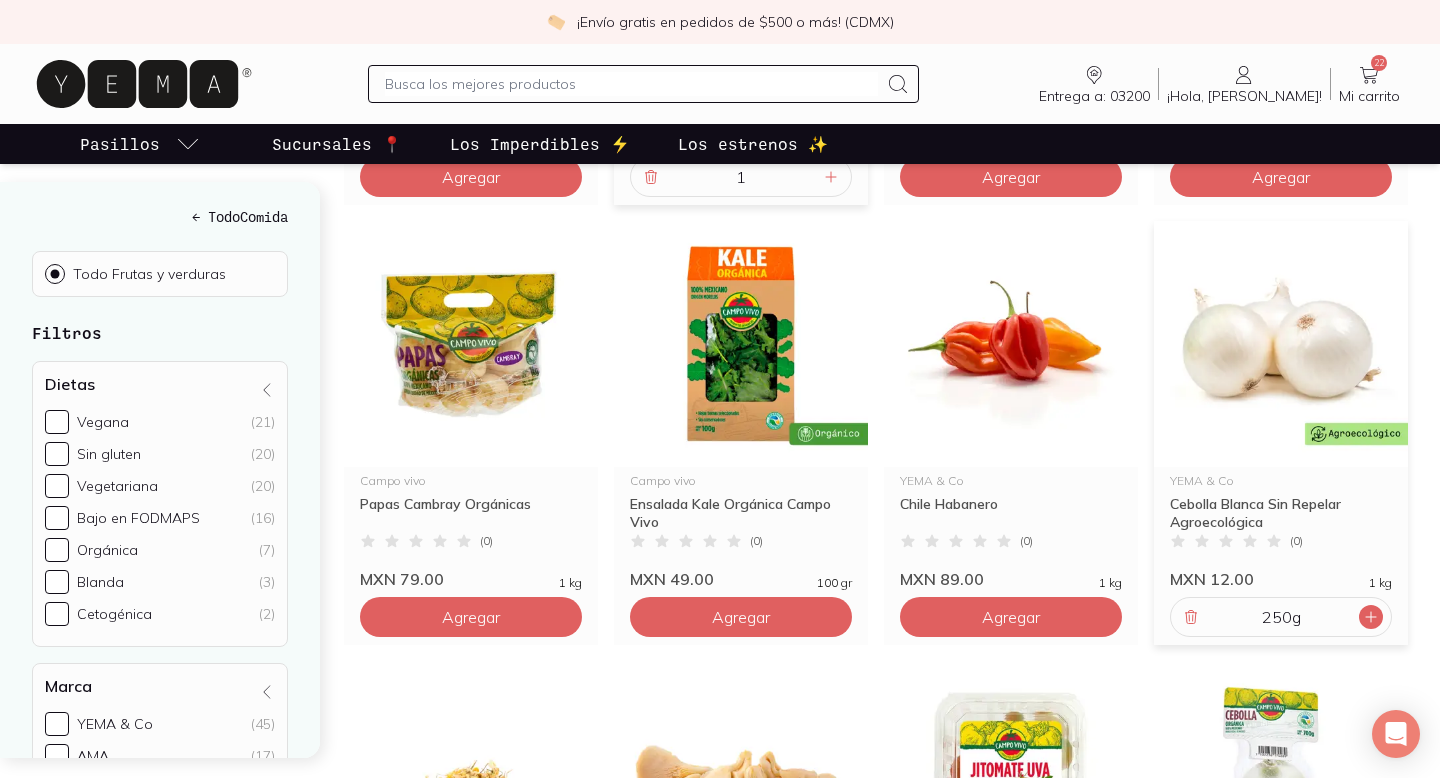 click at bounding box center (1371, 617) 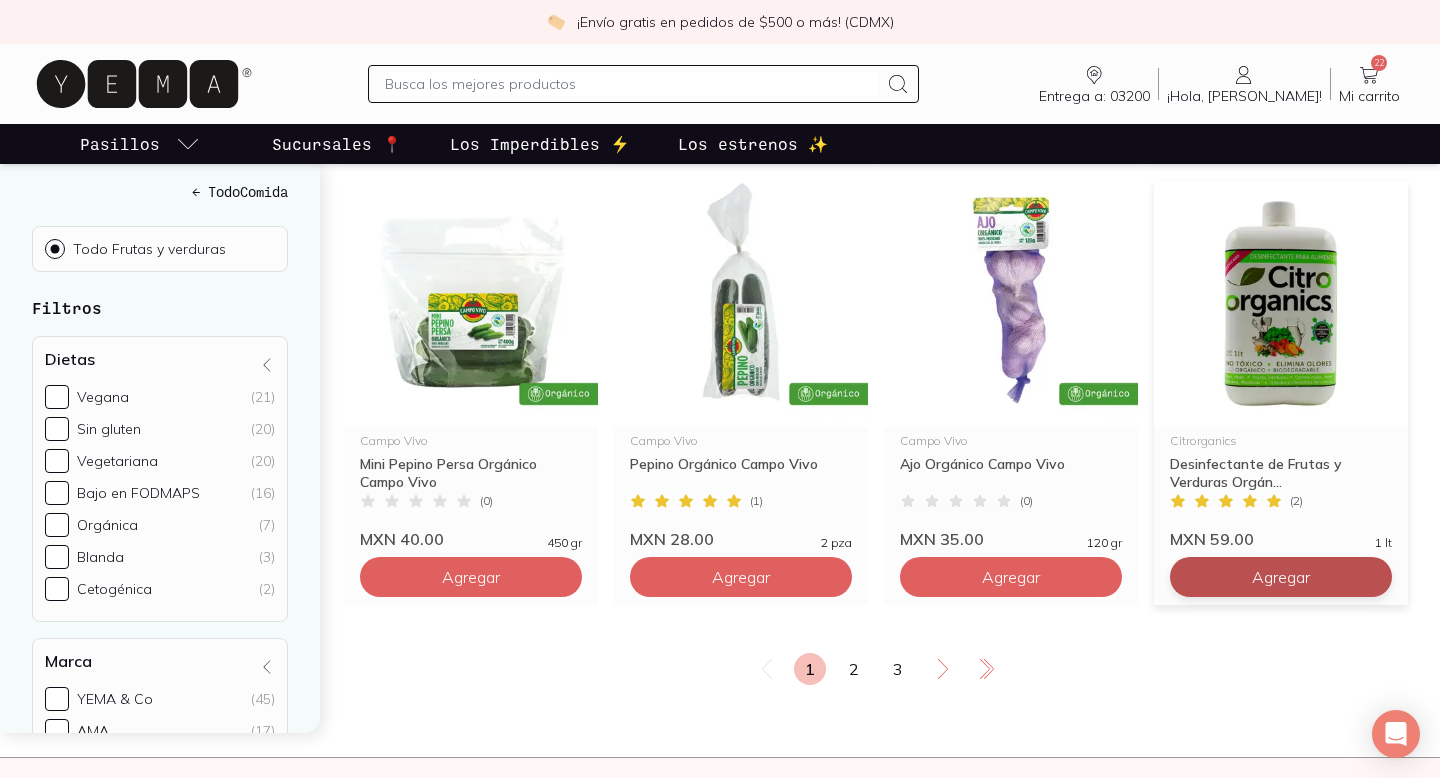 scroll, scrollTop: 3363, scrollLeft: 0, axis: vertical 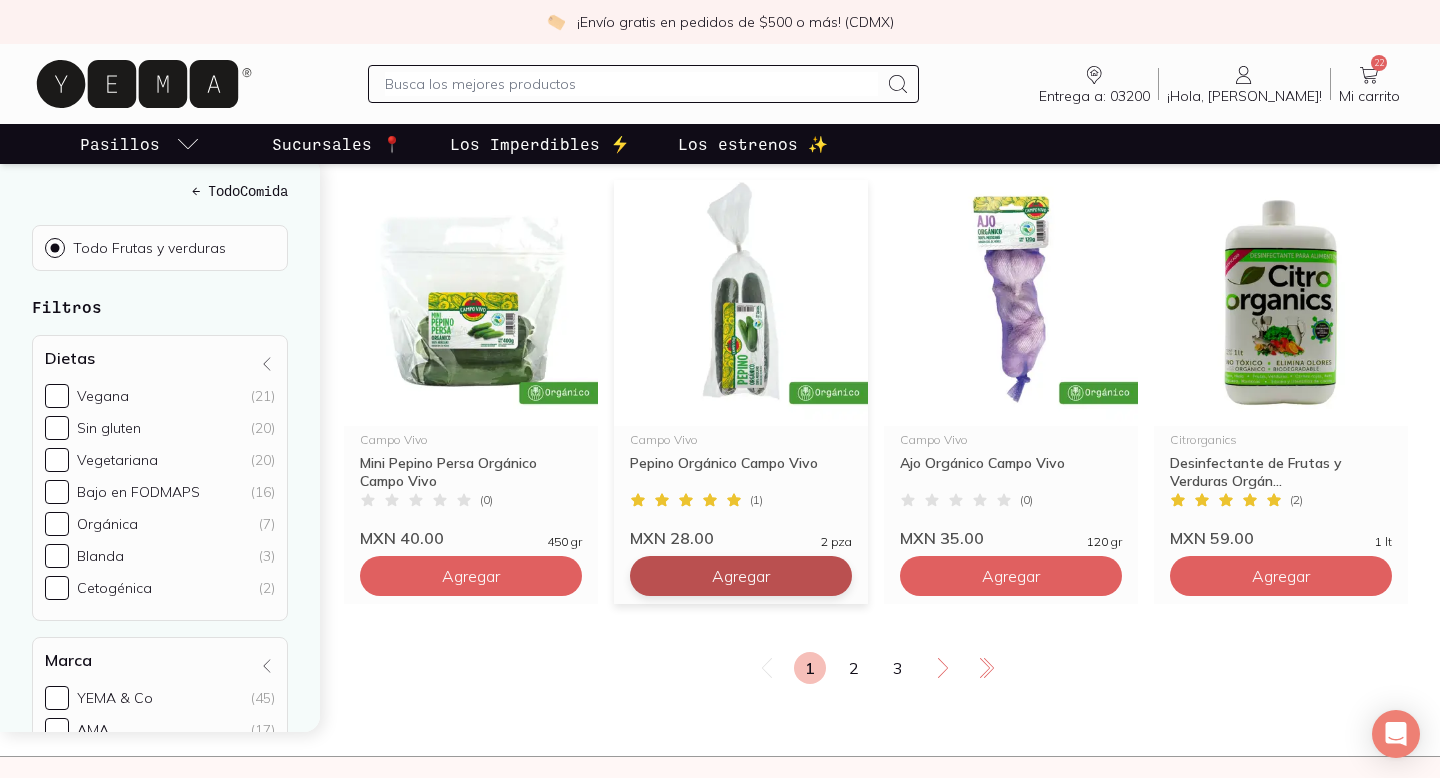 click on "Agregar" at bounding box center [471, -2504] 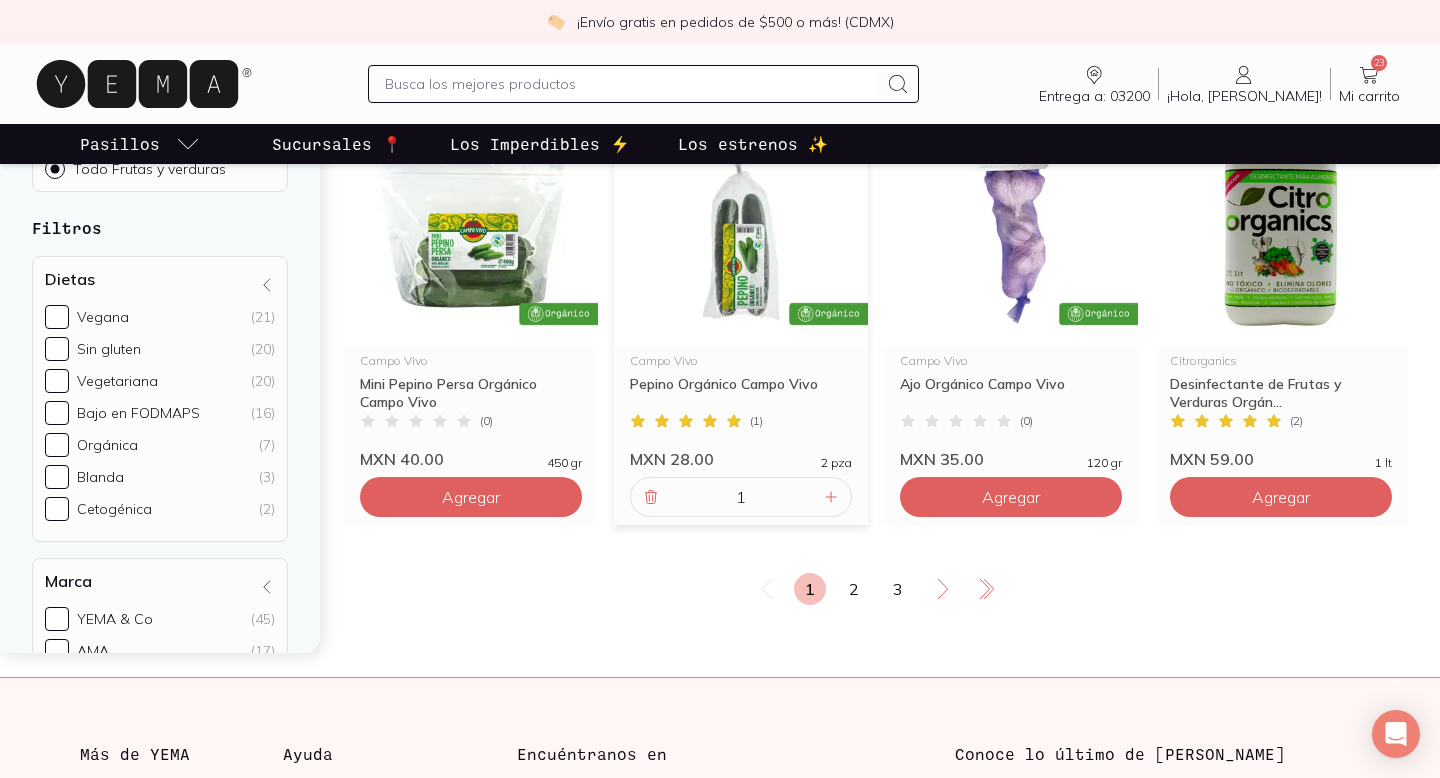 scroll, scrollTop: 3446, scrollLeft: 0, axis: vertical 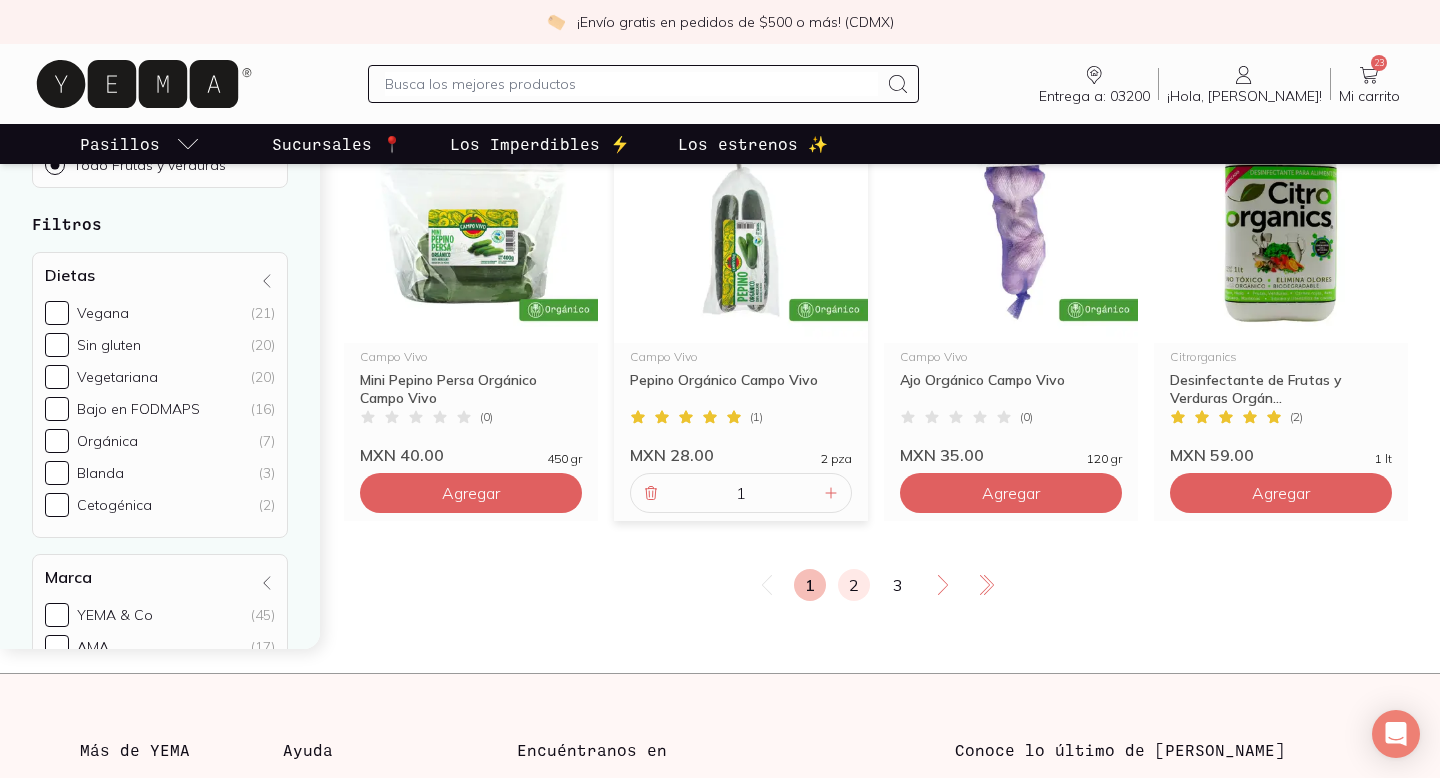 click on "2" at bounding box center [854, 585] 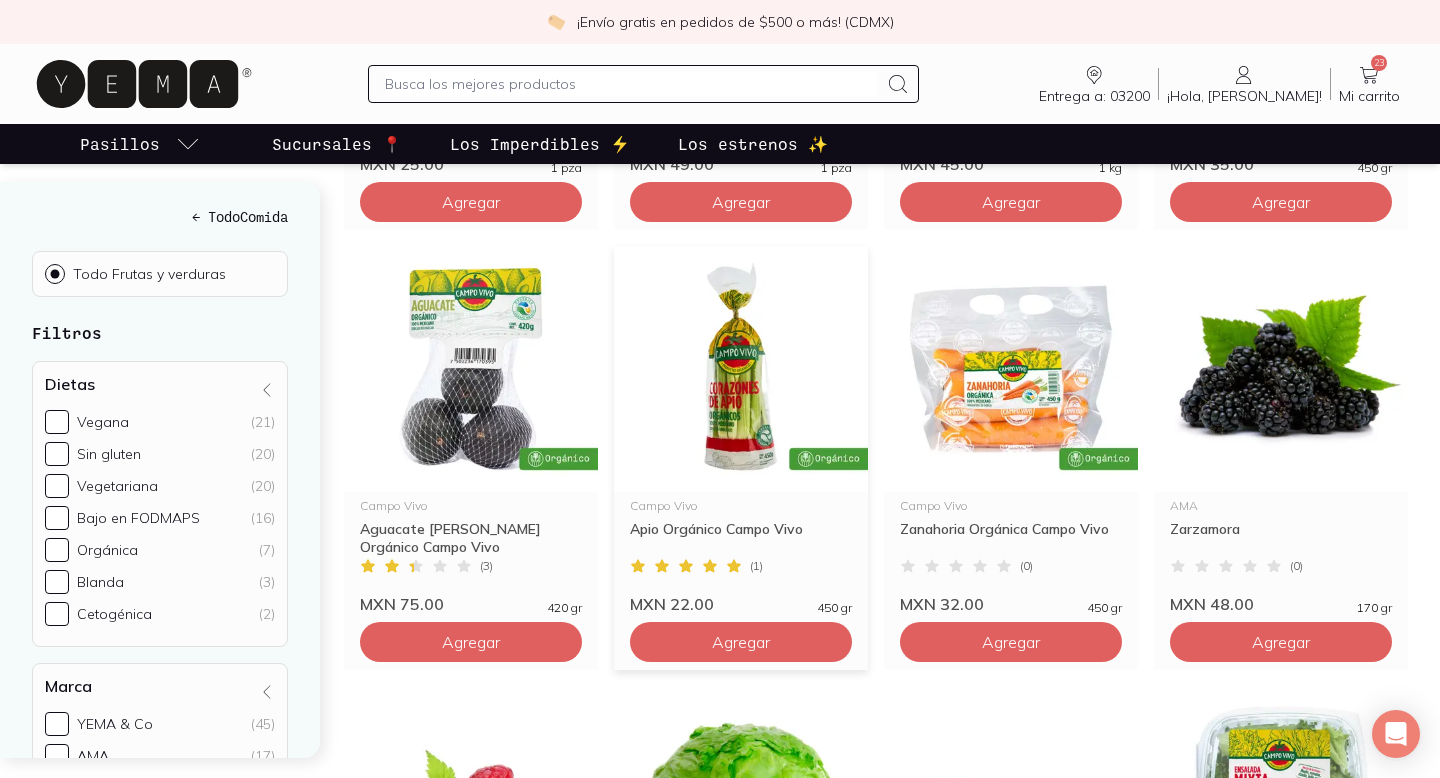 scroll, scrollTop: 1106, scrollLeft: 0, axis: vertical 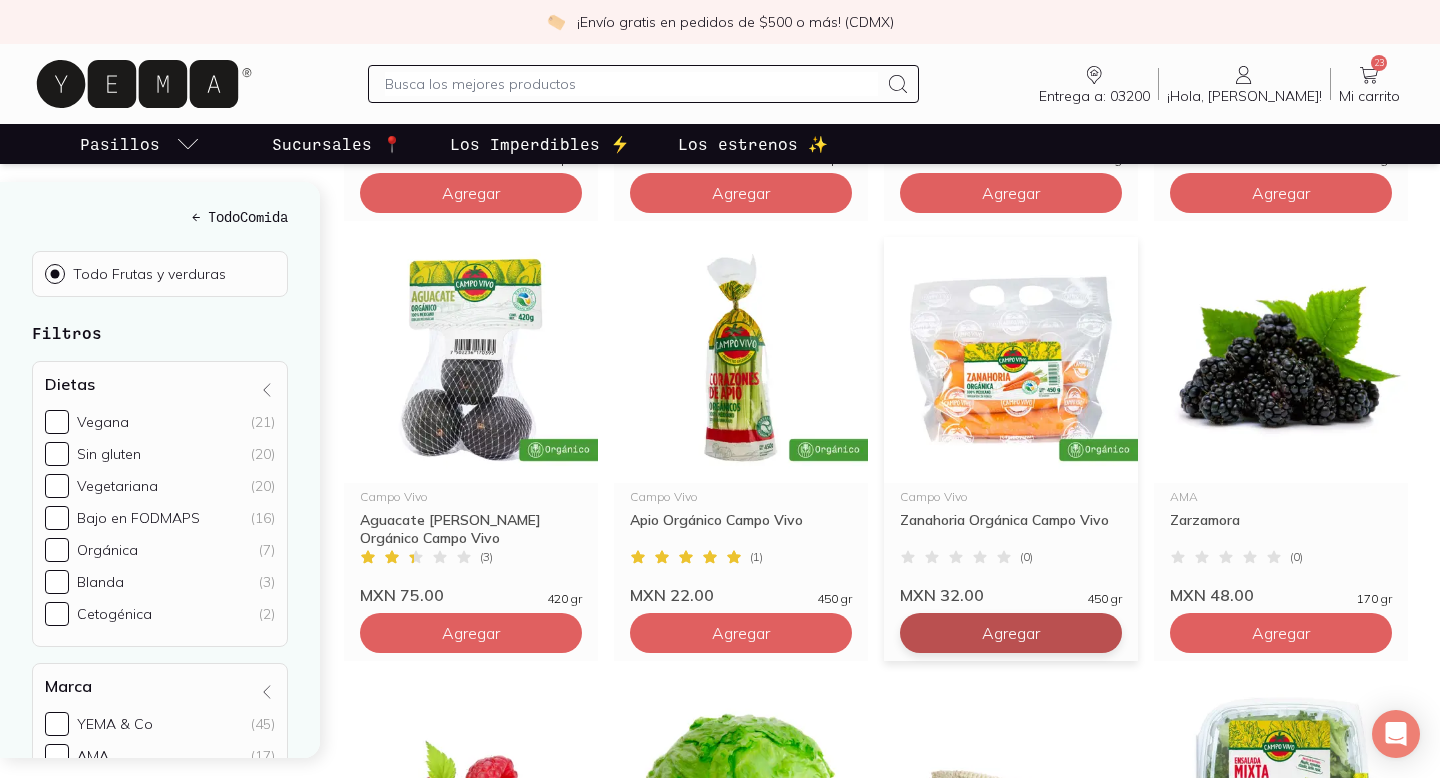 click on "Agregar" at bounding box center (471, -247) 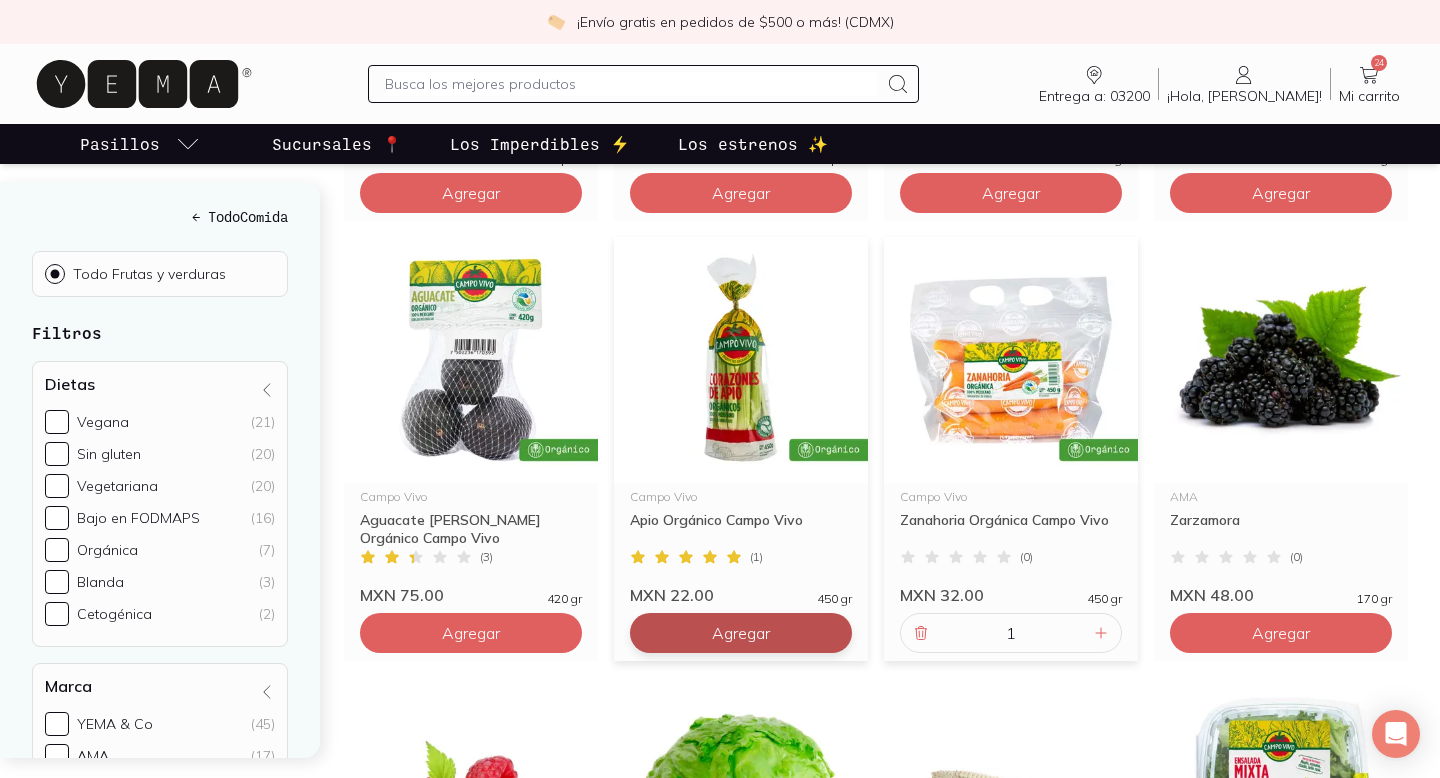 click on "Agregar" at bounding box center (471, -247) 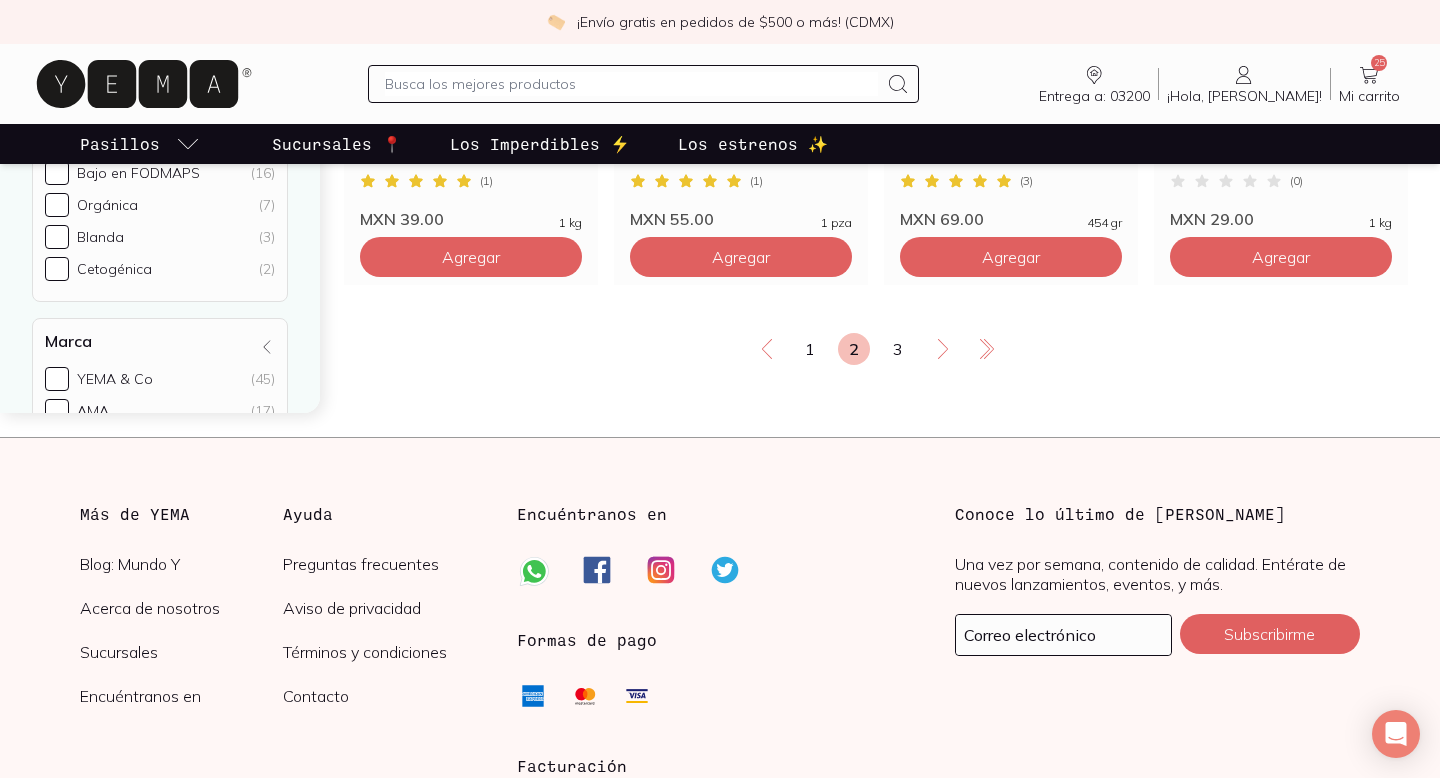 scroll, scrollTop: 3700, scrollLeft: 0, axis: vertical 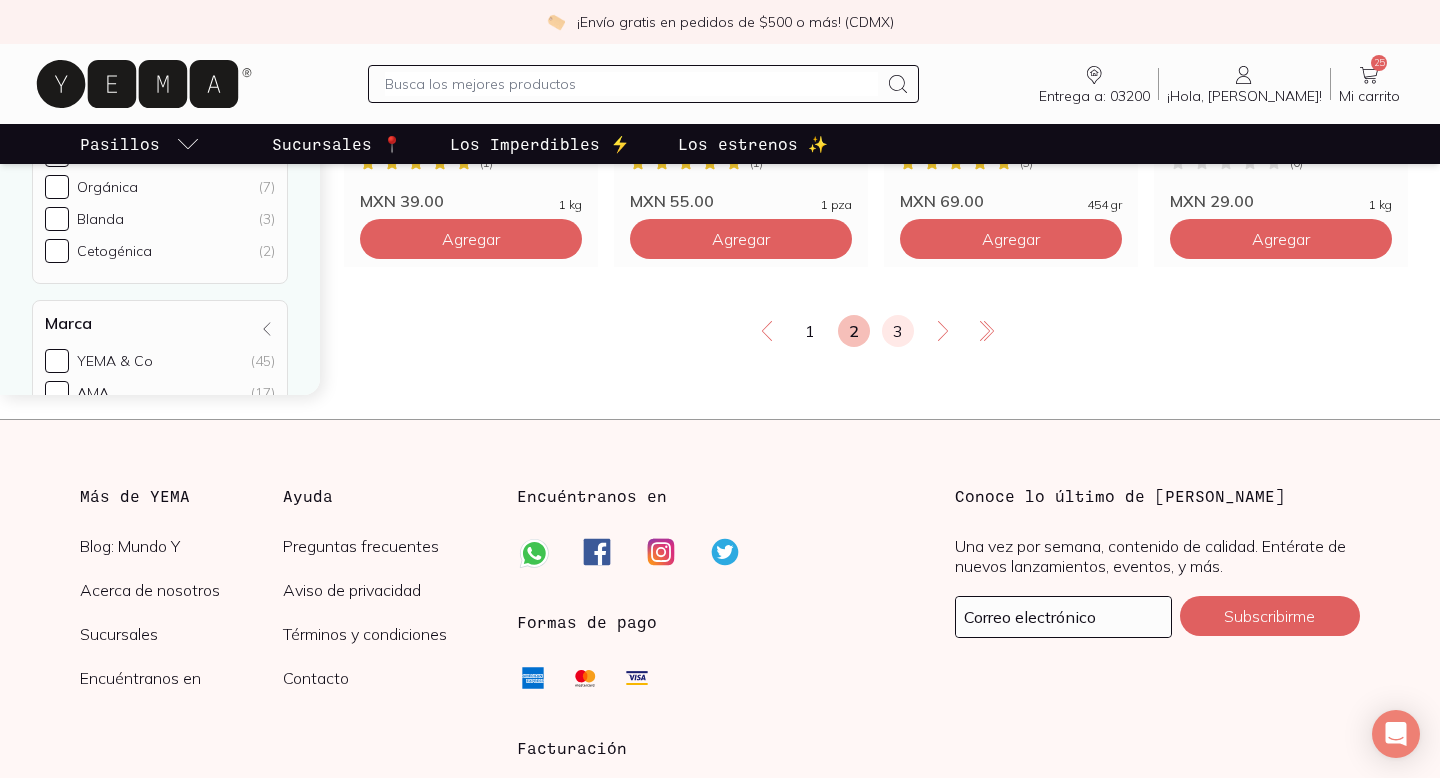 click on "3" at bounding box center (898, 331) 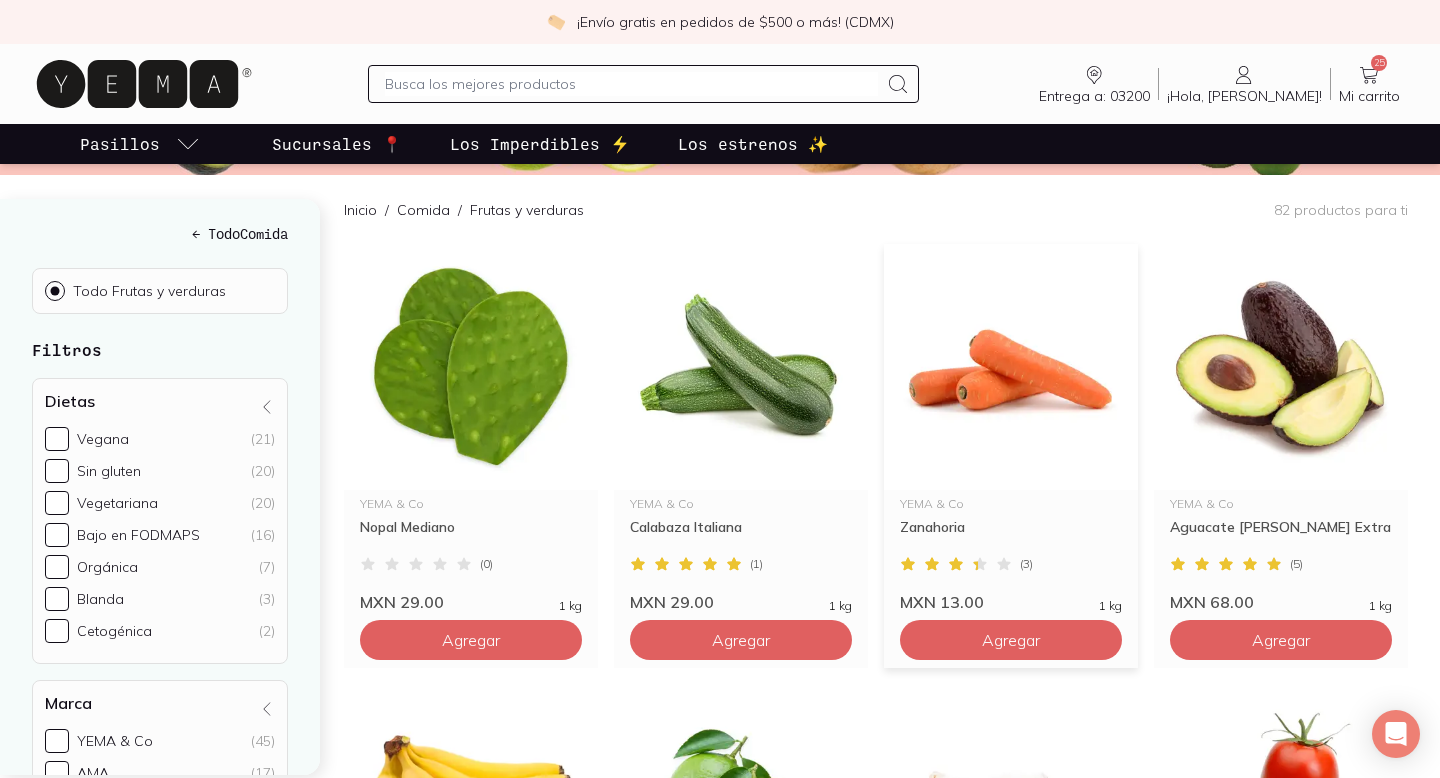 scroll, scrollTop: 224, scrollLeft: 0, axis: vertical 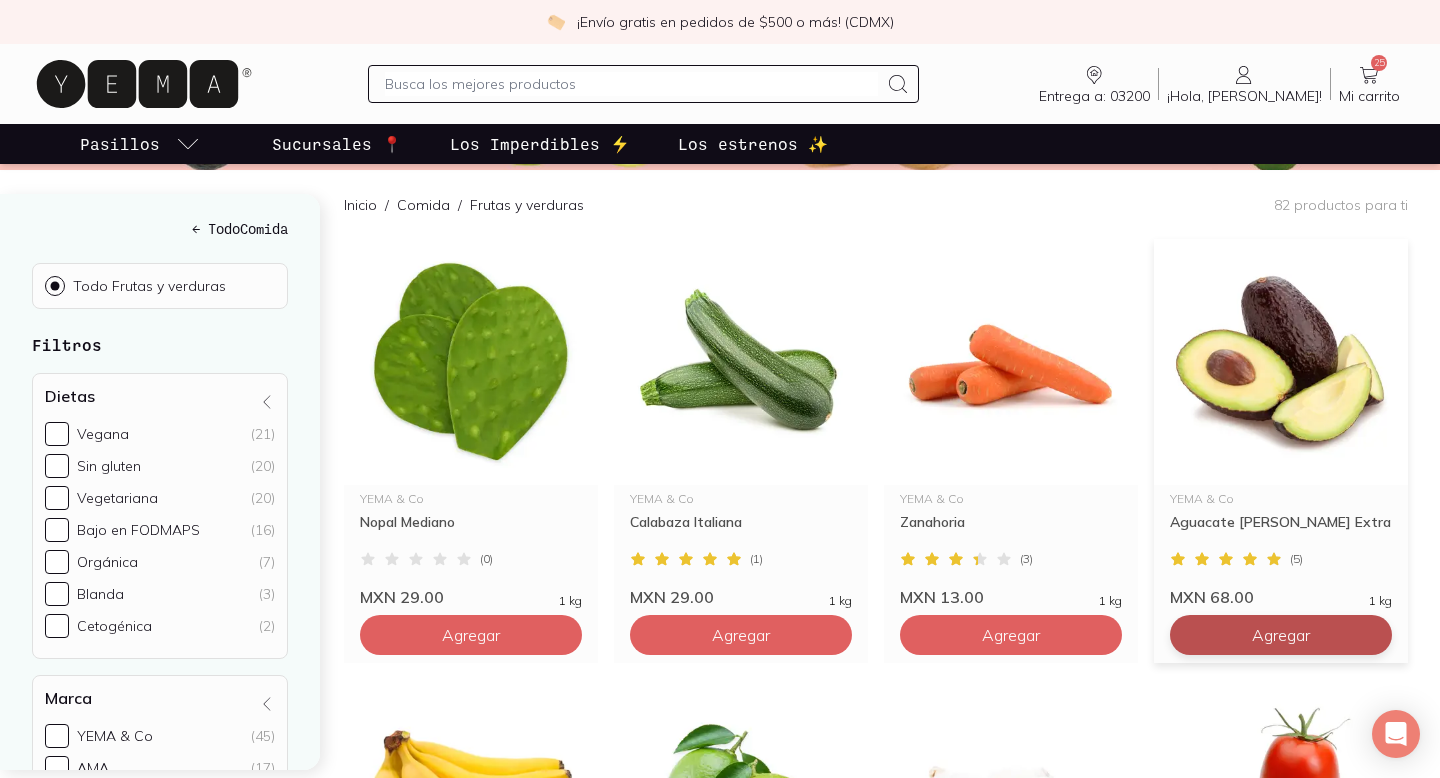 click on "Agregar" at bounding box center (471, 635) 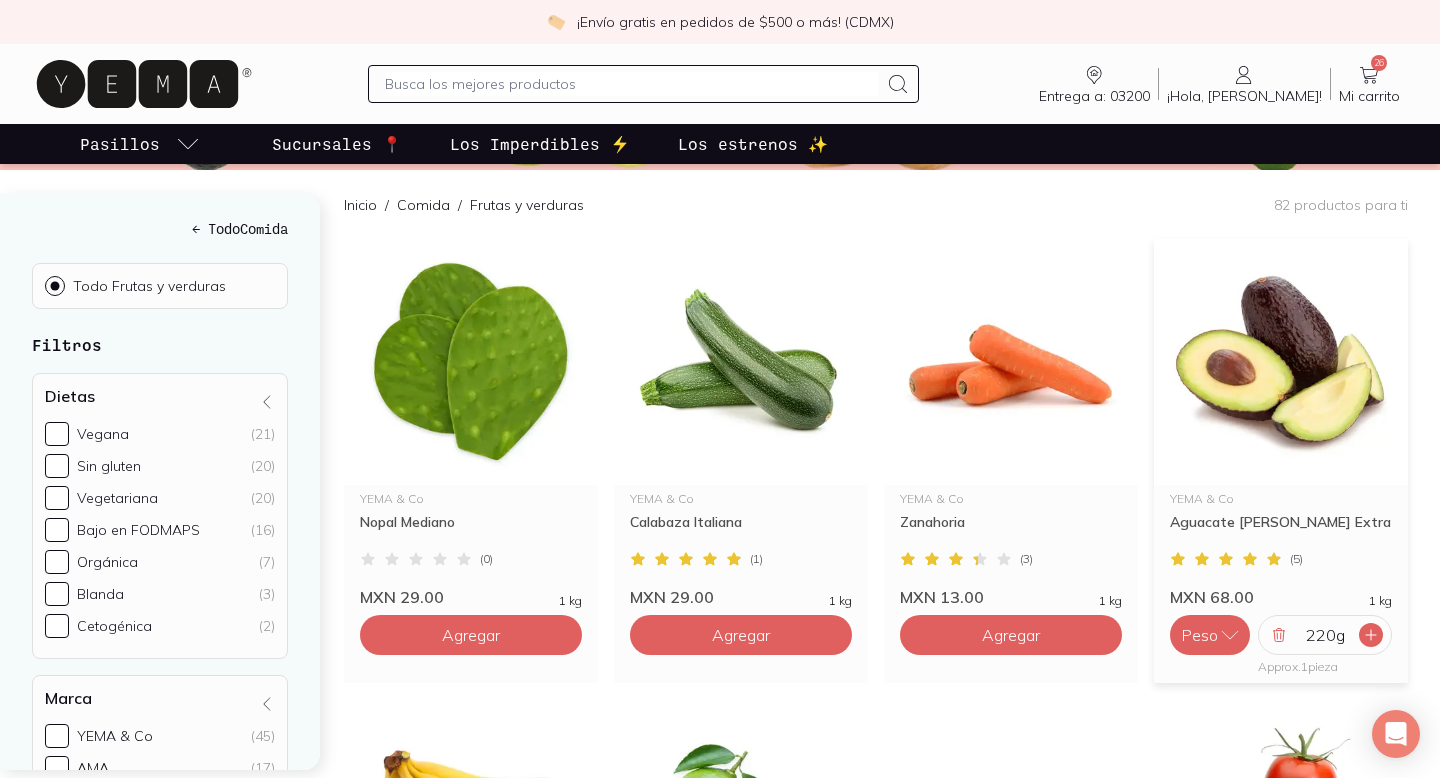 click 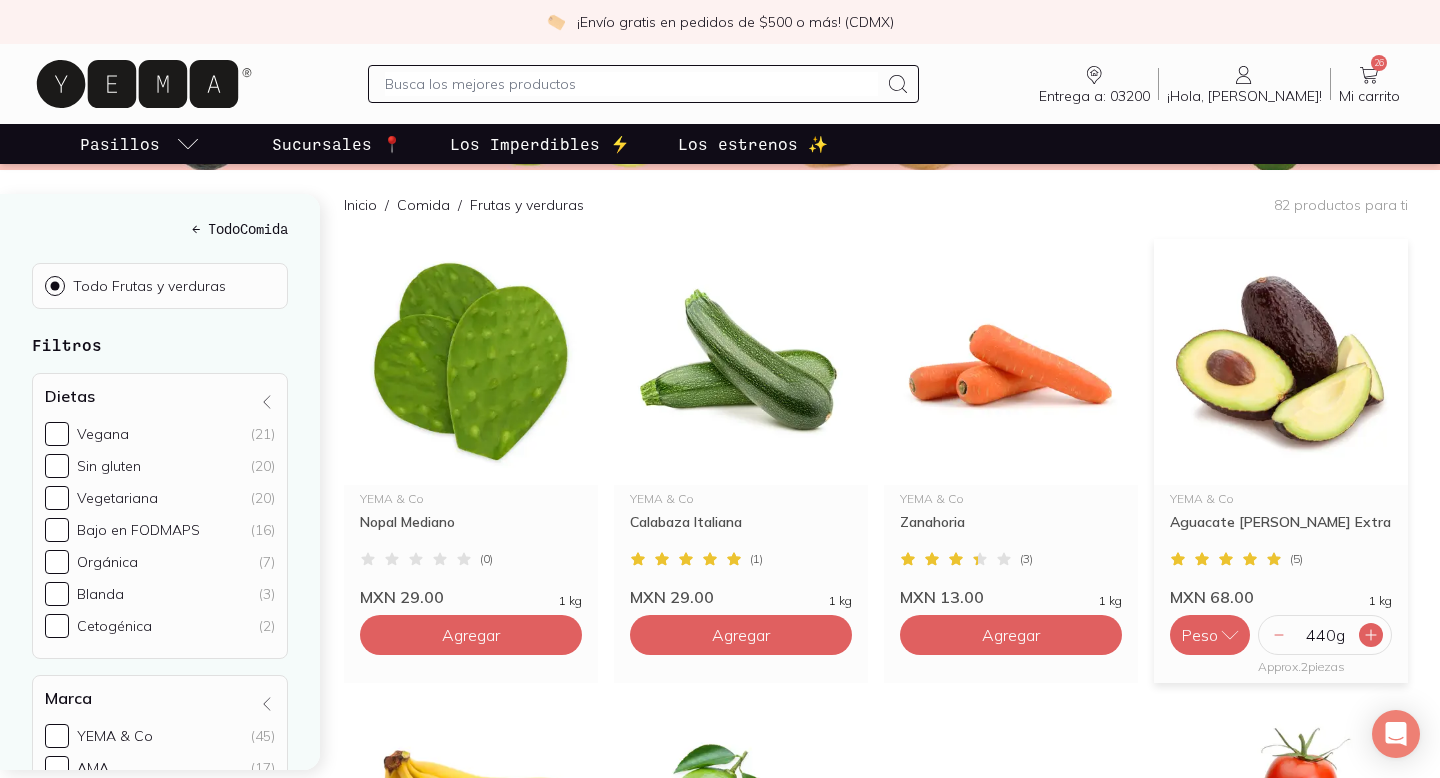 click 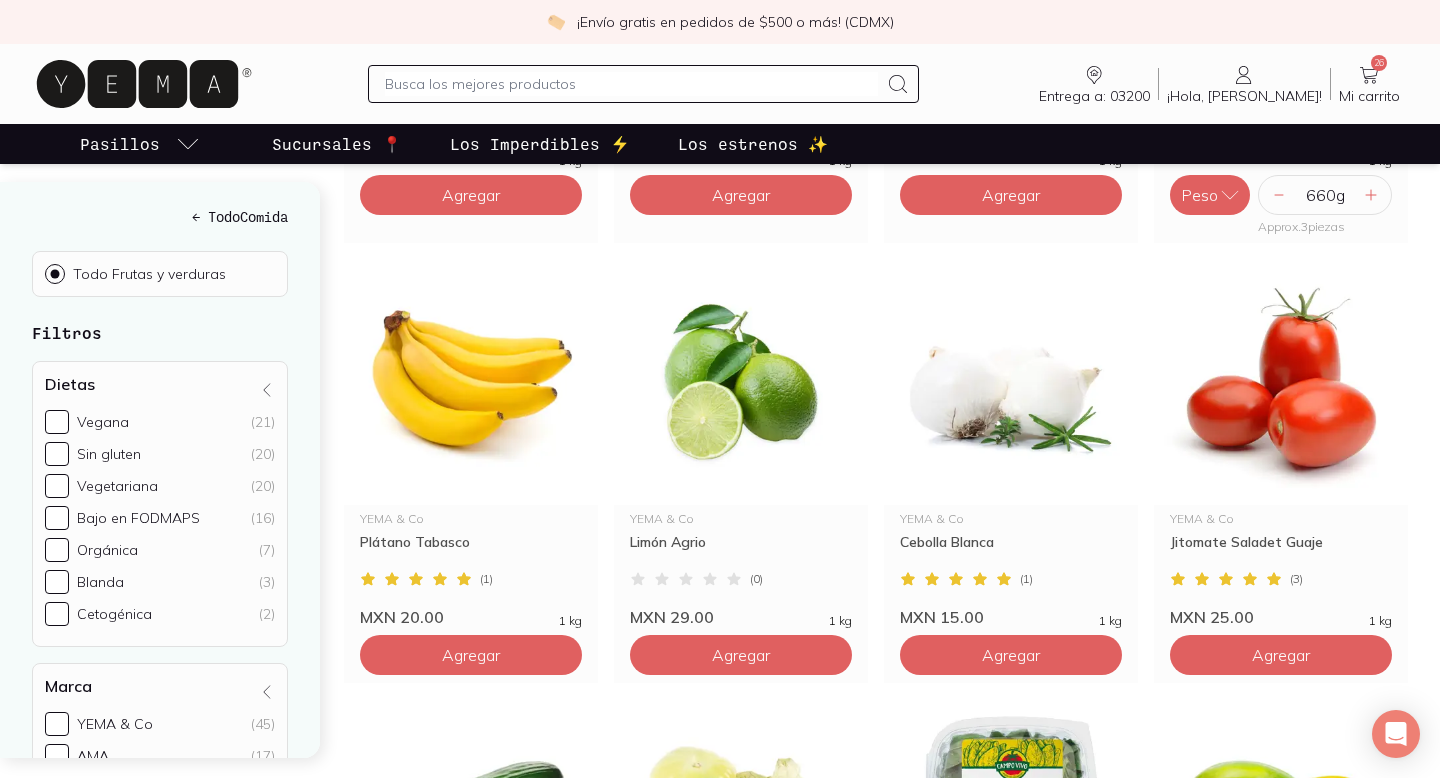 scroll, scrollTop: 660, scrollLeft: 0, axis: vertical 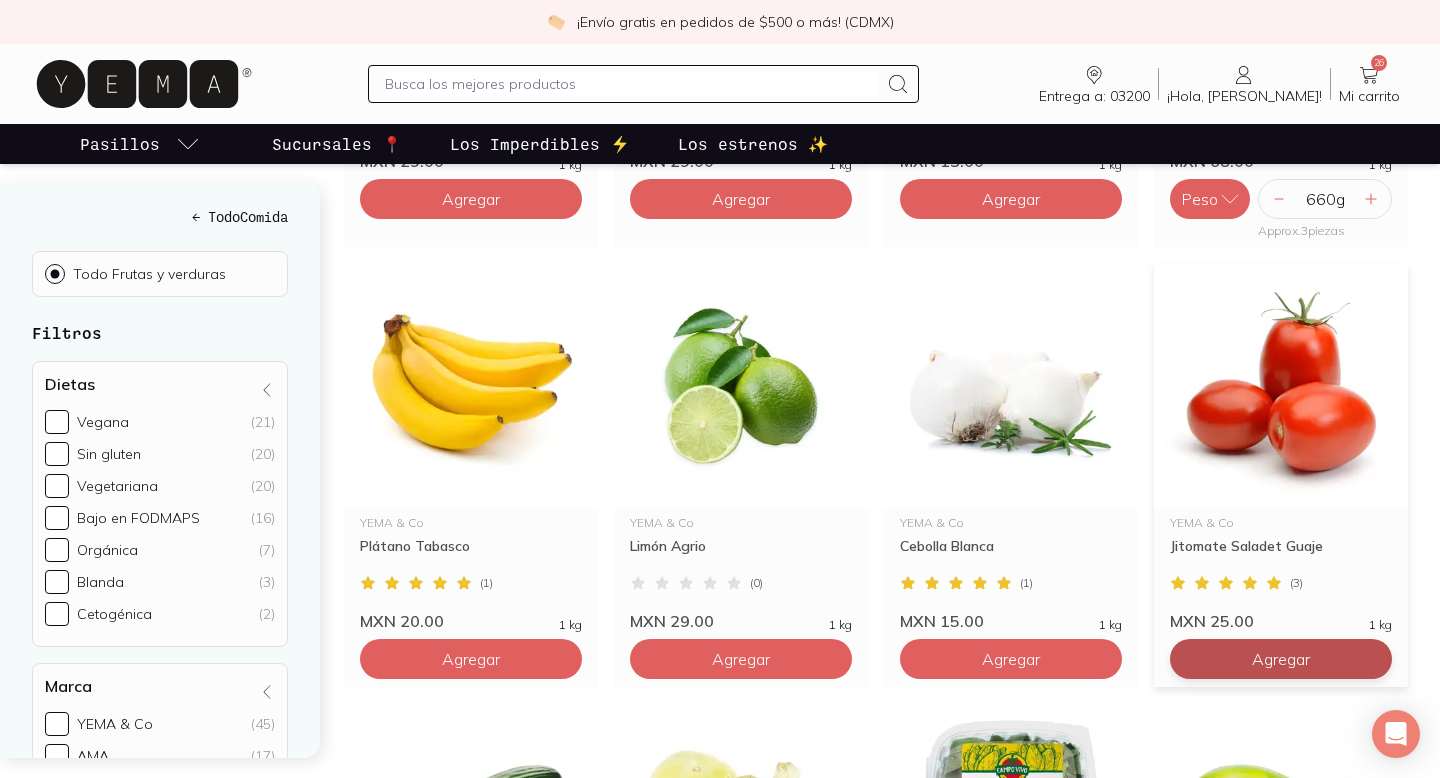 click on "Agregar" at bounding box center (471, 199) 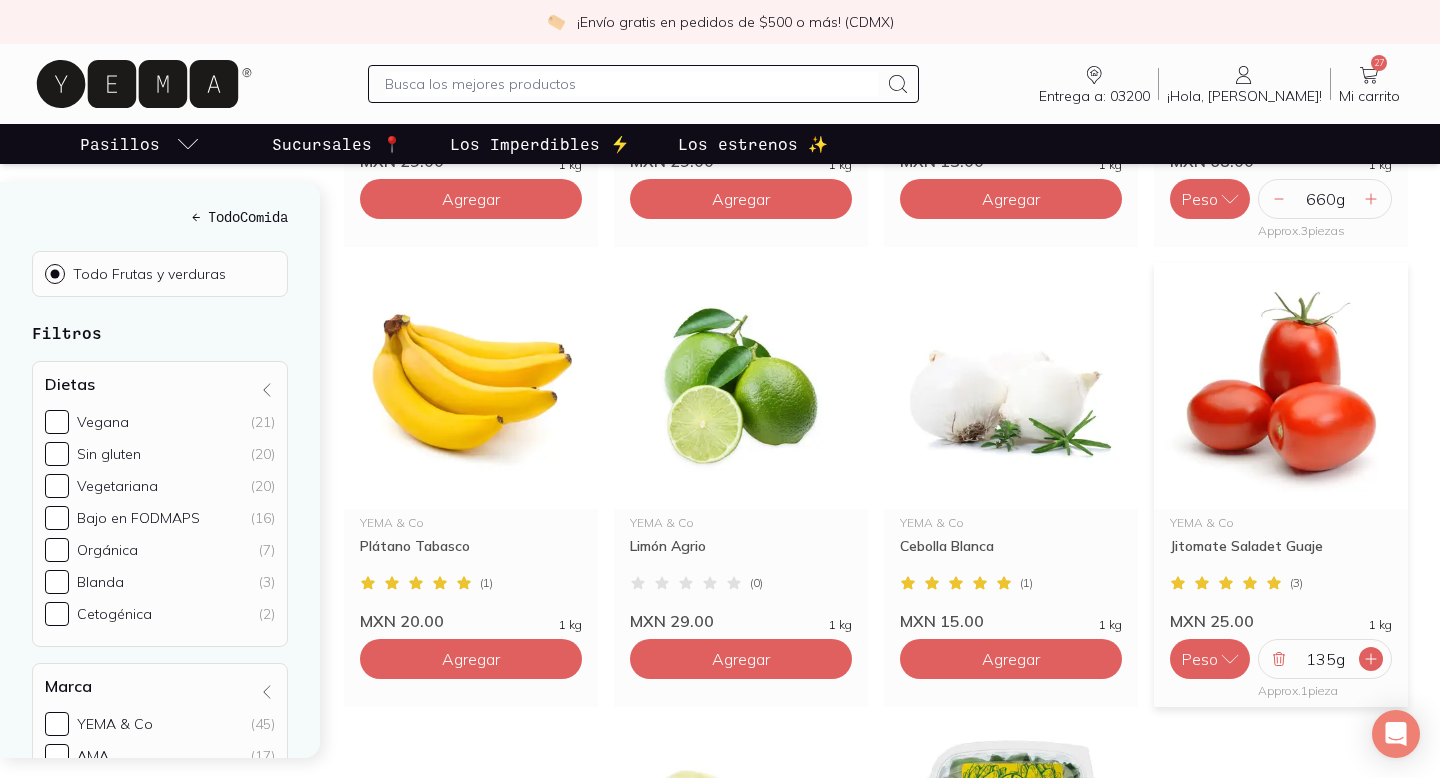 click at bounding box center [1371, 659] 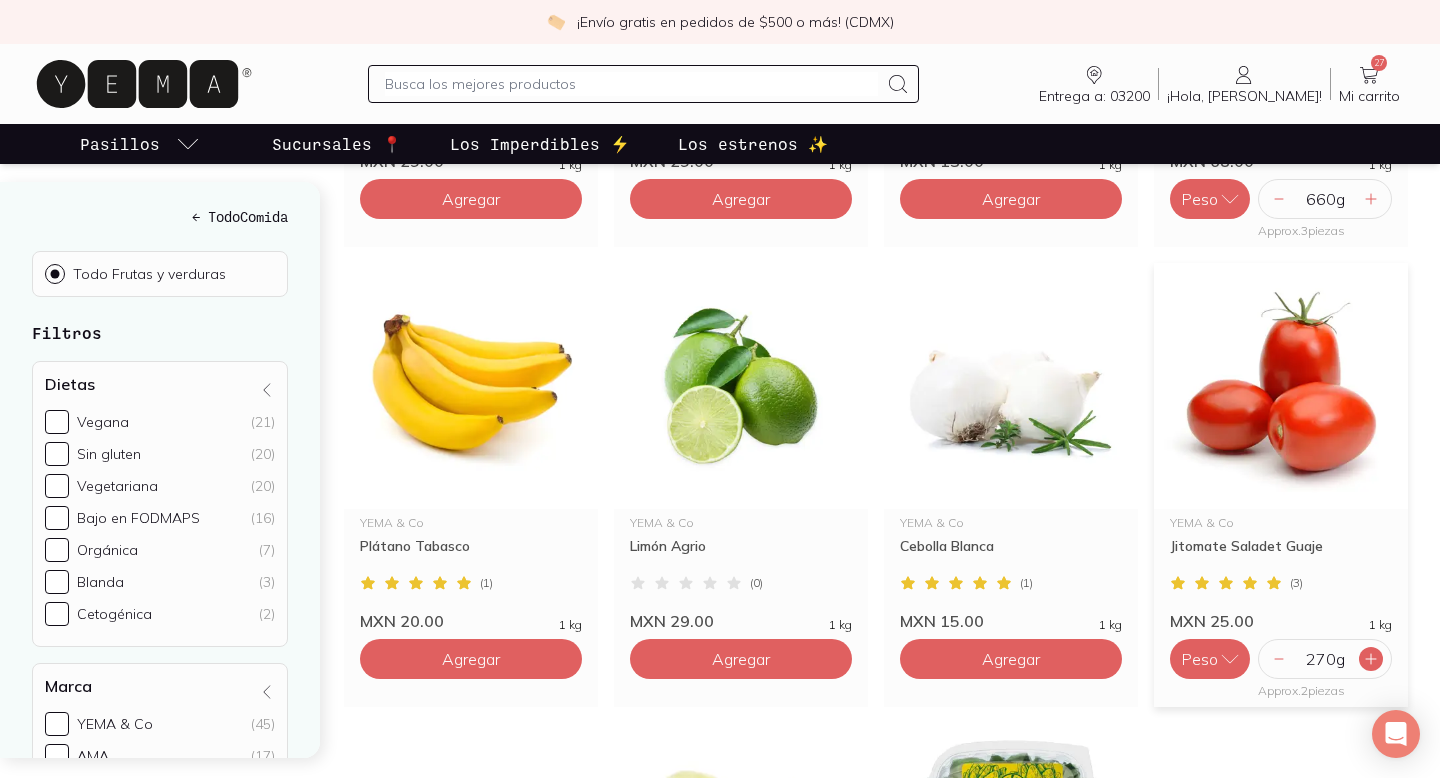 click at bounding box center (1371, 659) 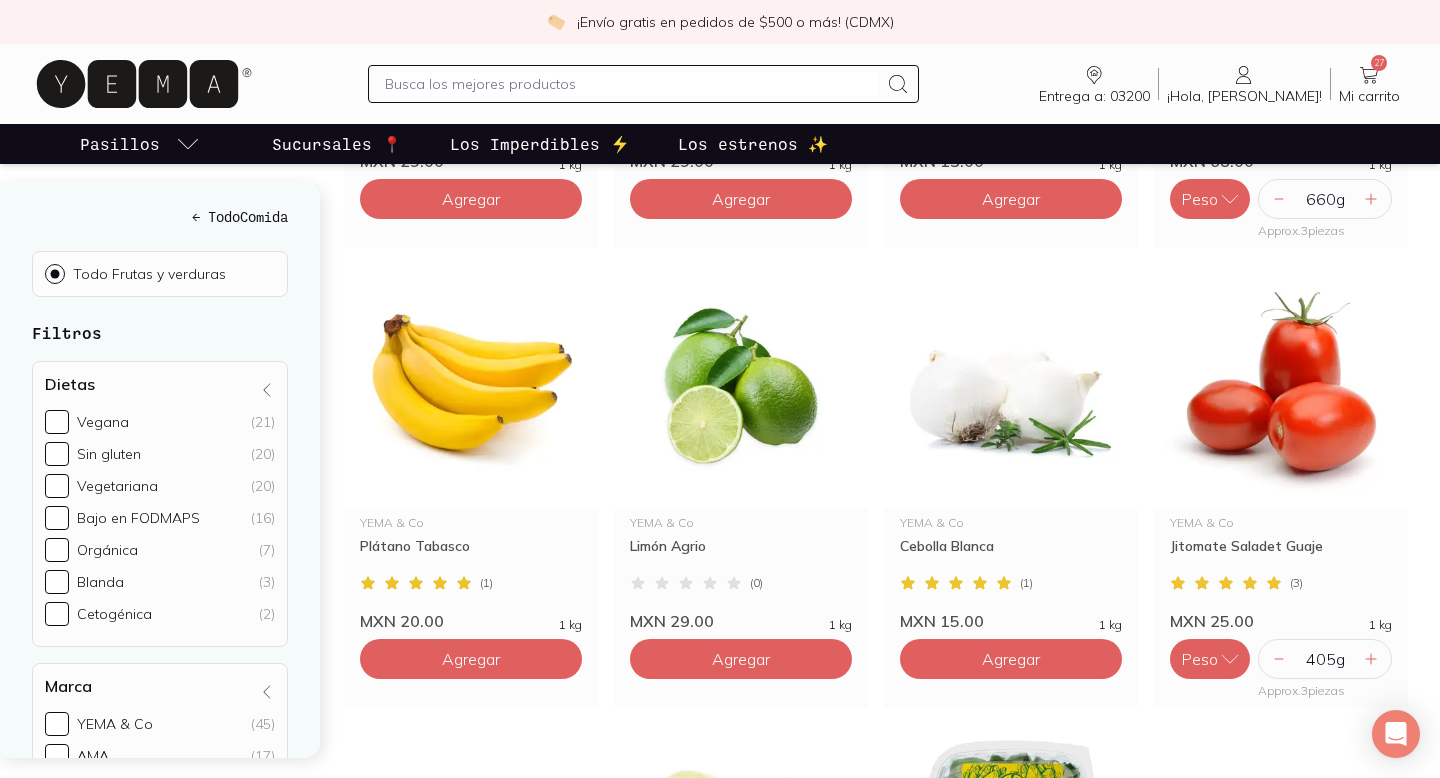 click on "Mi carrito" at bounding box center [1369, 96] 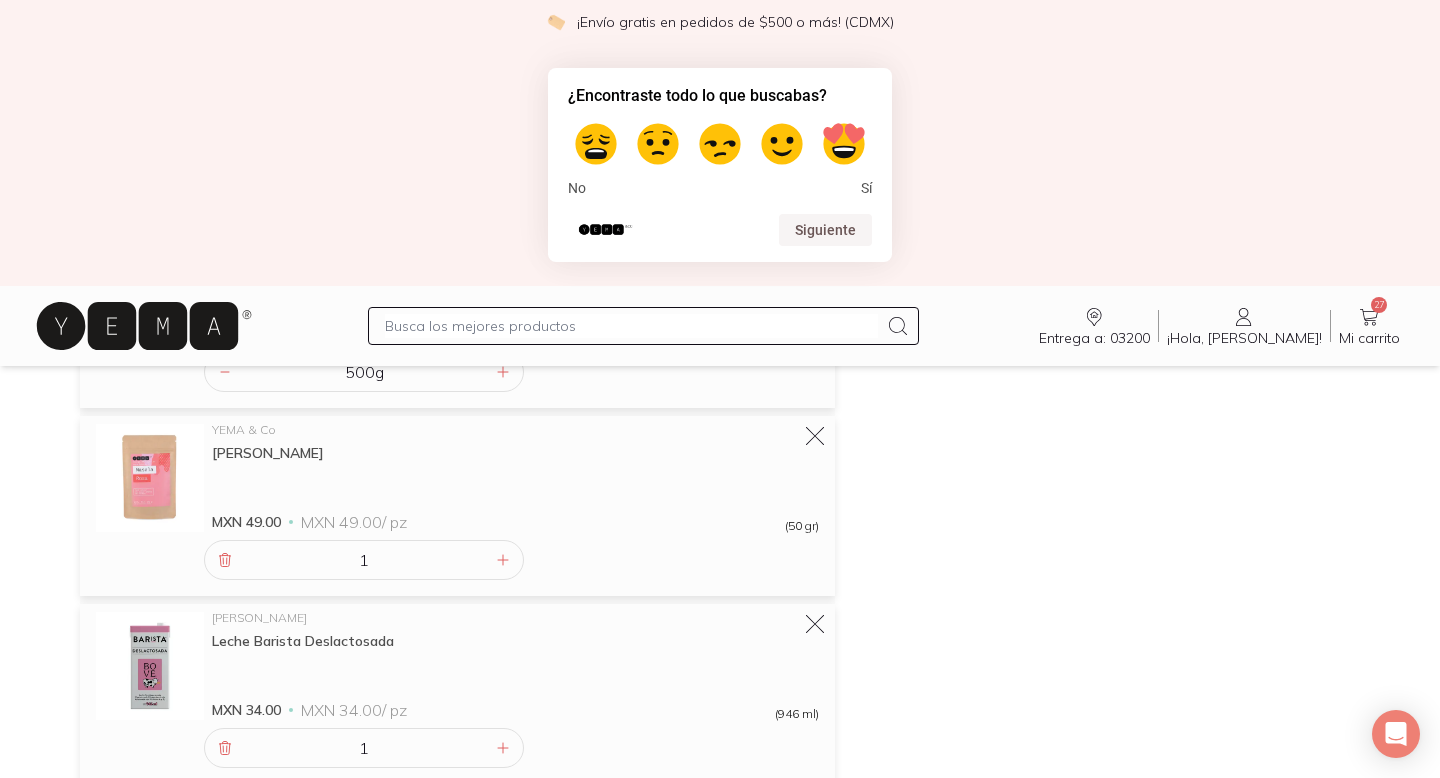scroll, scrollTop: 4146, scrollLeft: 0, axis: vertical 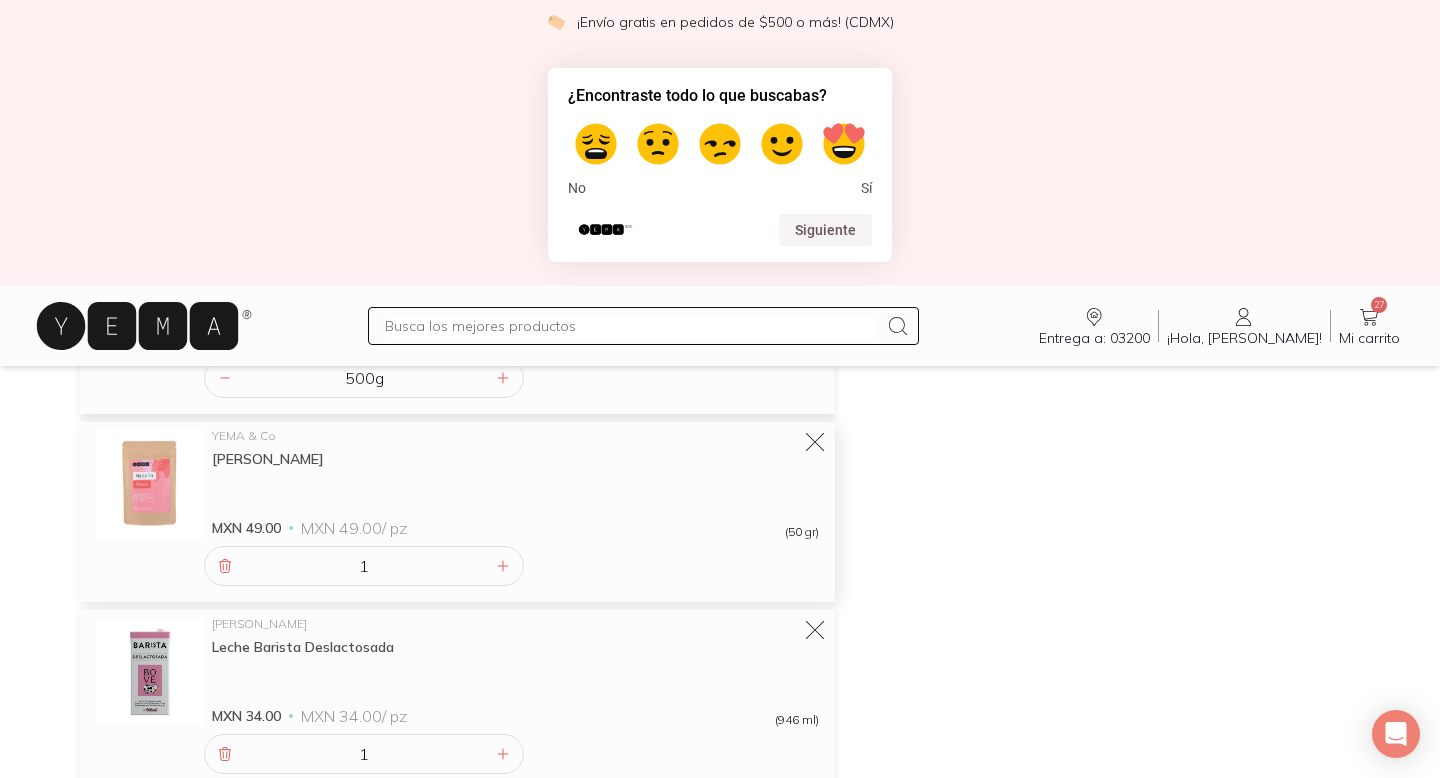 click on "[PERSON_NAME]" at bounding box center (515, 459) 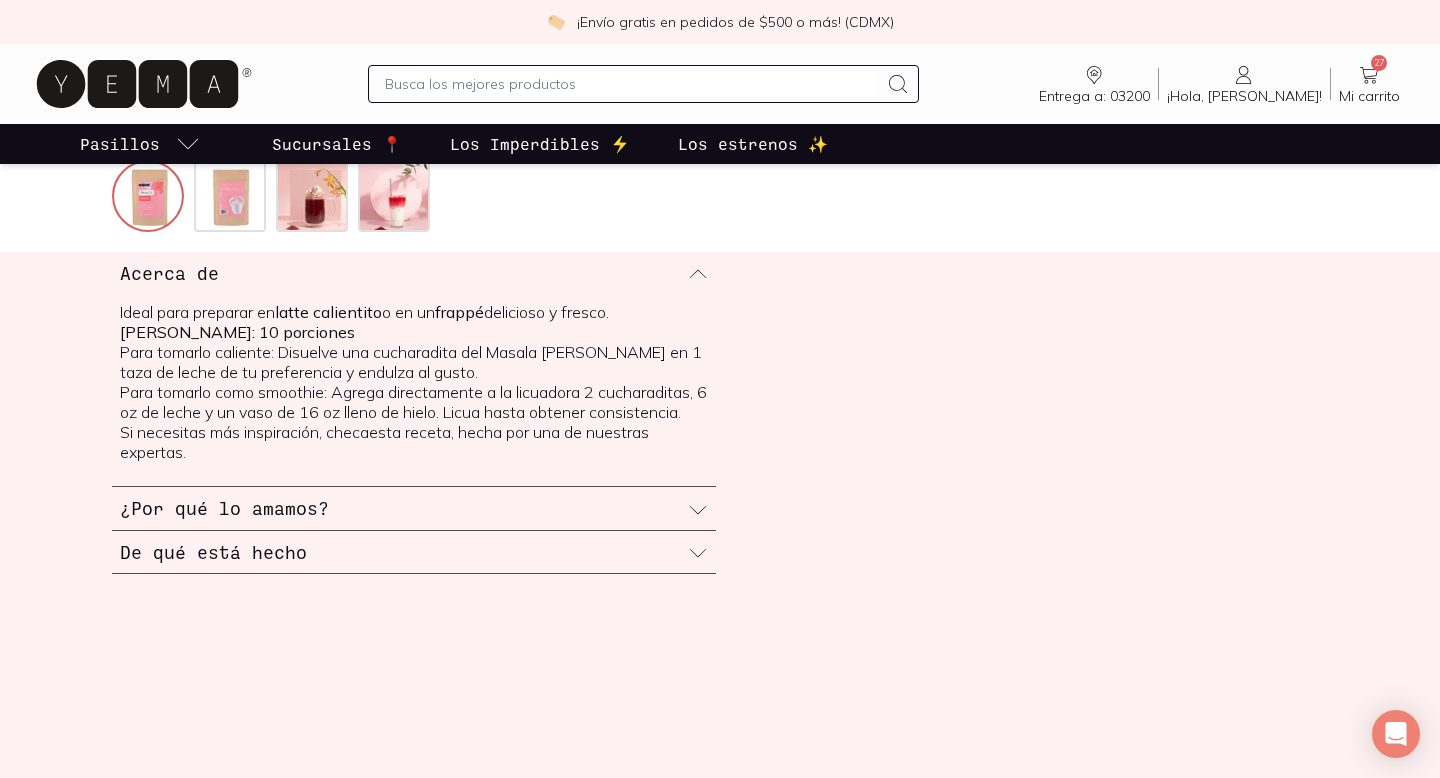 scroll, scrollTop: 698, scrollLeft: 0, axis: vertical 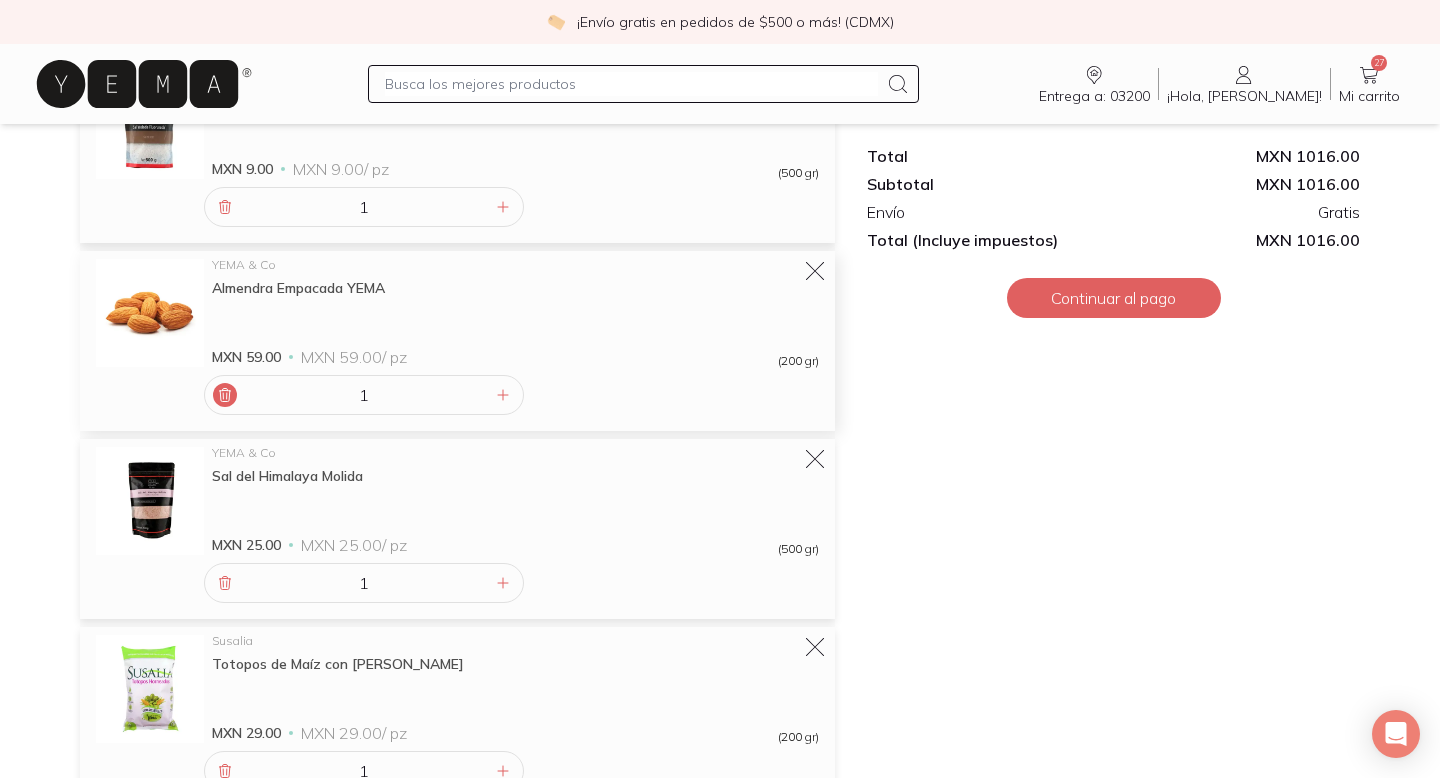 click at bounding box center [225, 395] 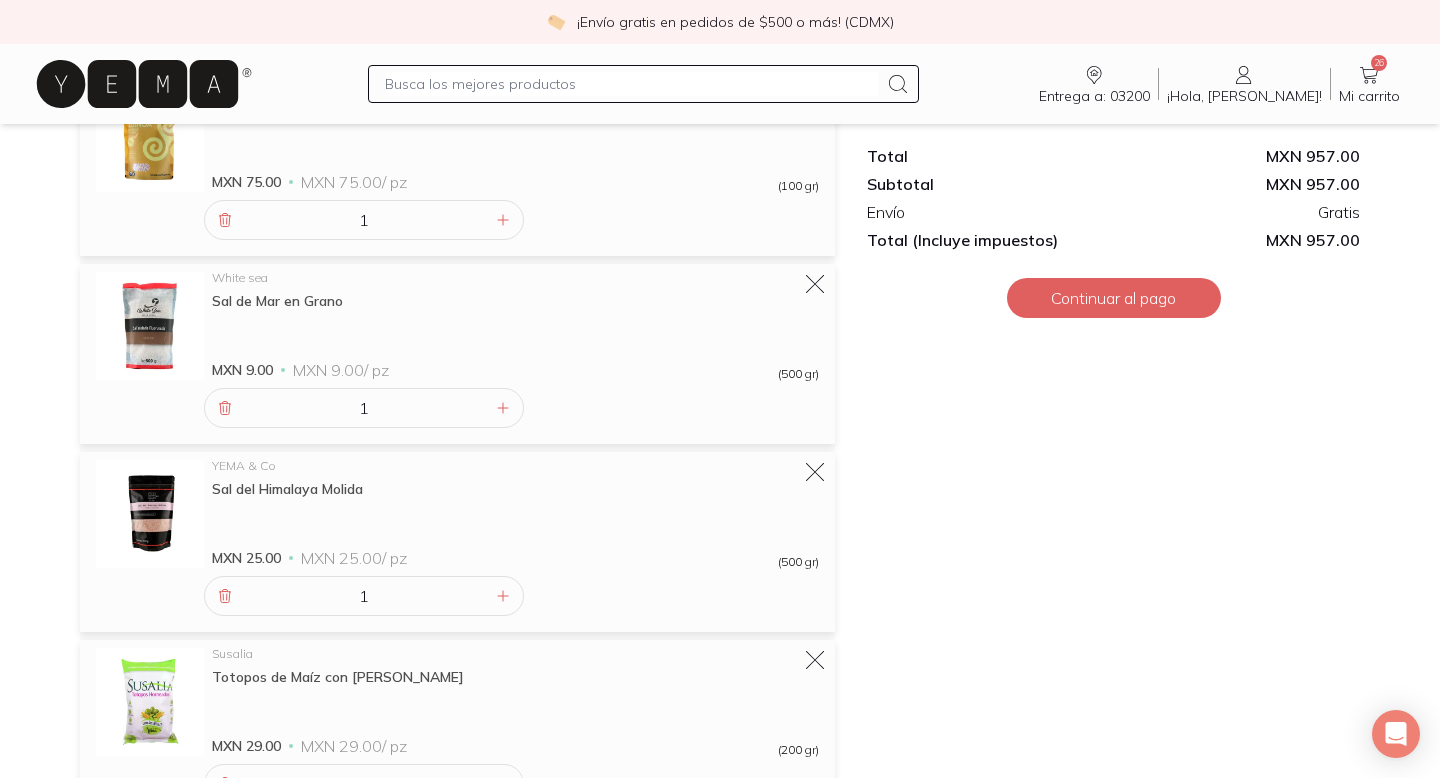 scroll, scrollTop: 2173, scrollLeft: 0, axis: vertical 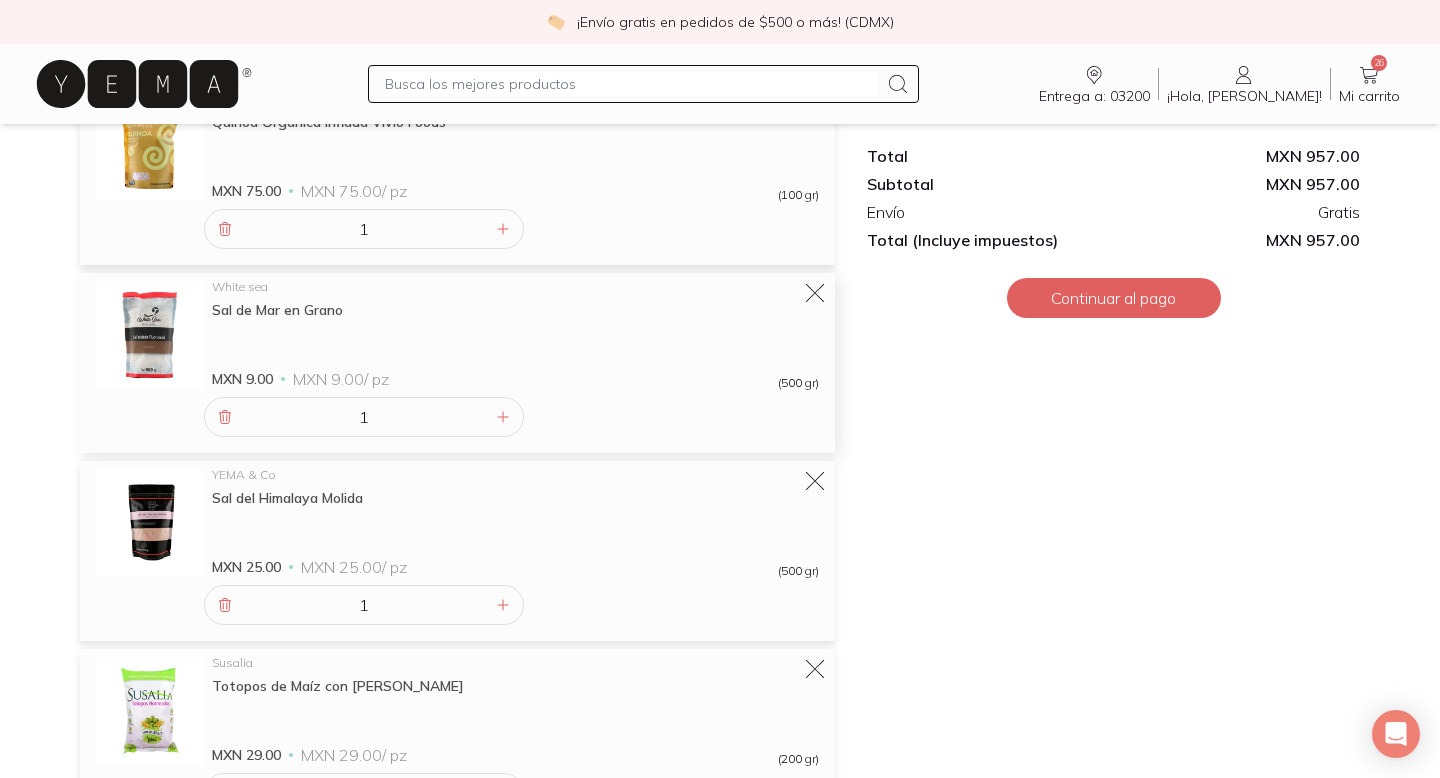click on "Sal de Mar en Grano" at bounding box center (515, 310) 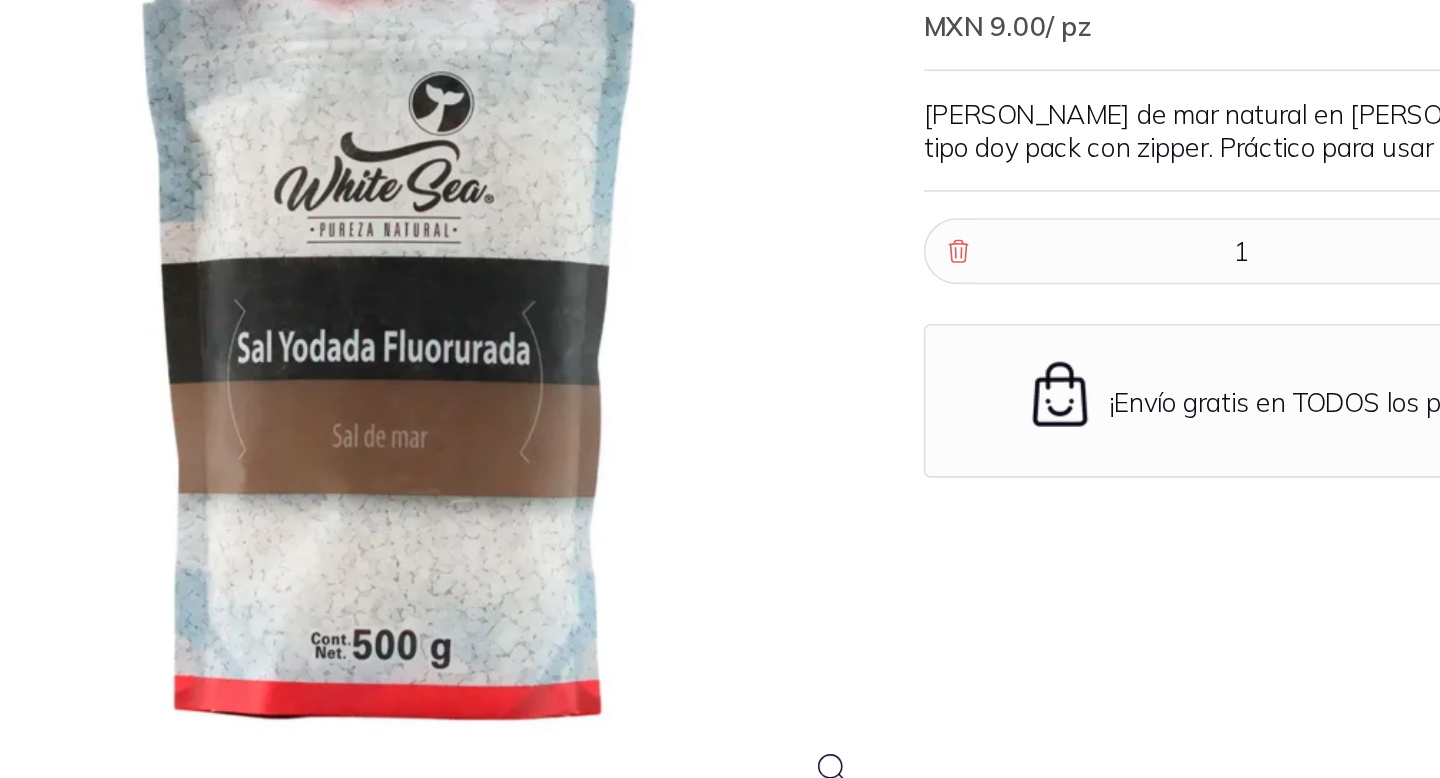 scroll, scrollTop: 32, scrollLeft: 0, axis: vertical 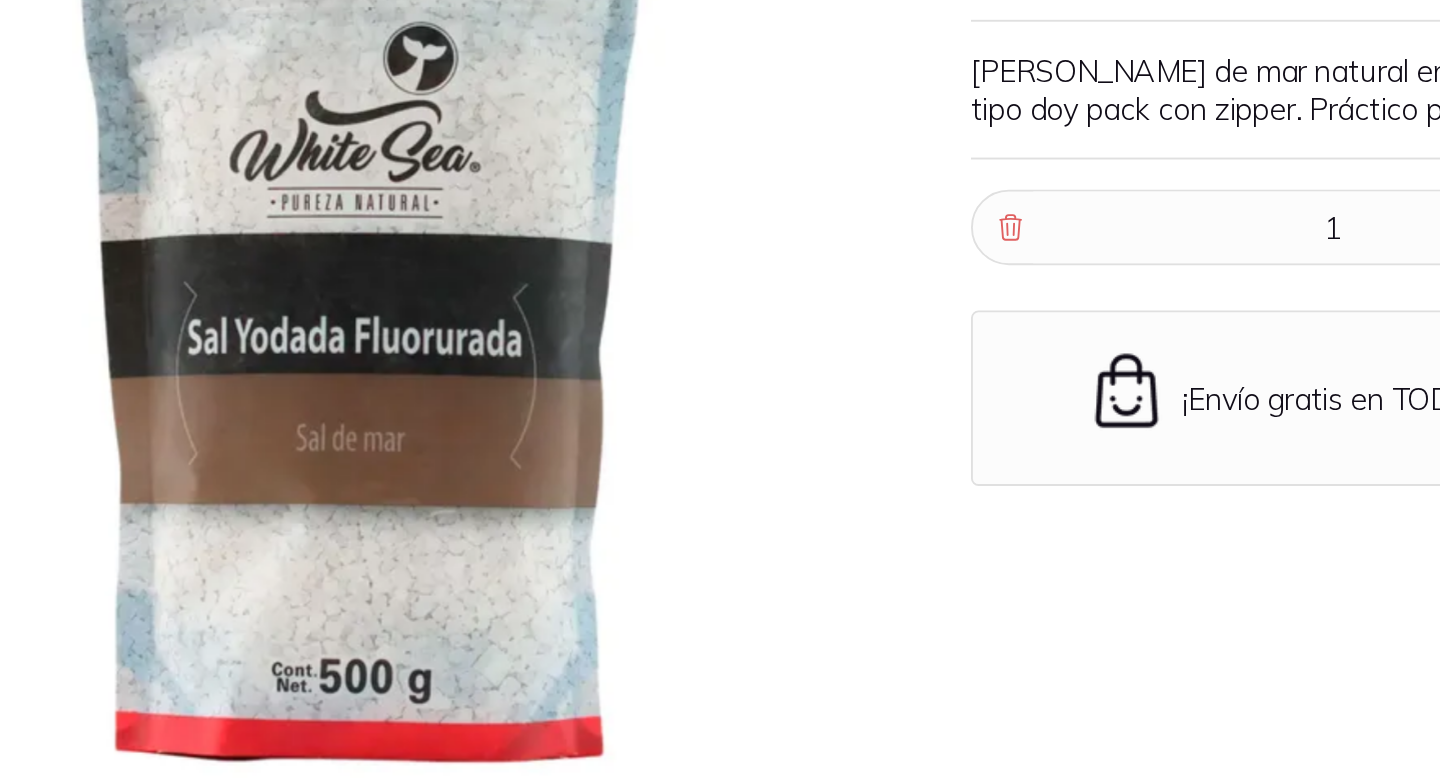 click at bounding box center (410, 499) 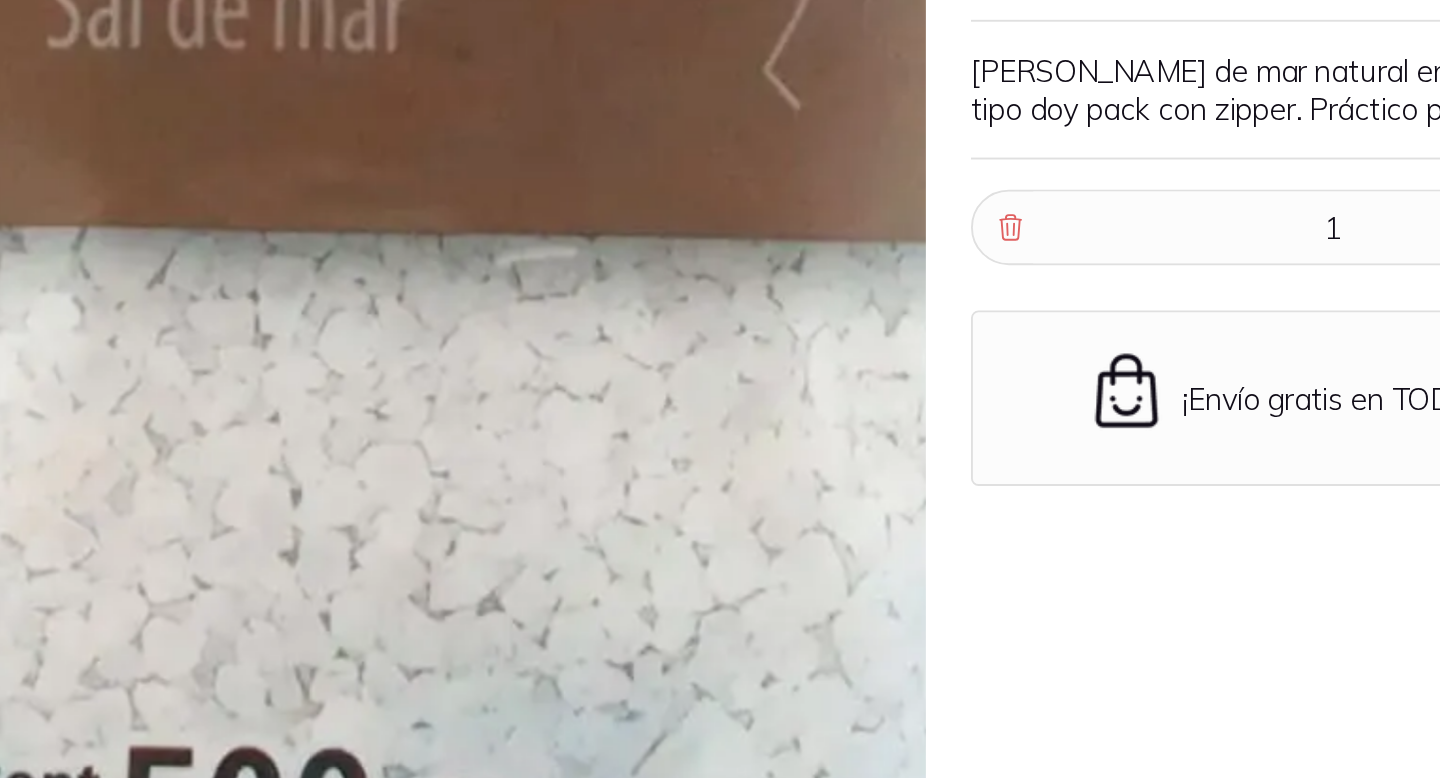 click at bounding box center [361, 115] 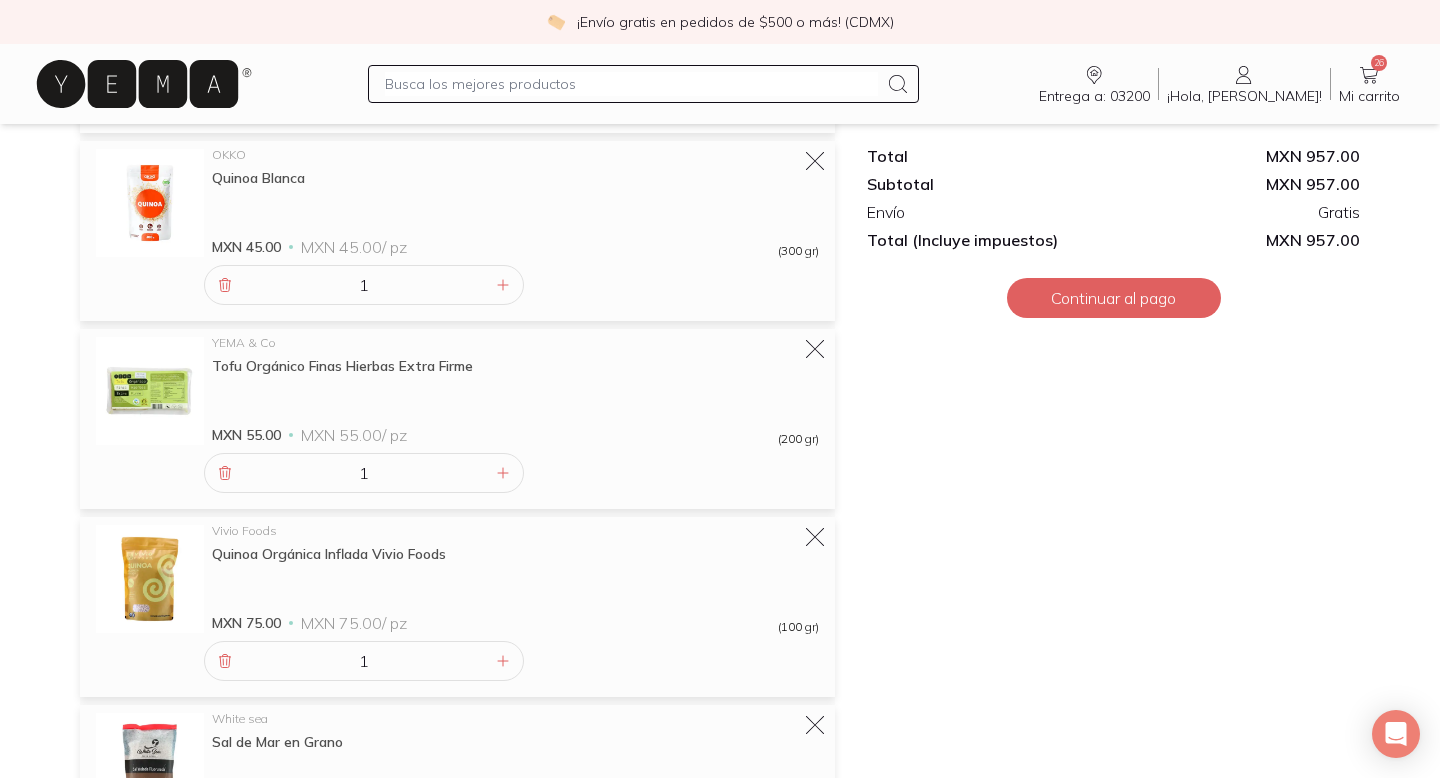 scroll, scrollTop: 1745, scrollLeft: 0, axis: vertical 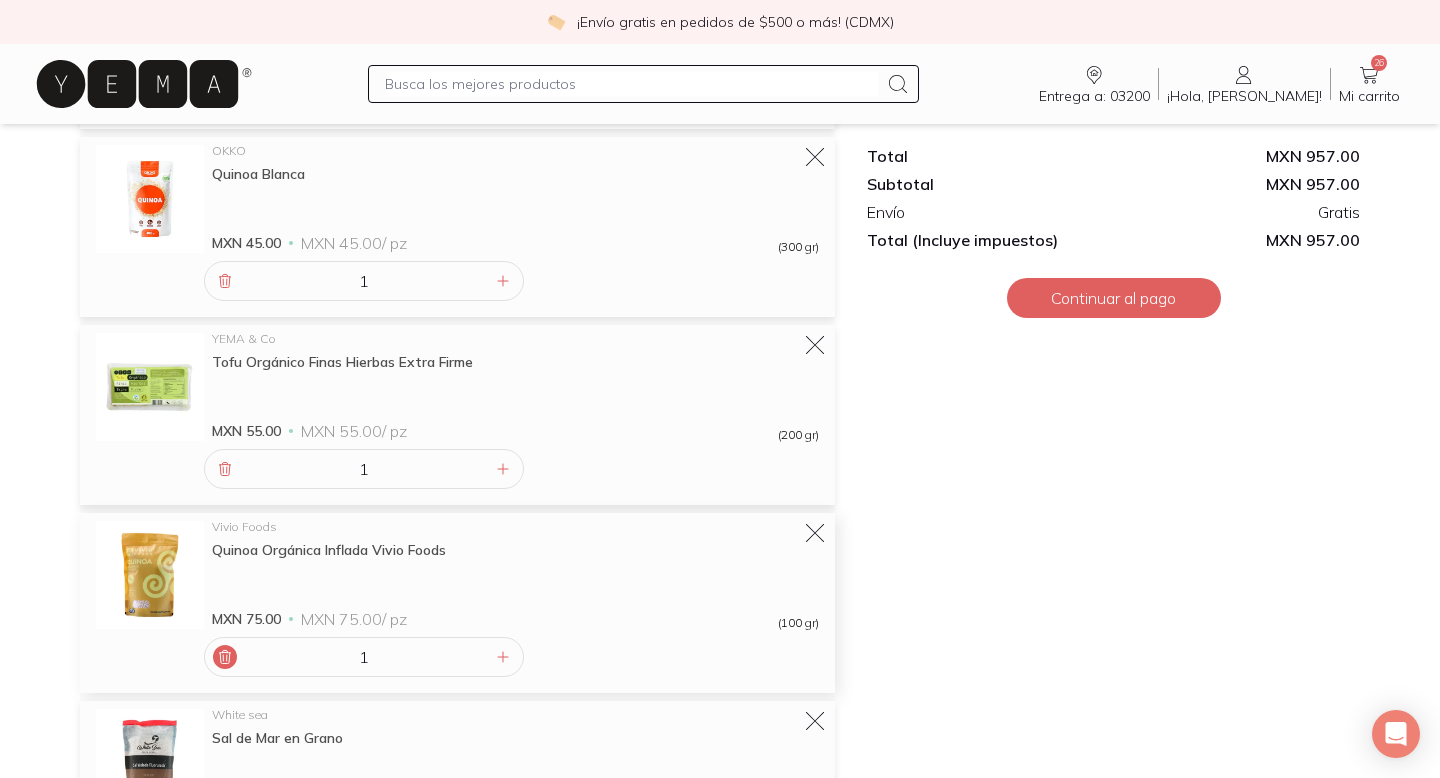 click 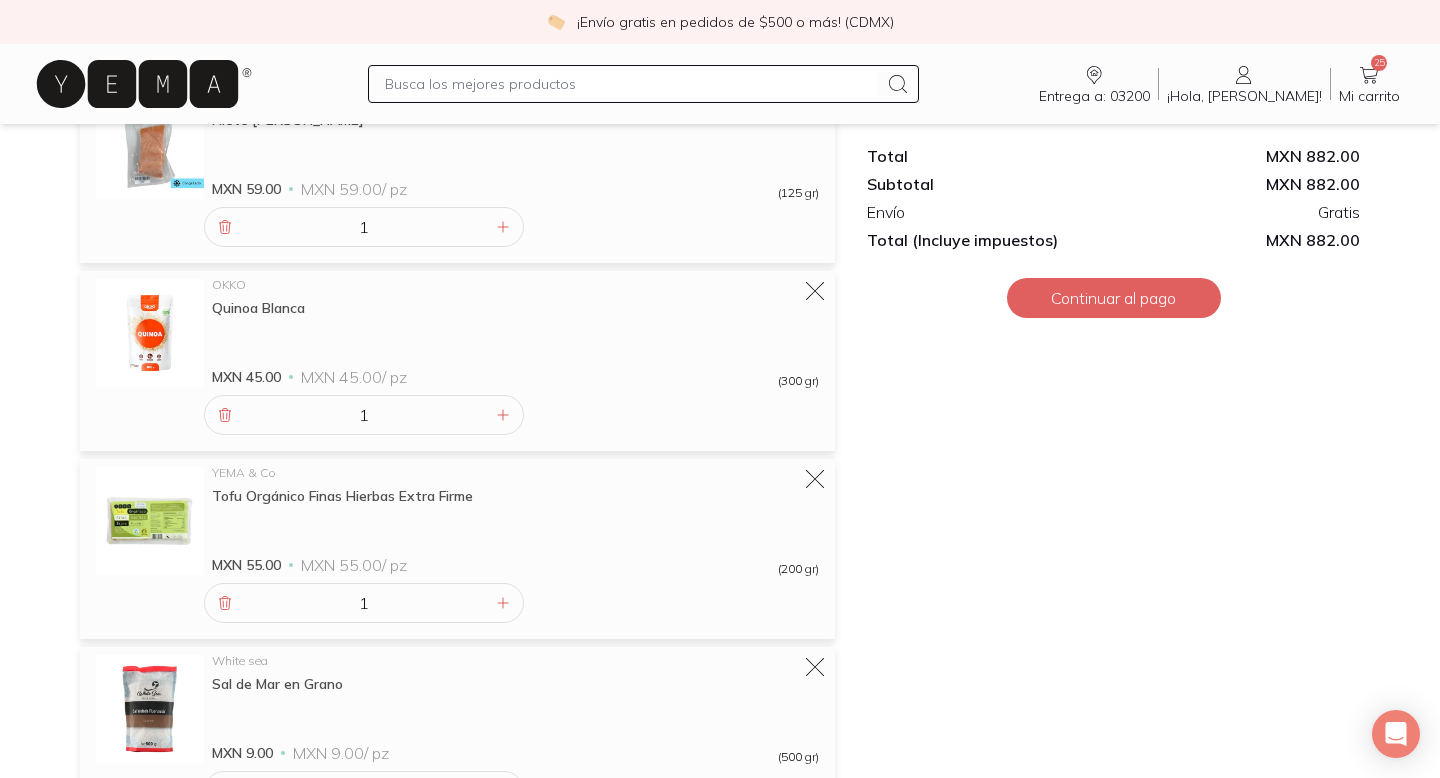 scroll, scrollTop: 1608, scrollLeft: 0, axis: vertical 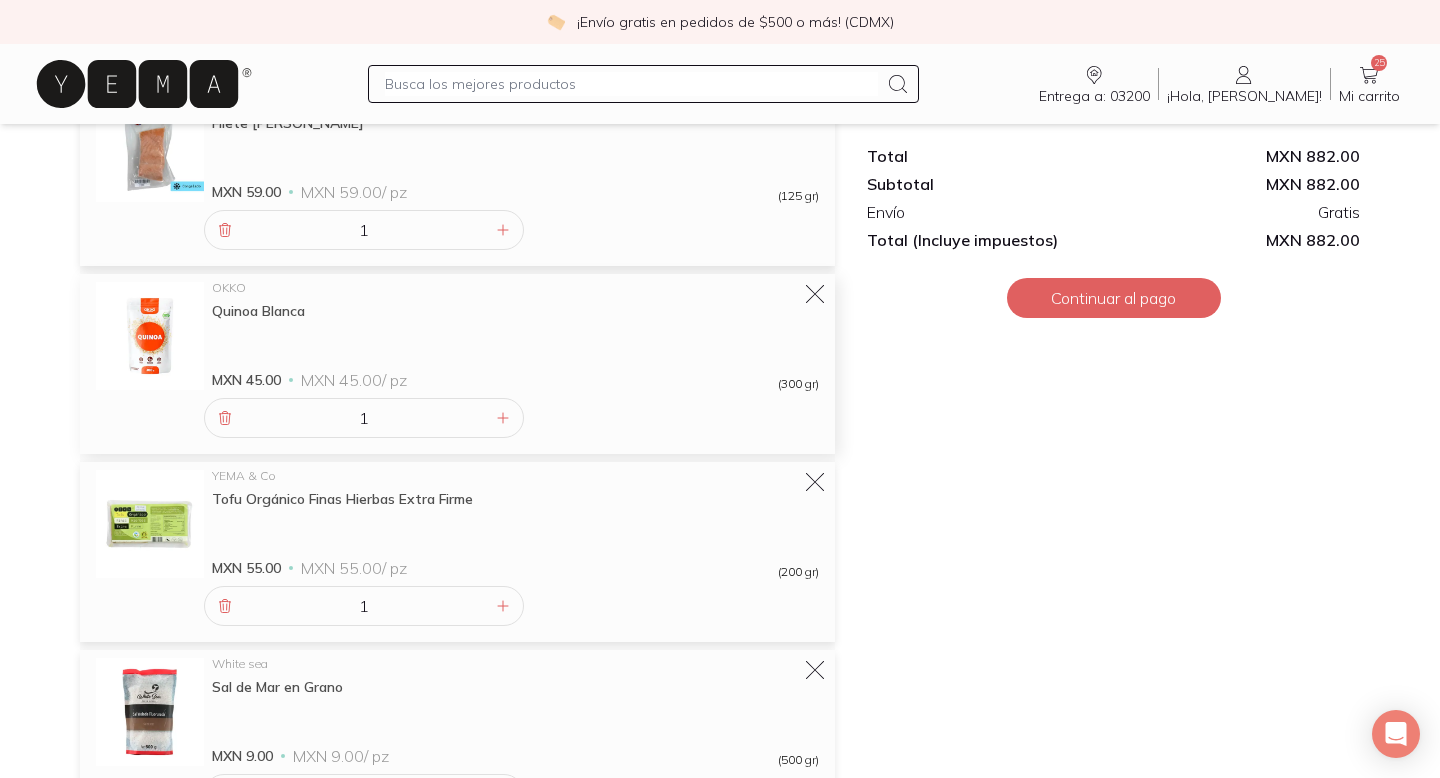 click on "Quinoa Blanca" at bounding box center (515, 311) 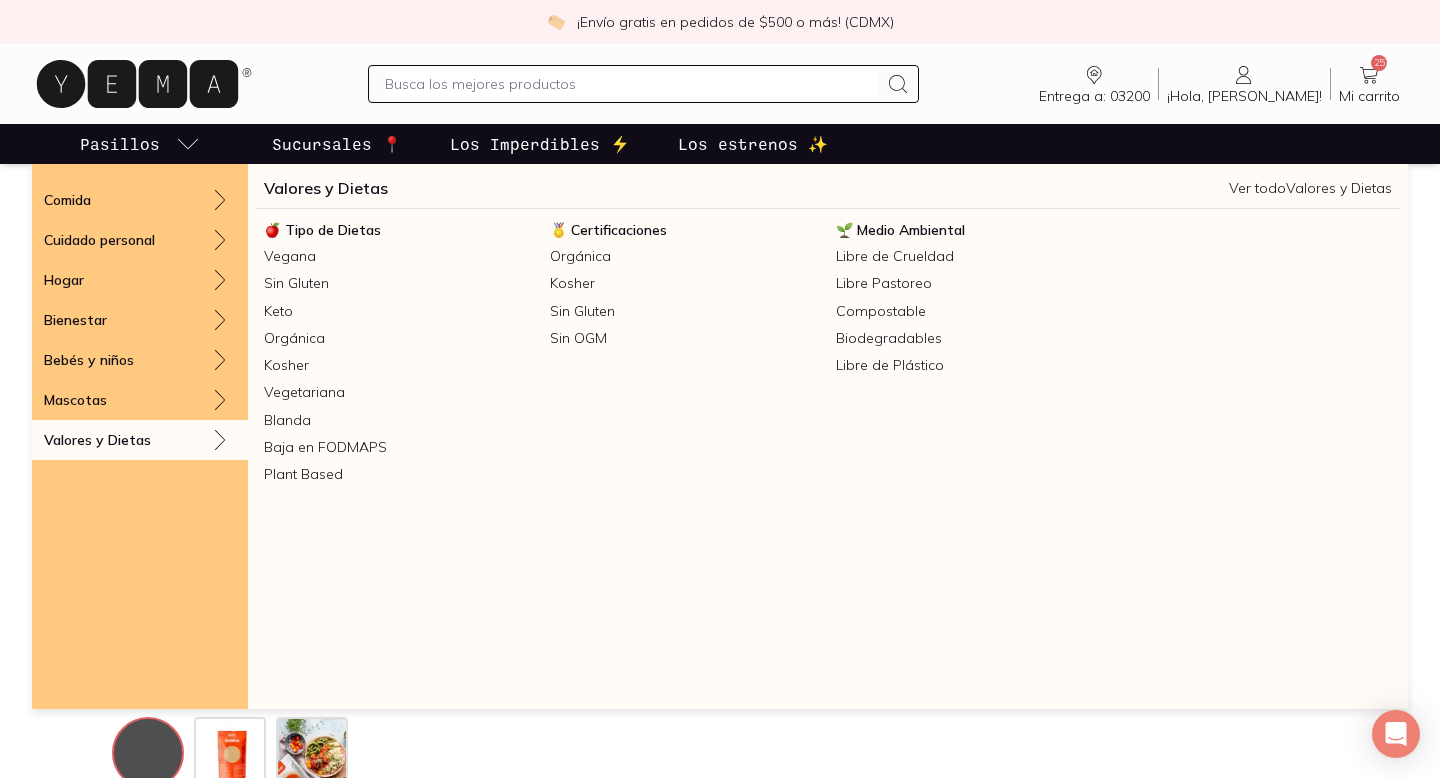 scroll, scrollTop: 0, scrollLeft: 0, axis: both 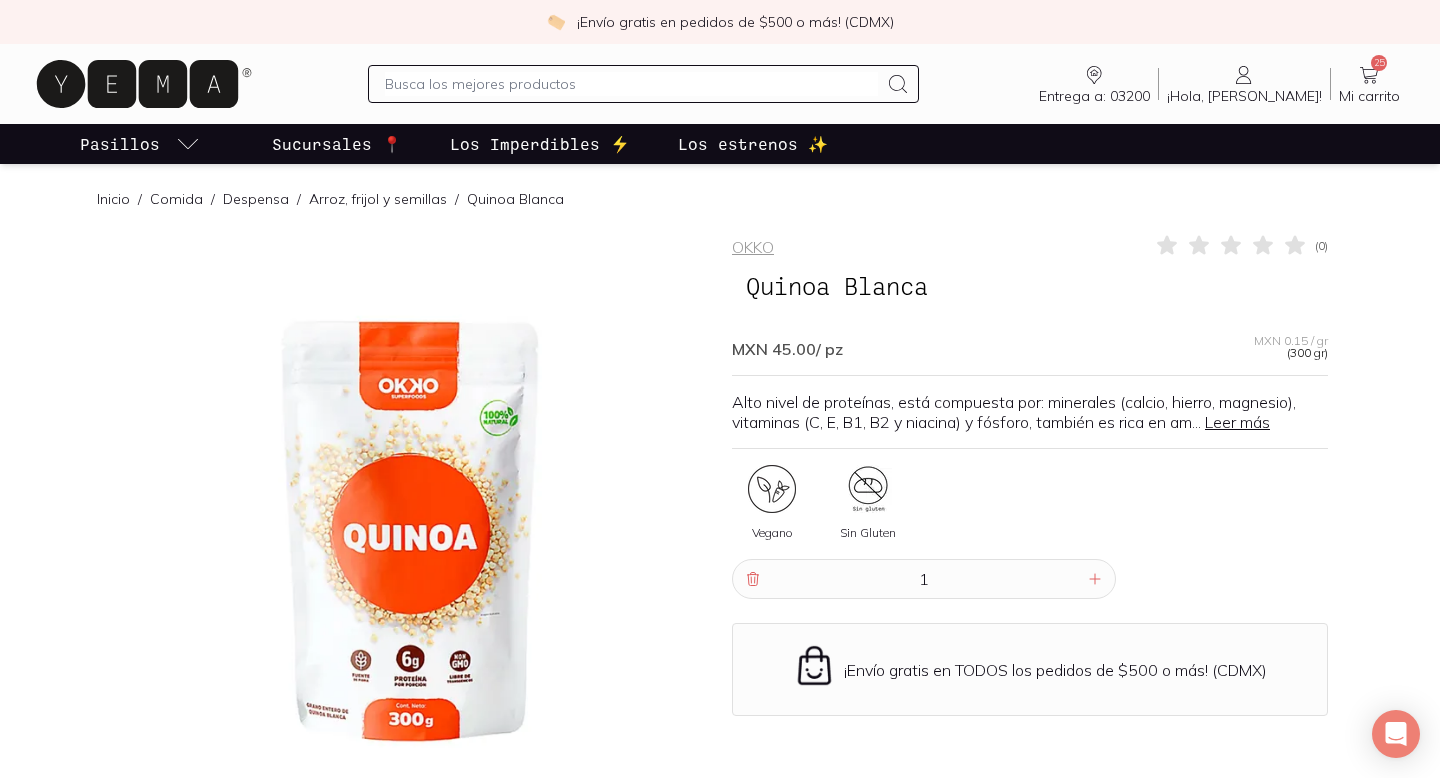 click on "25 Mi carrito Carrito" at bounding box center [1369, 84] 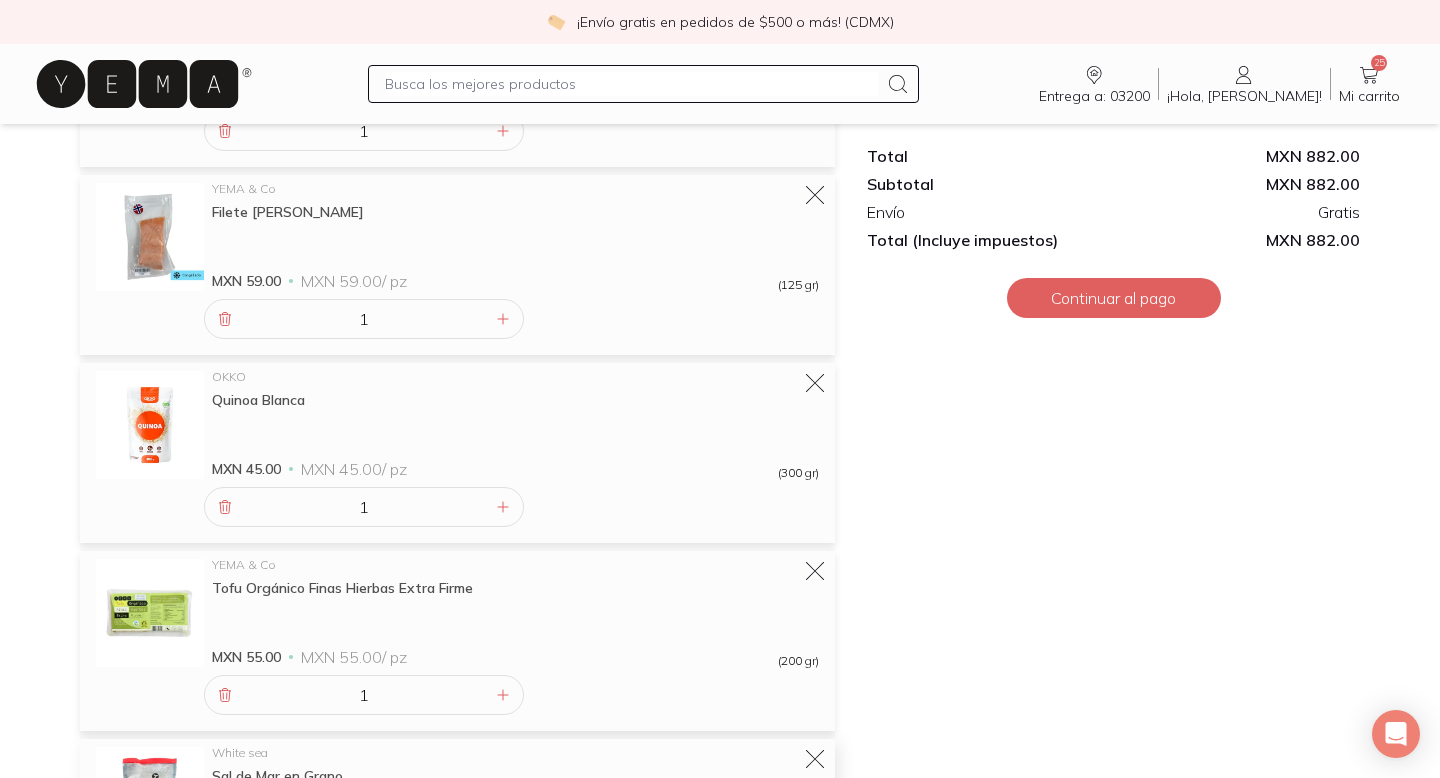 scroll, scrollTop: 1514, scrollLeft: 0, axis: vertical 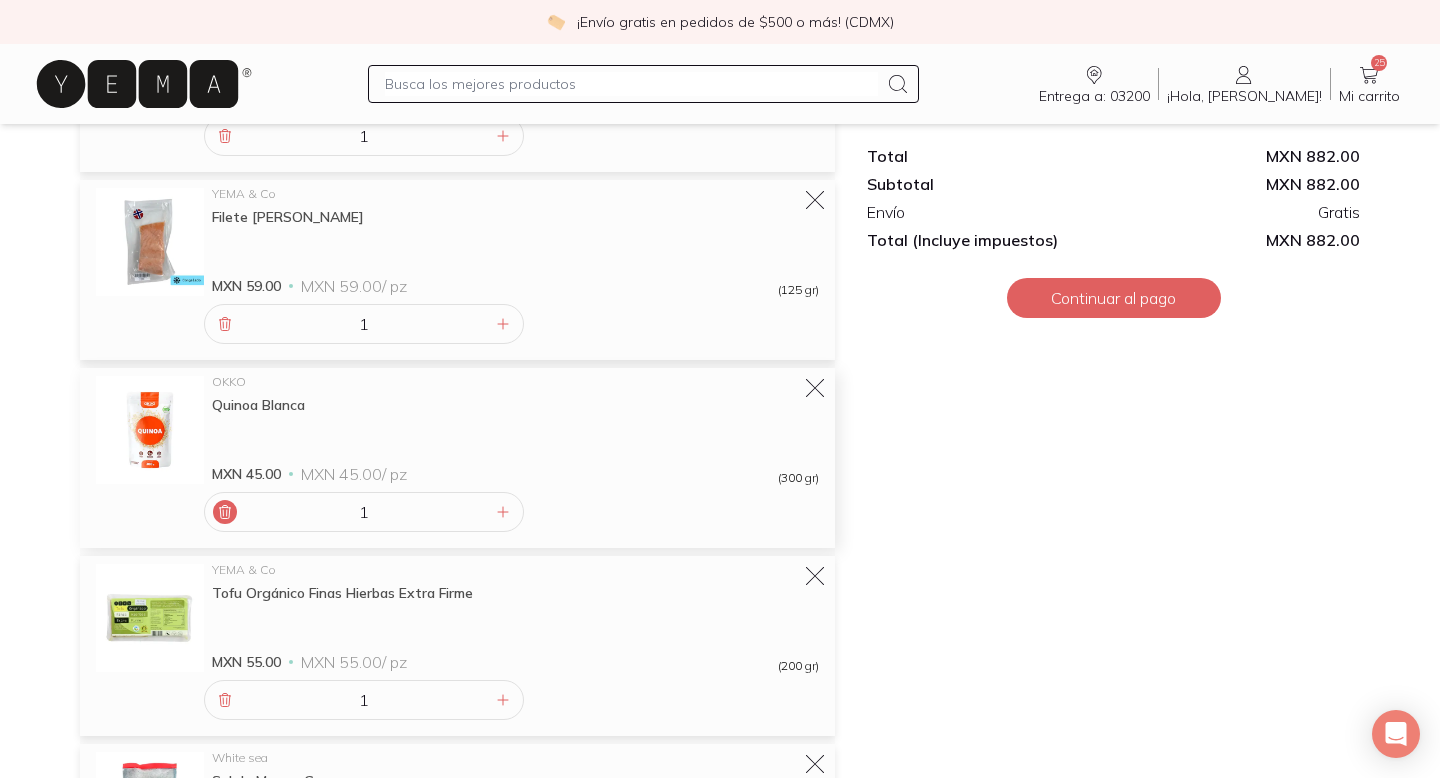 click 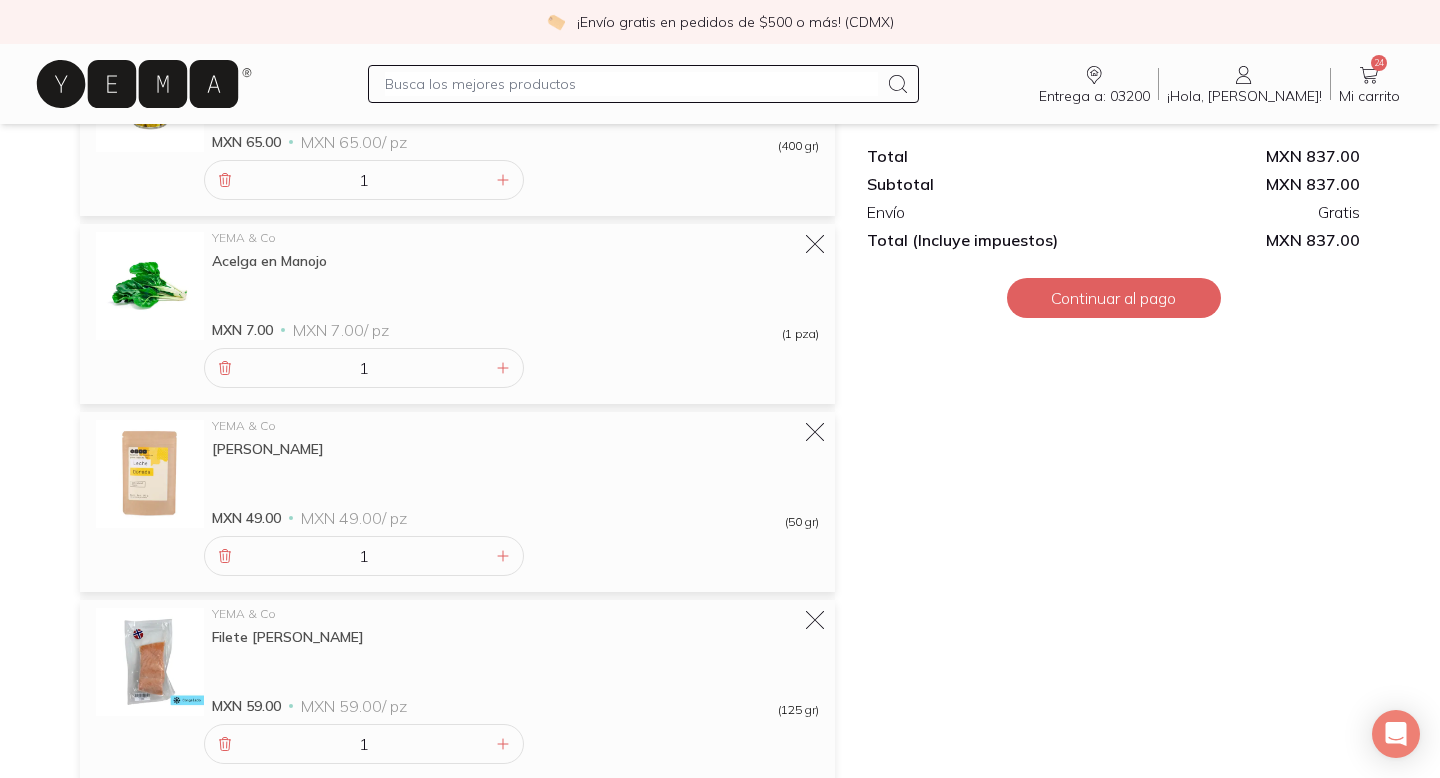 scroll, scrollTop: 1096, scrollLeft: 0, axis: vertical 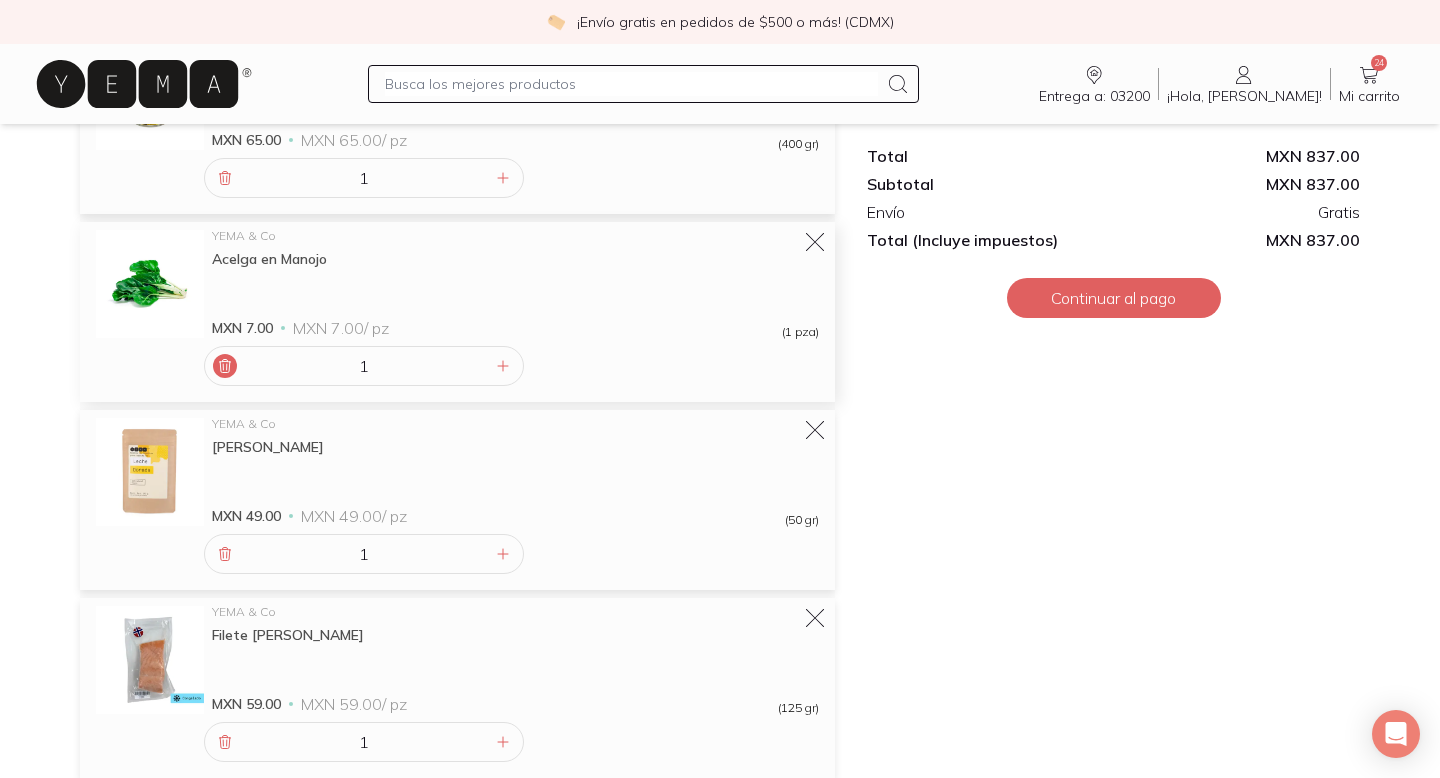 click 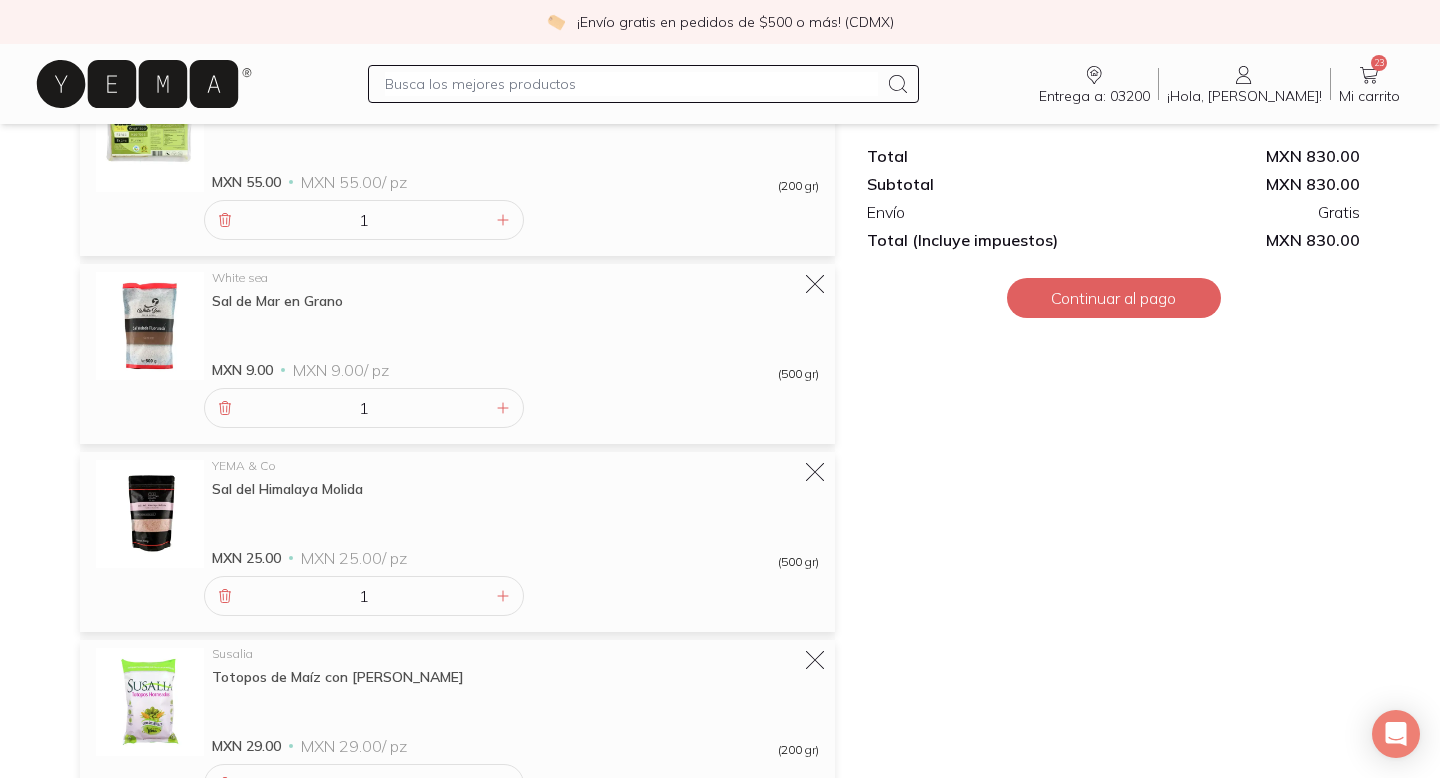 scroll, scrollTop: 1623, scrollLeft: 0, axis: vertical 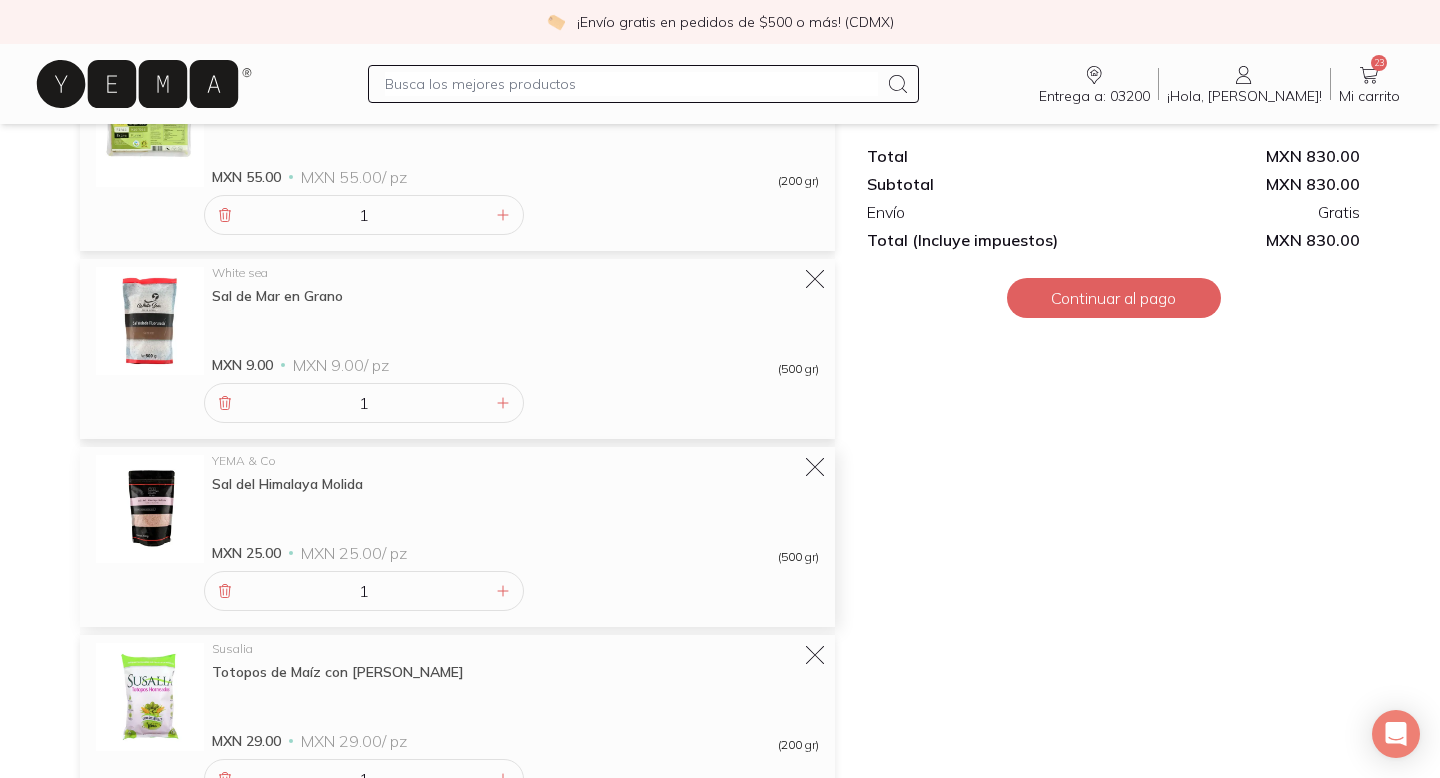 click on "Sal del Himalaya Molida" at bounding box center (515, 484) 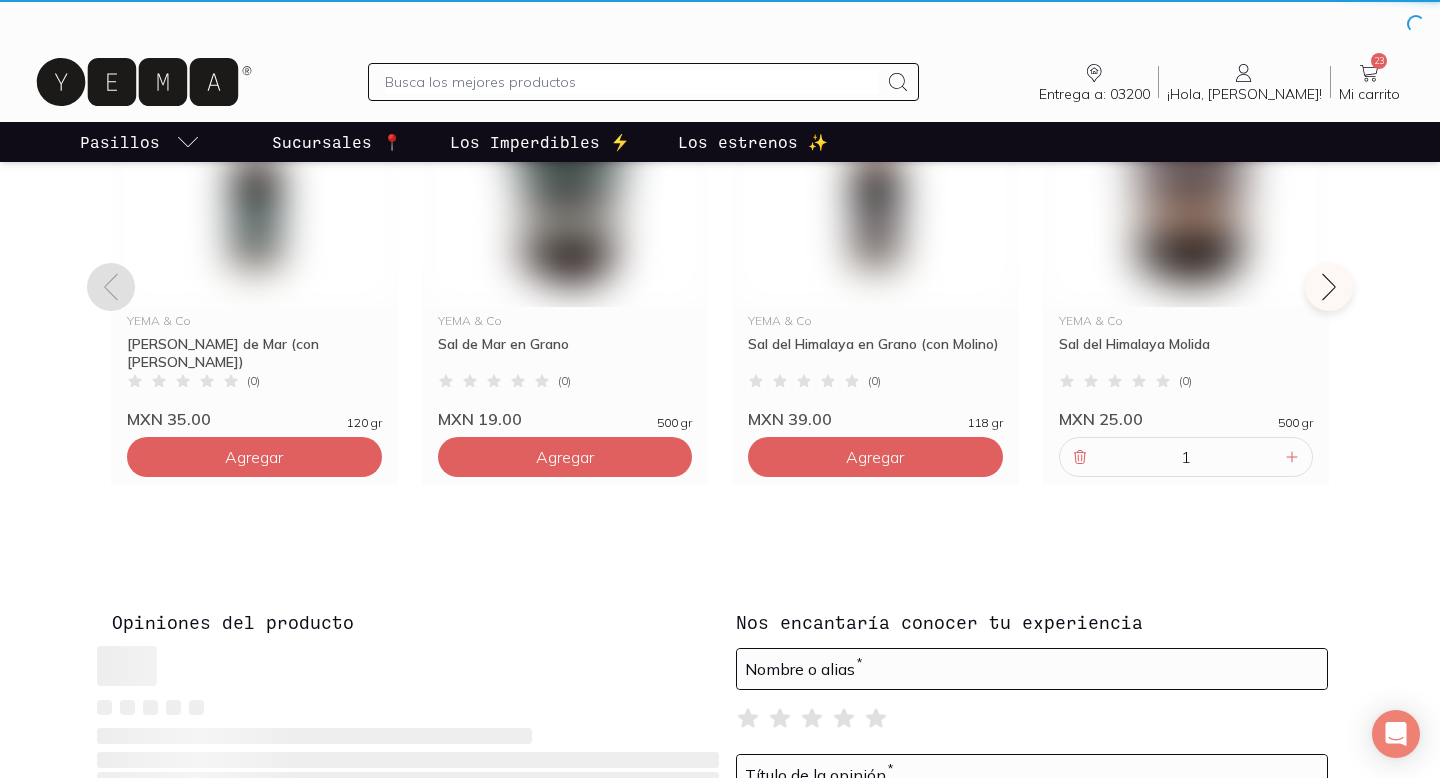 scroll, scrollTop: 0, scrollLeft: 0, axis: both 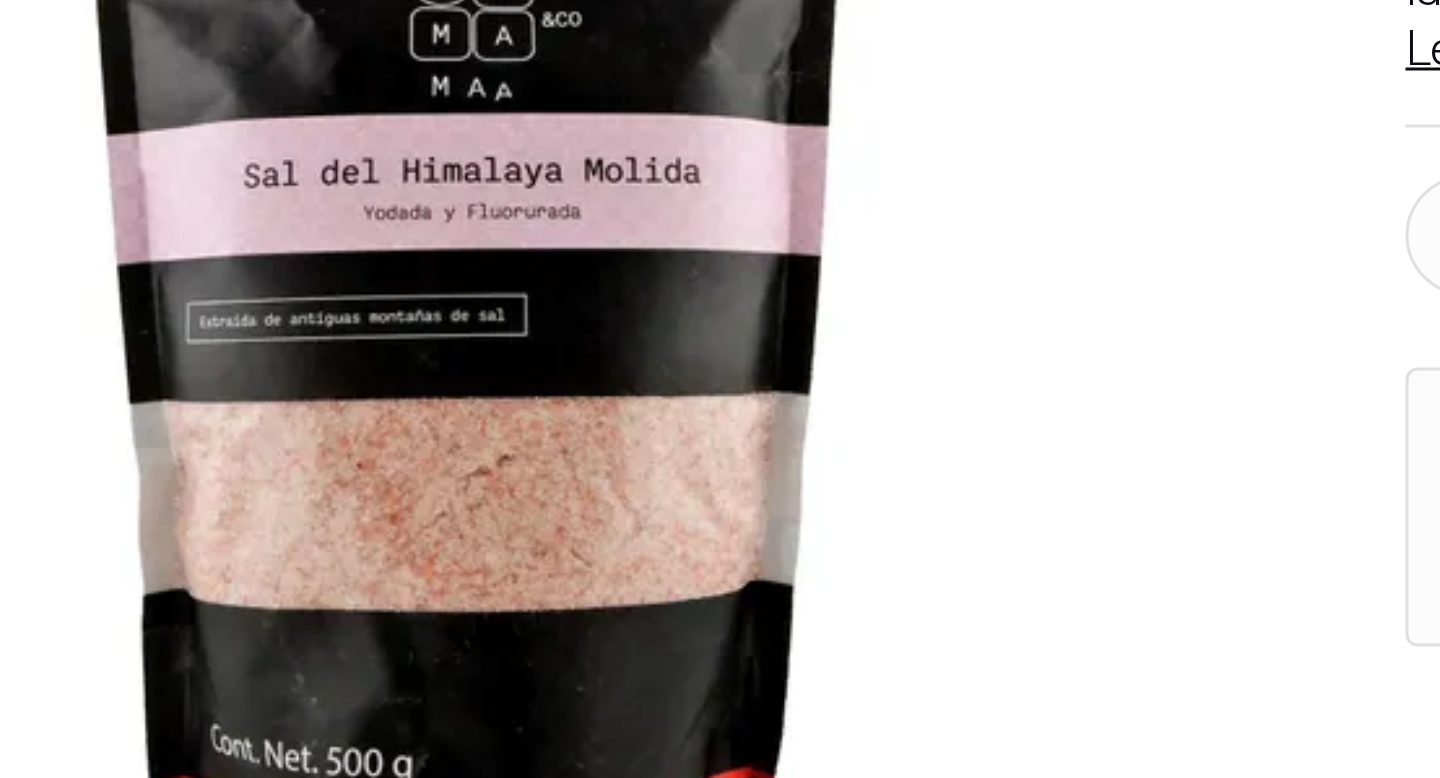 click at bounding box center [410, 531] 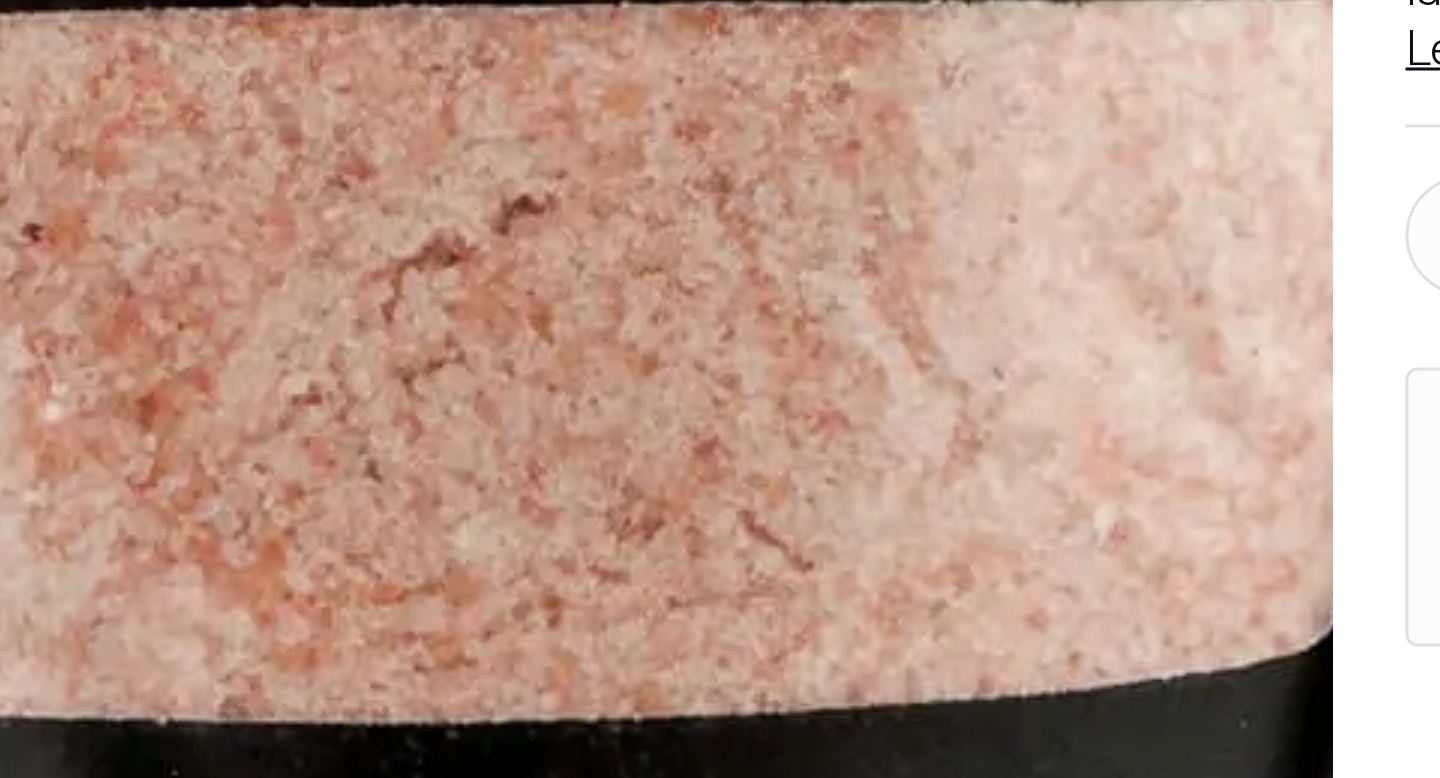 click at bounding box center (363, 333) 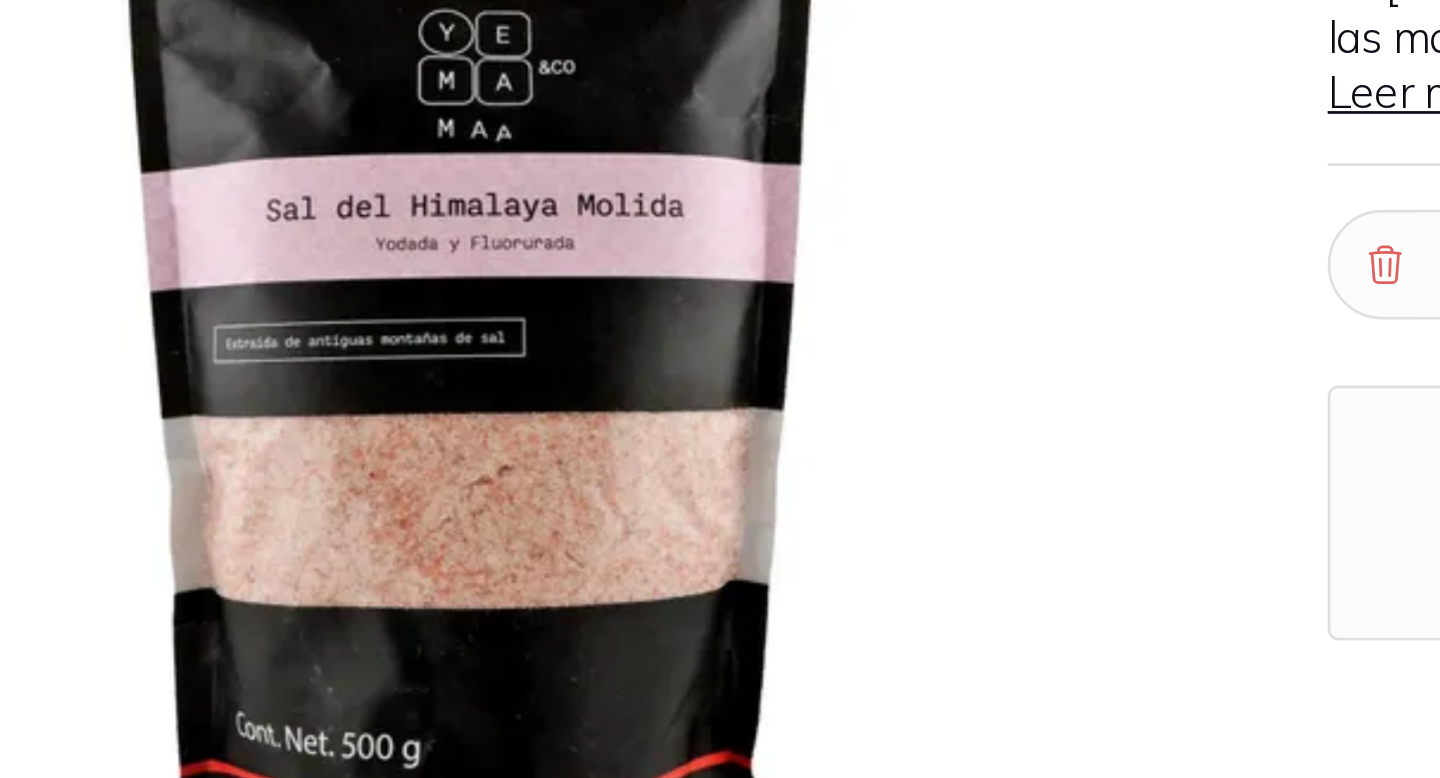 click at bounding box center (410, 531) 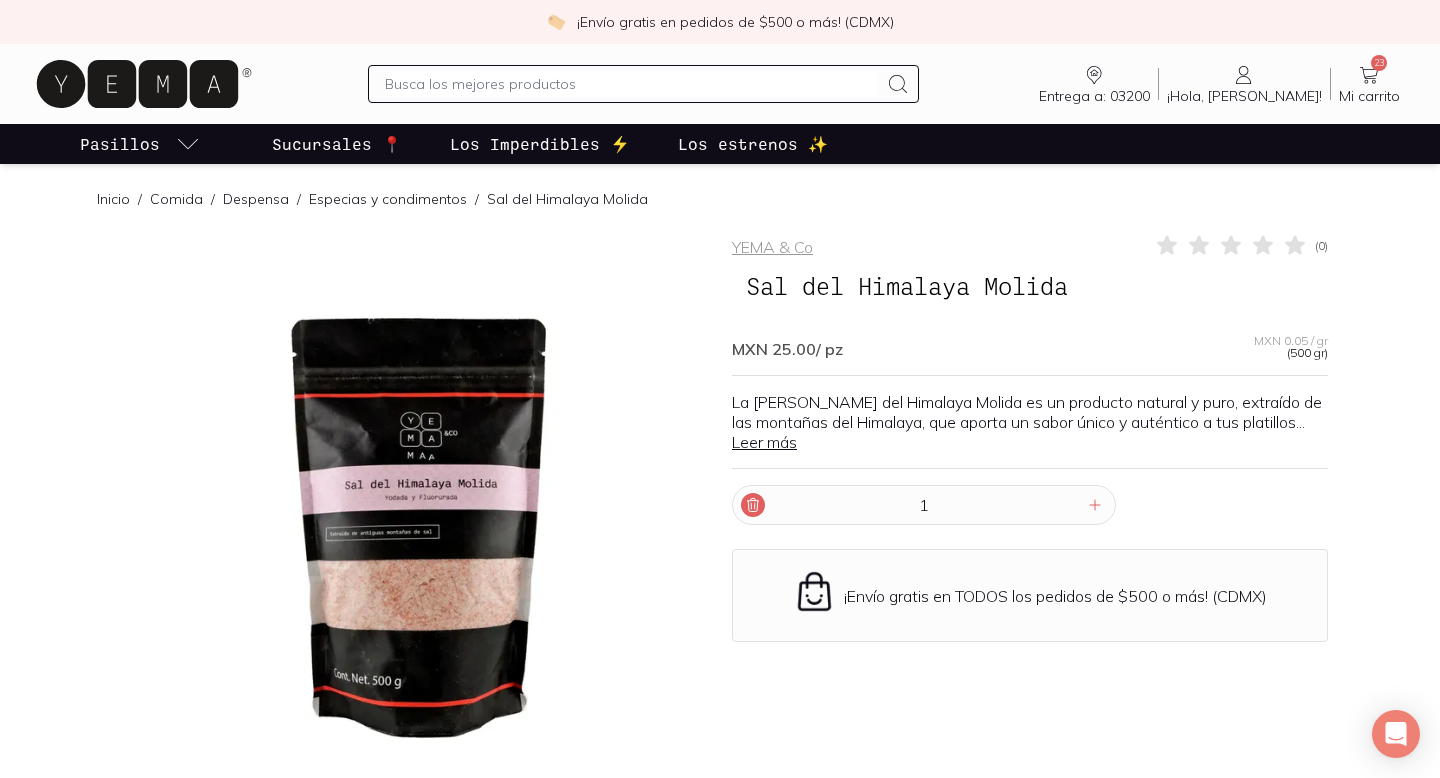 click 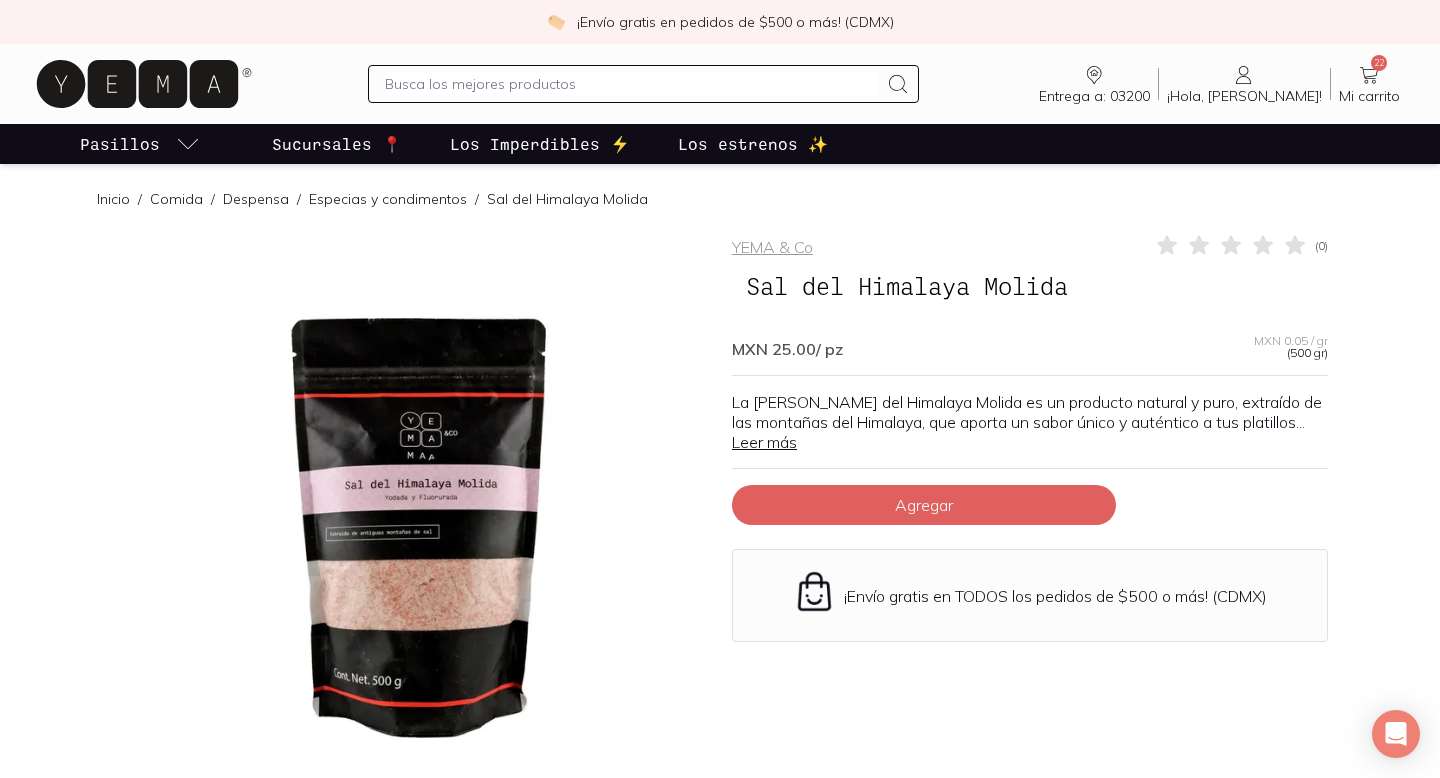 click at bounding box center (631, 84) 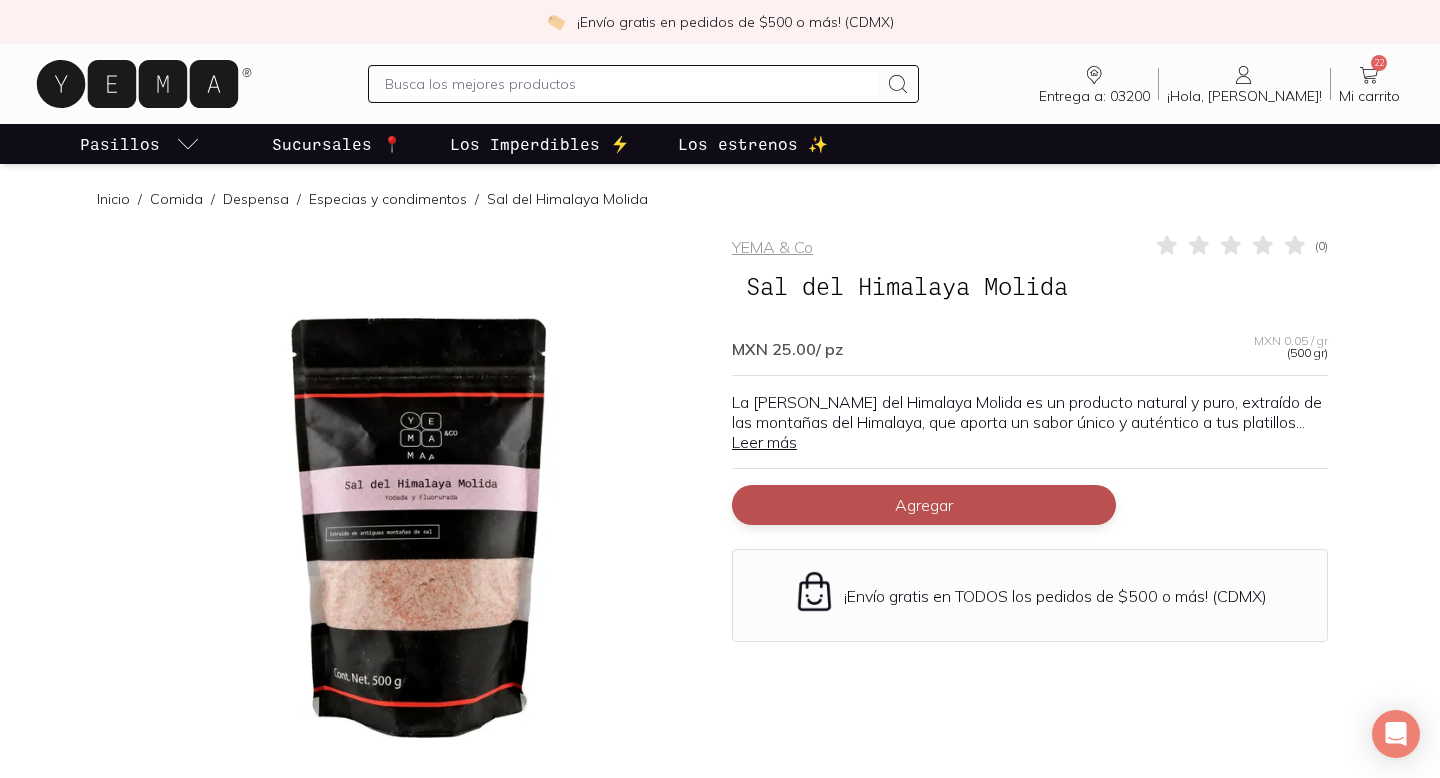 click on "Agregar" at bounding box center [924, 505] 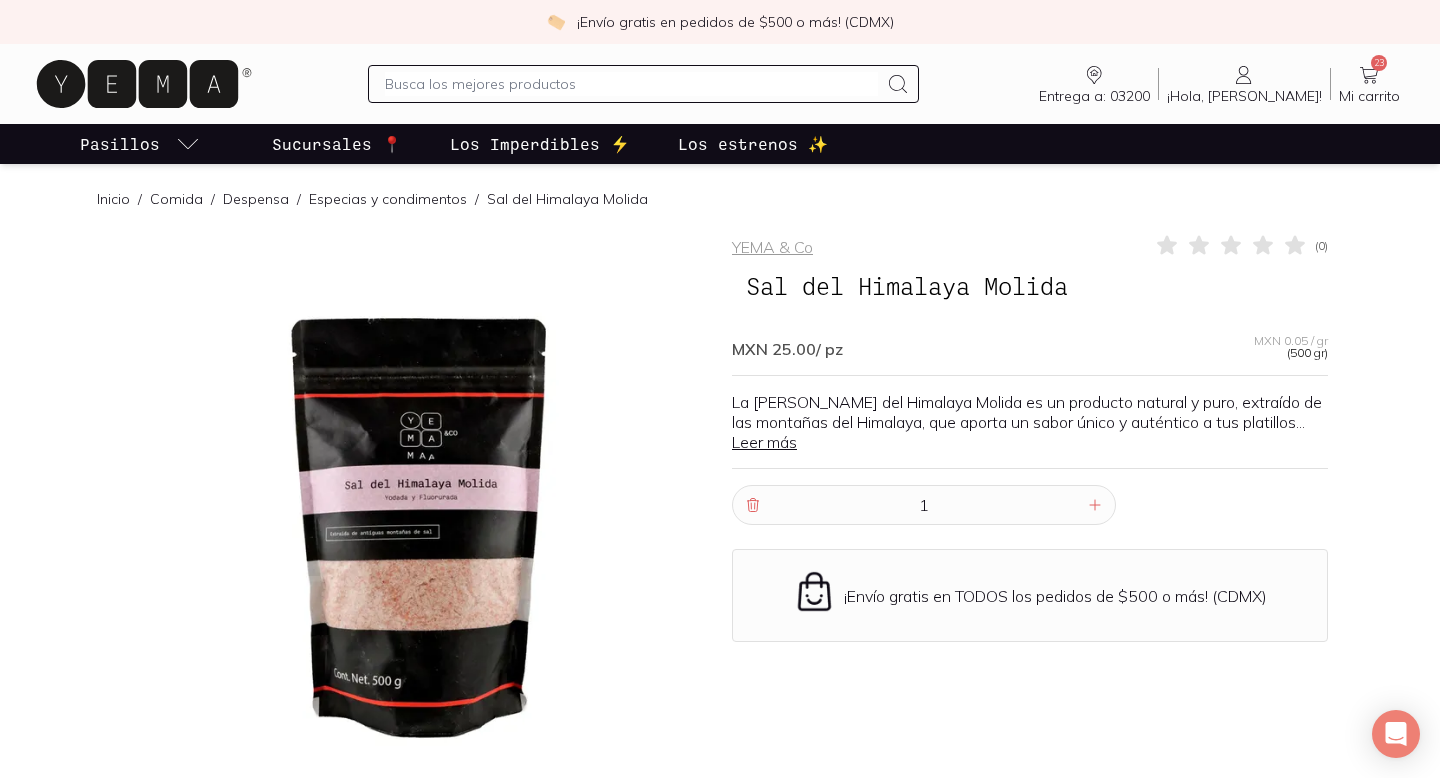 click at bounding box center (631, 84) 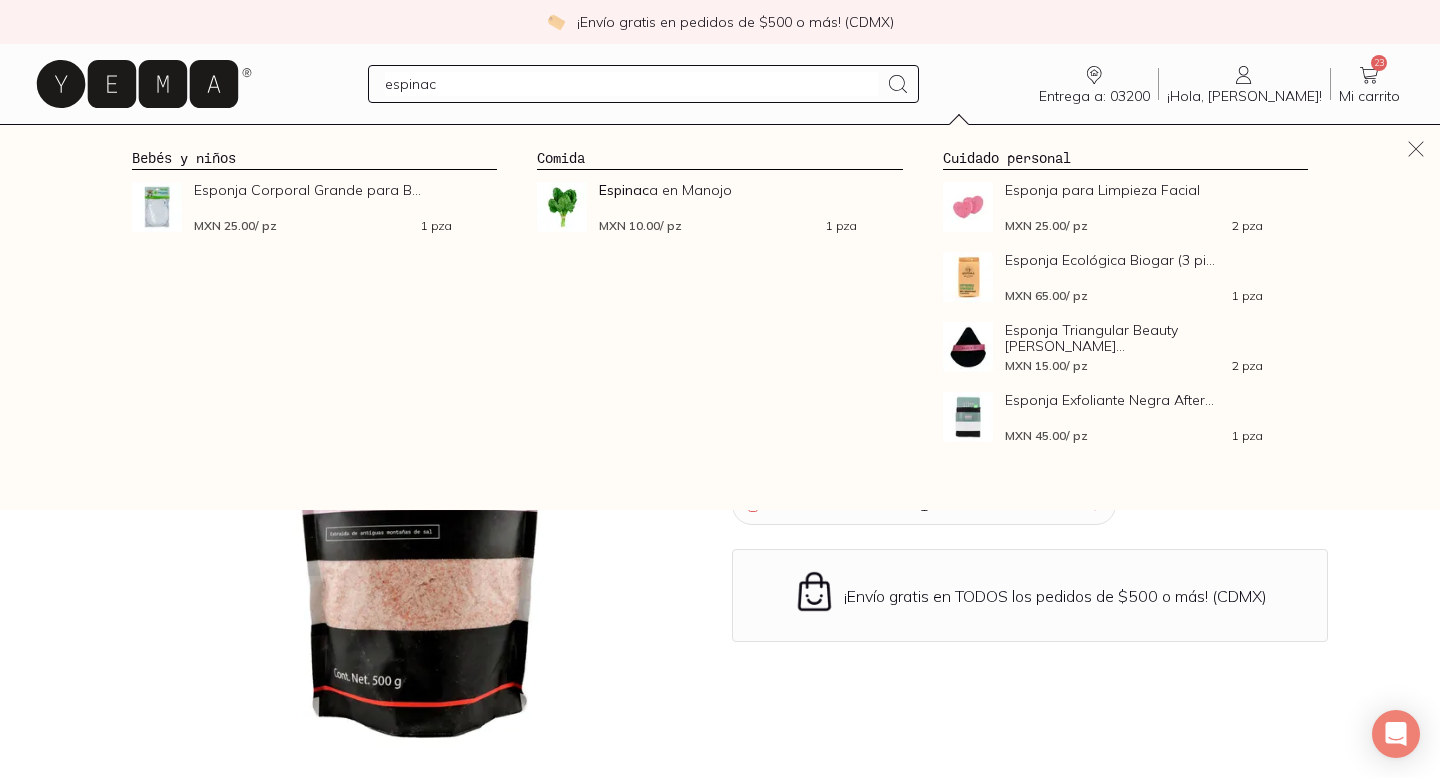 type on "espinaca" 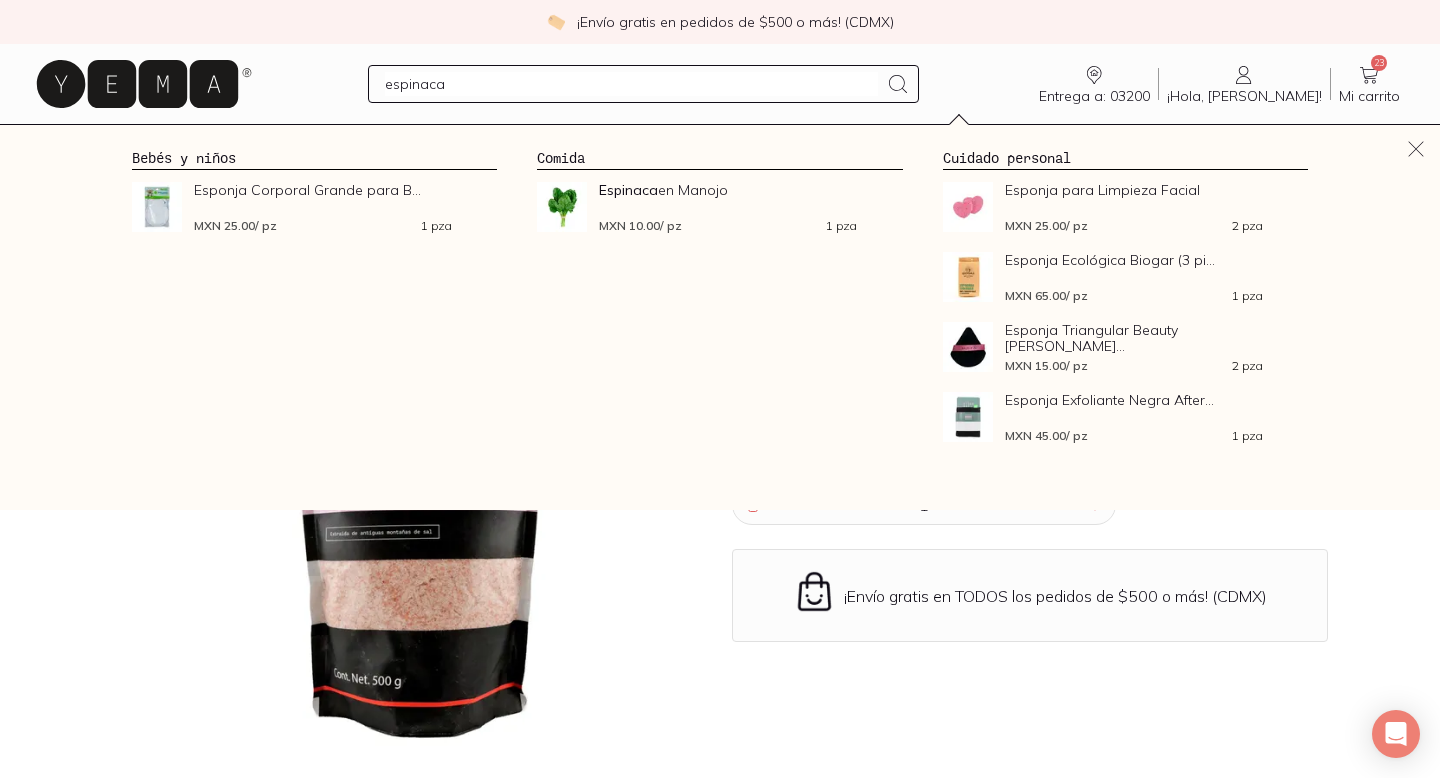type 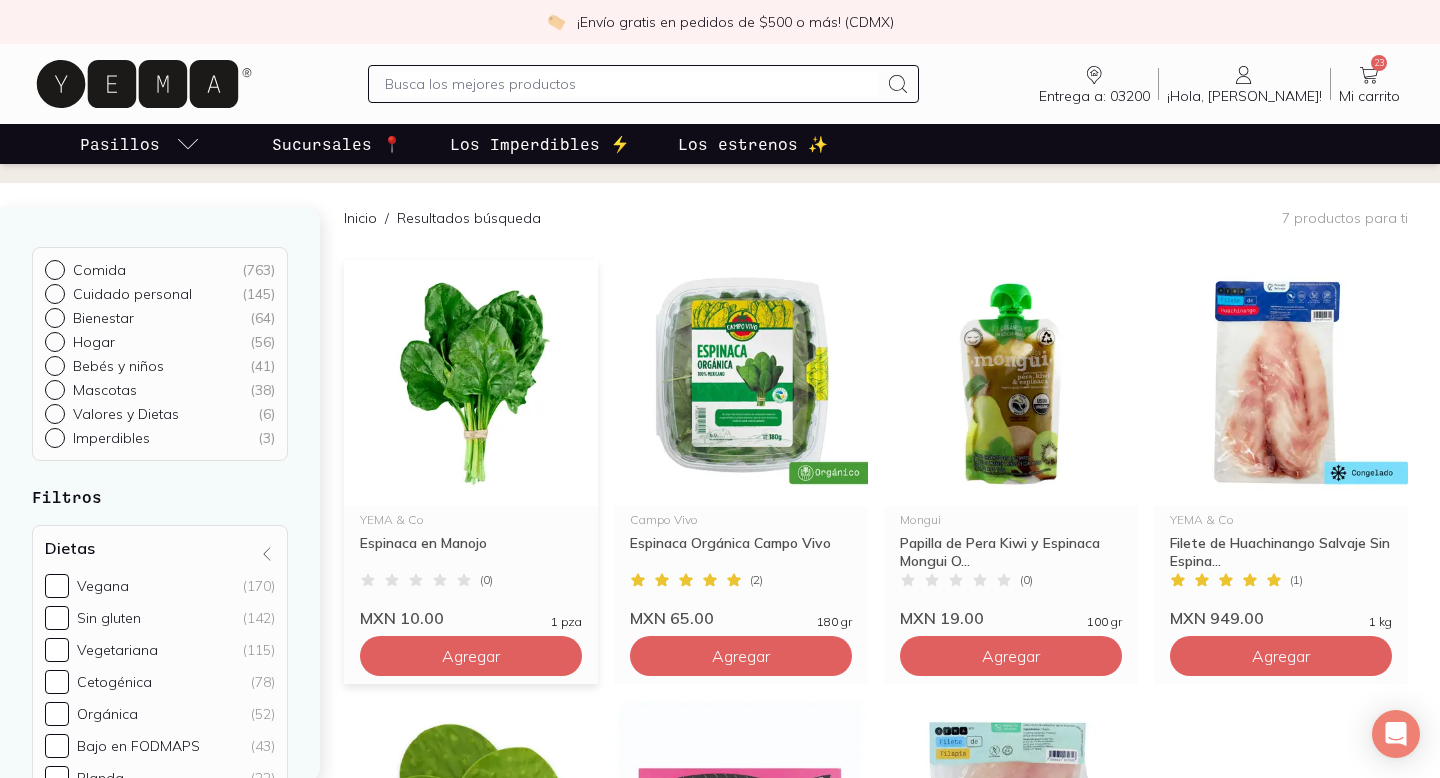 scroll, scrollTop: 131, scrollLeft: 0, axis: vertical 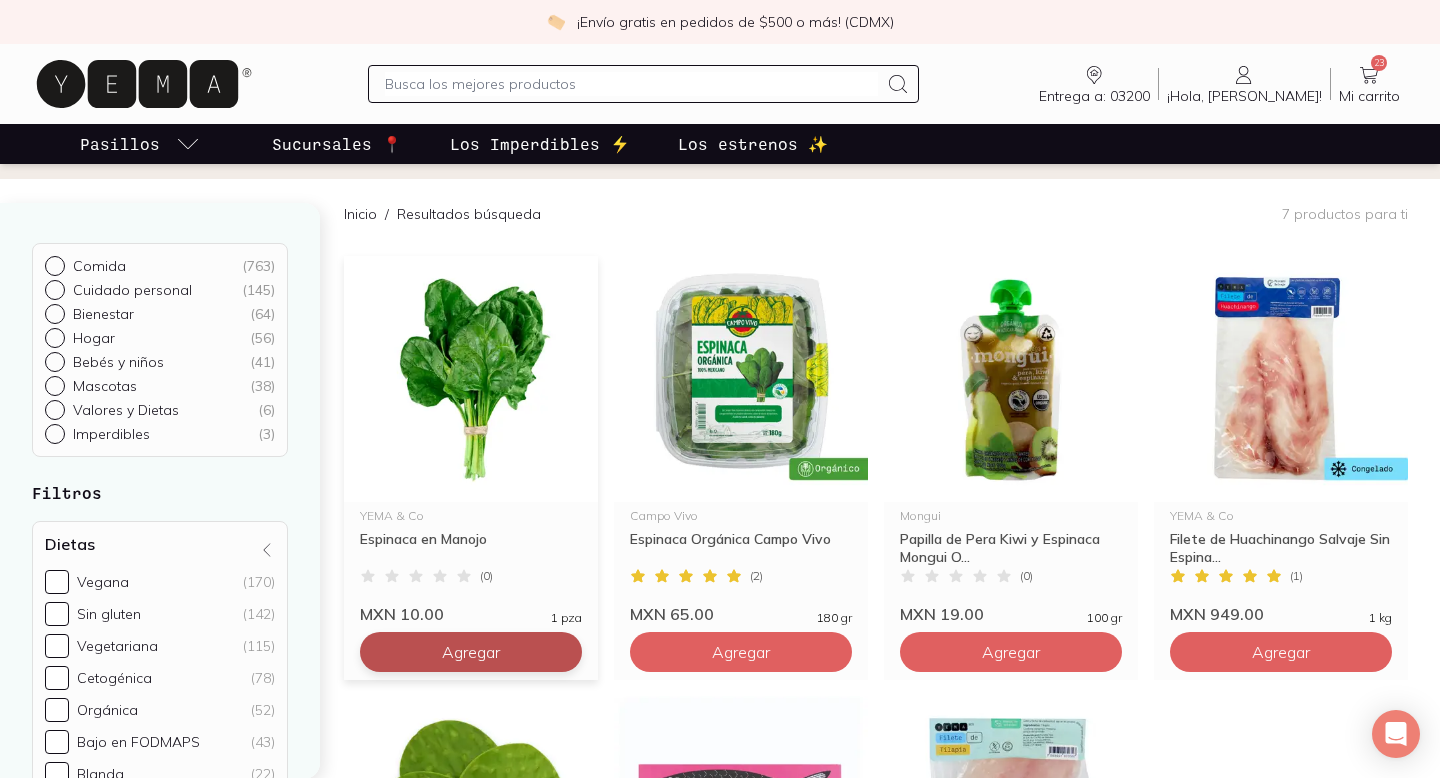 click on "Agregar" at bounding box center [471, 652] 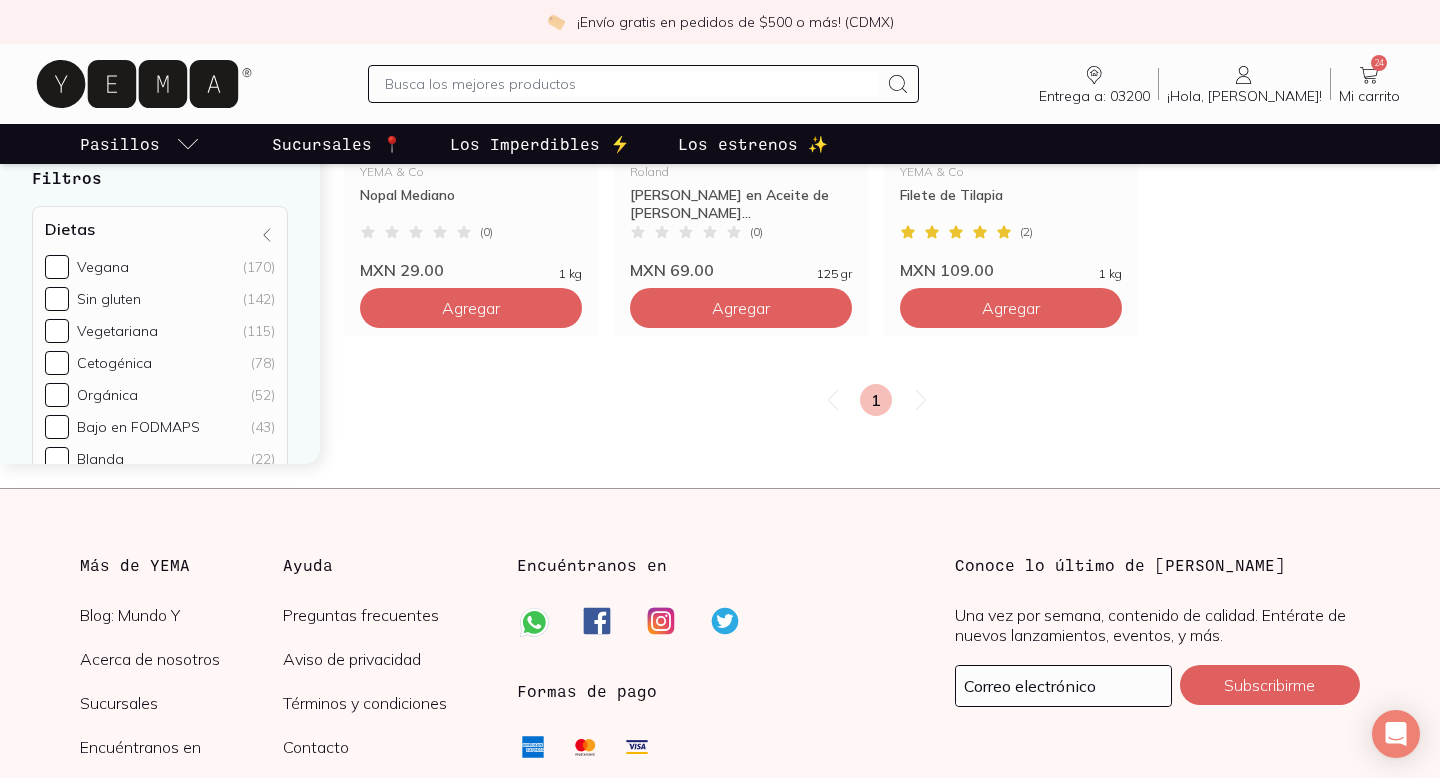 scroll, scrollTop: 920, scrollLeft: 0, axis: vertical 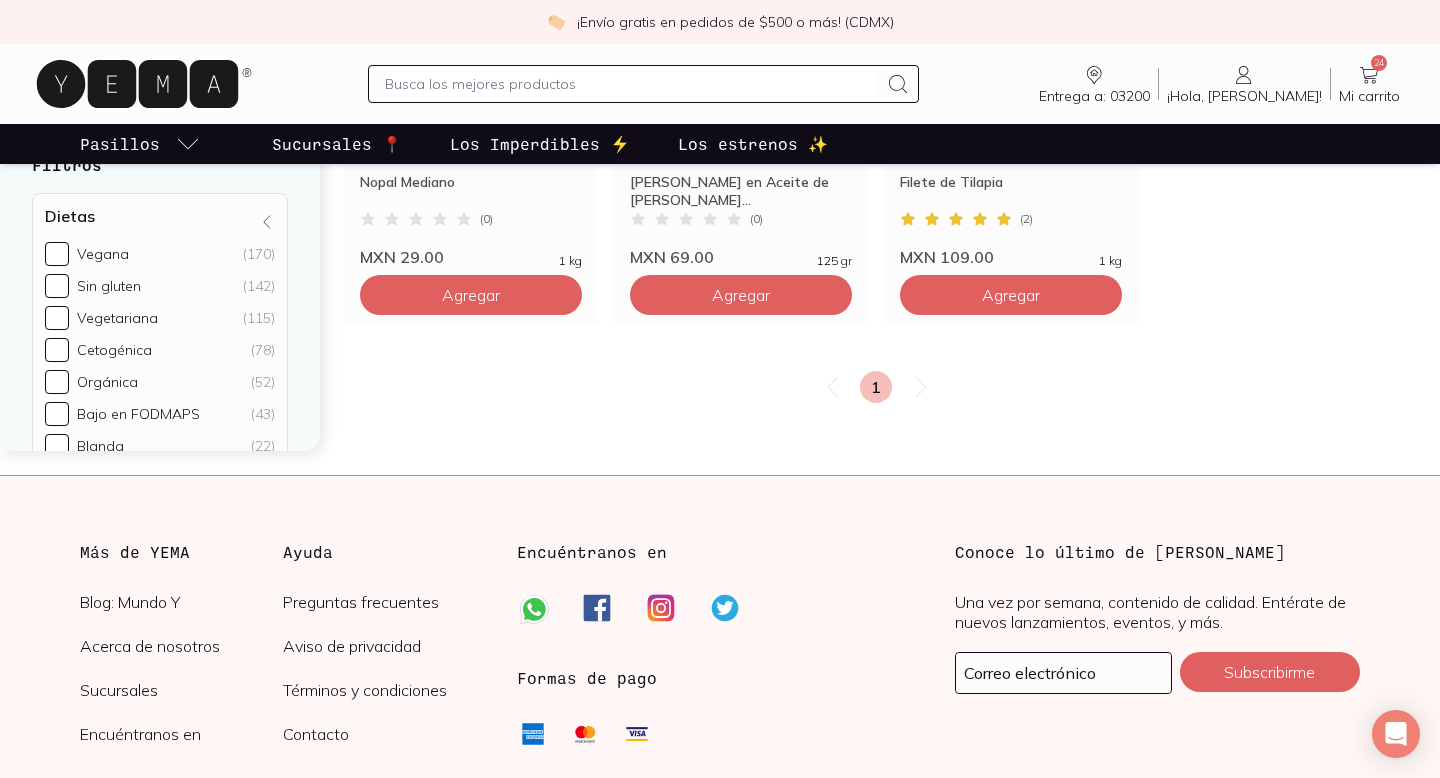 click 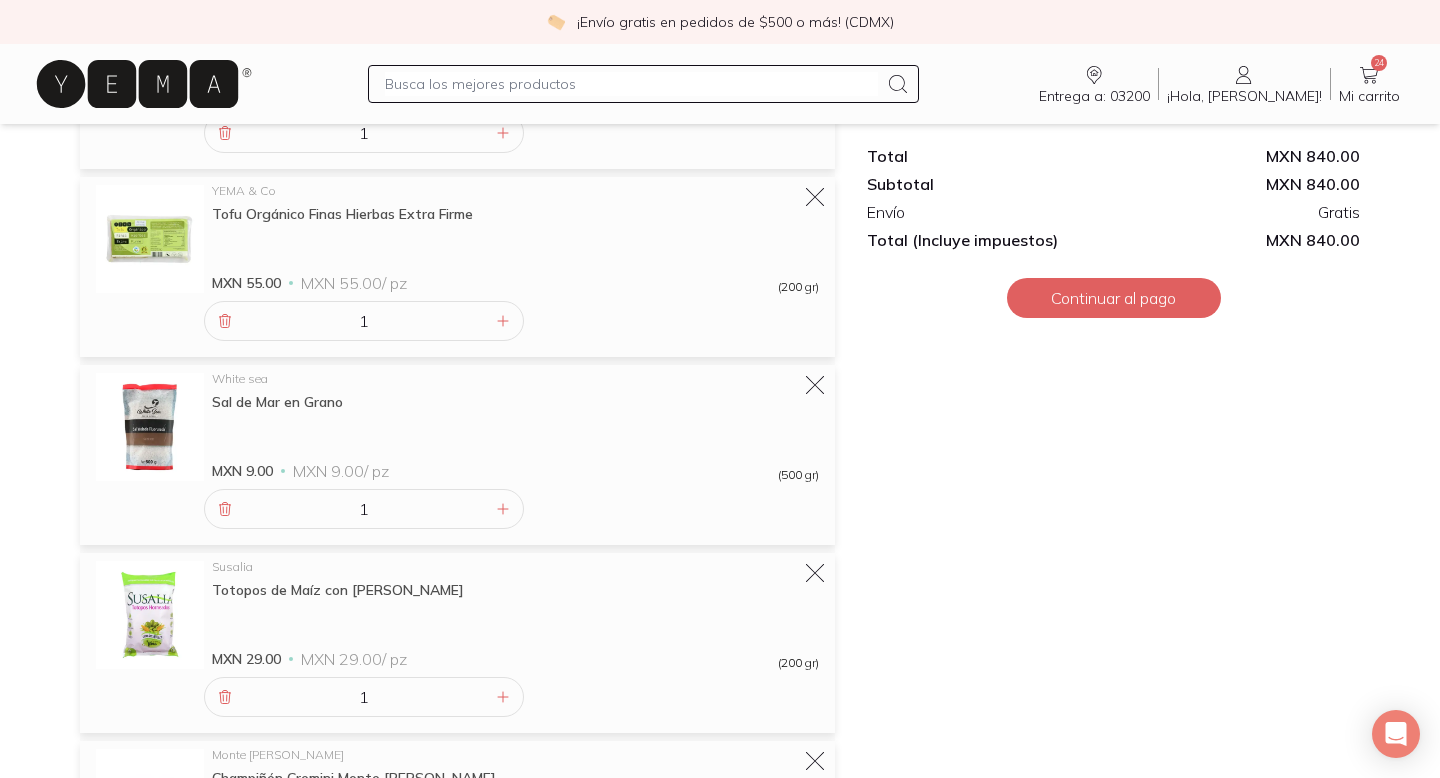 scroll, scrollTop: 1703, scrollLeft: 0, axis: vertical 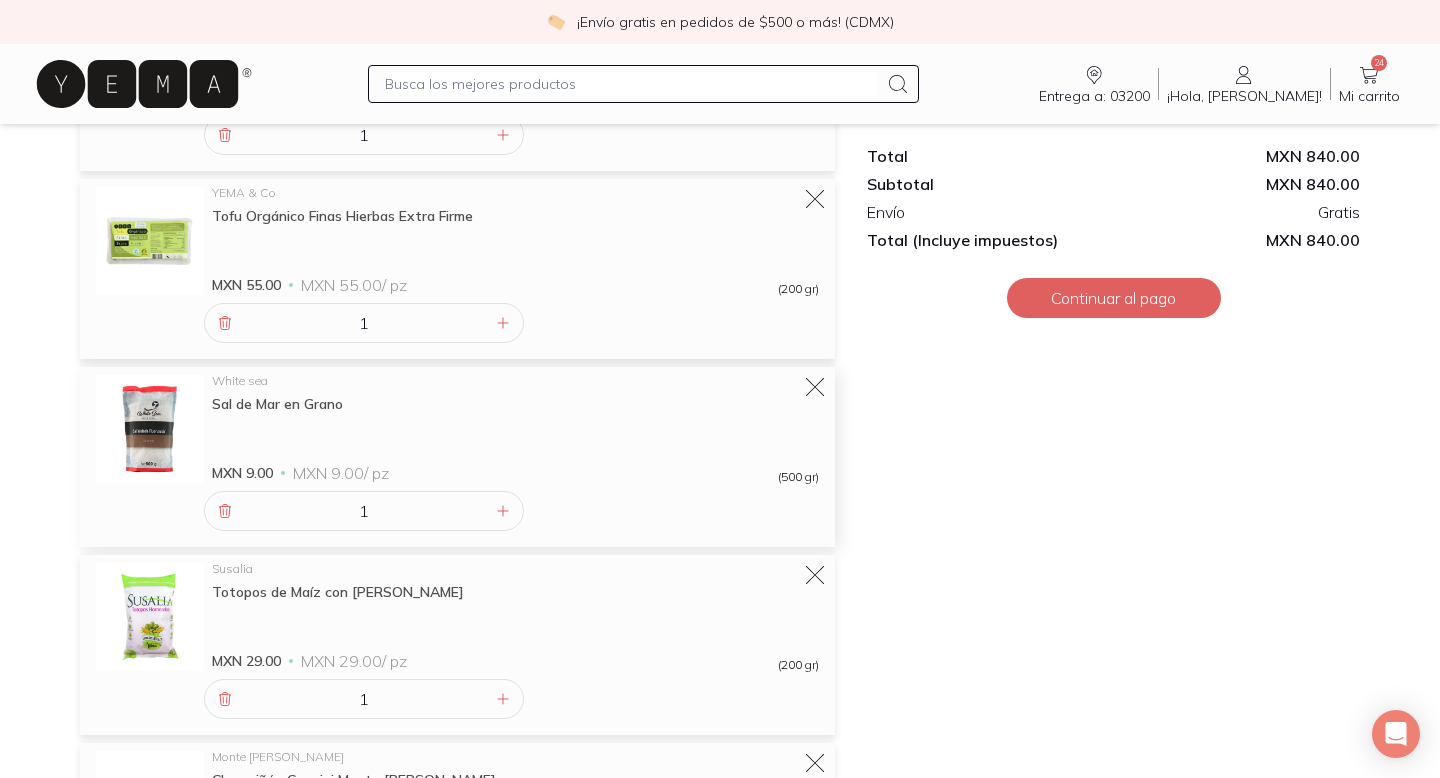 click on "Sal de Mar en Grano" at bounding box center [515, 404] 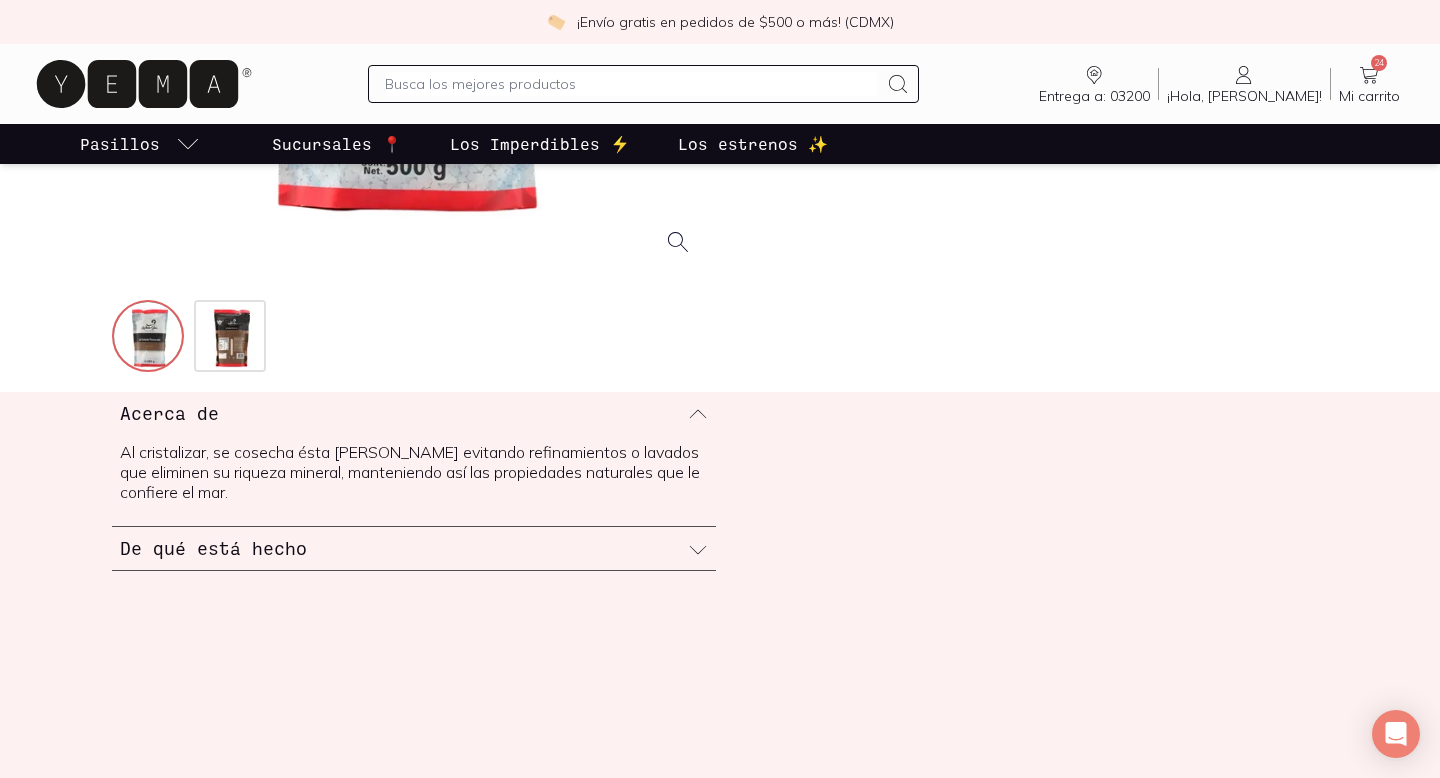 scroll, scrollTop: 566, scrollLeft: 0, axis: vertical 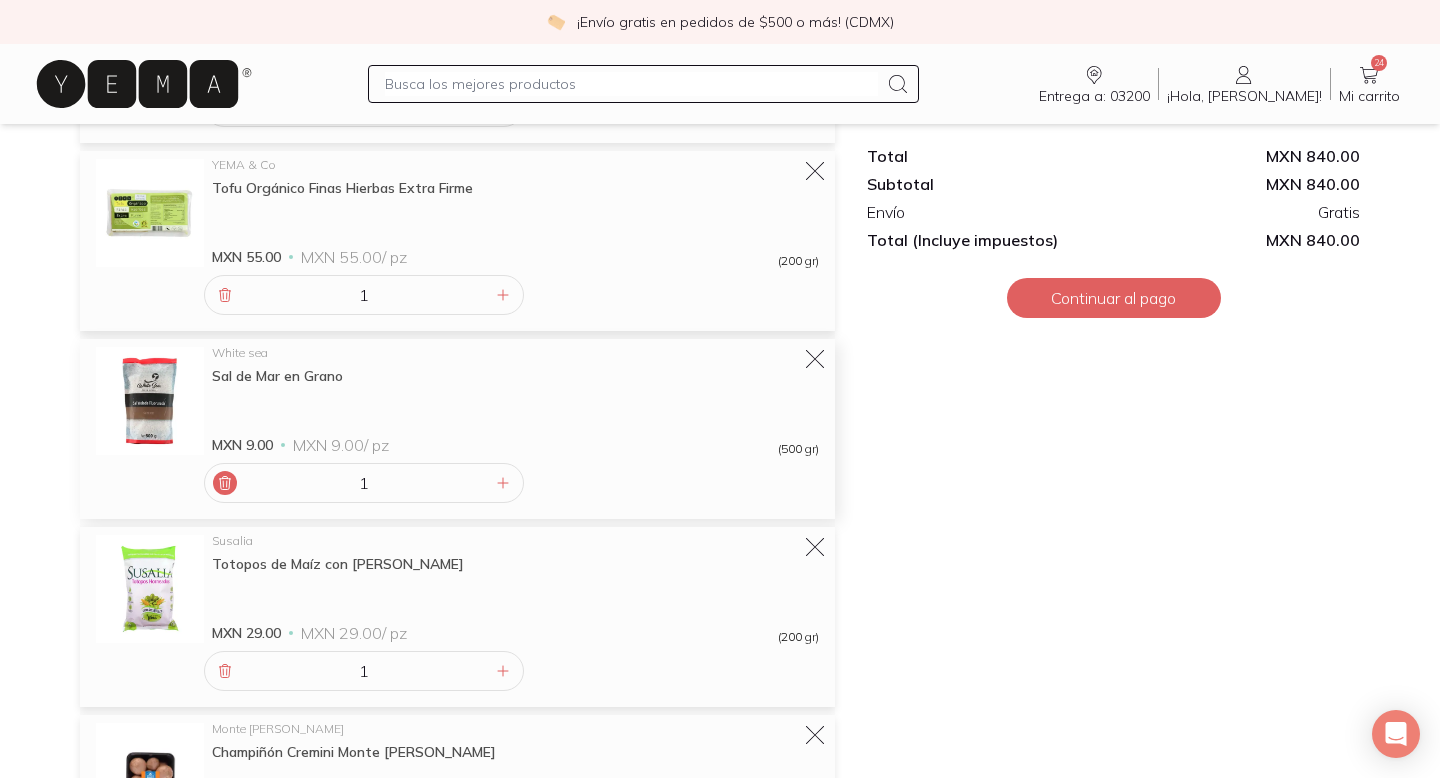click 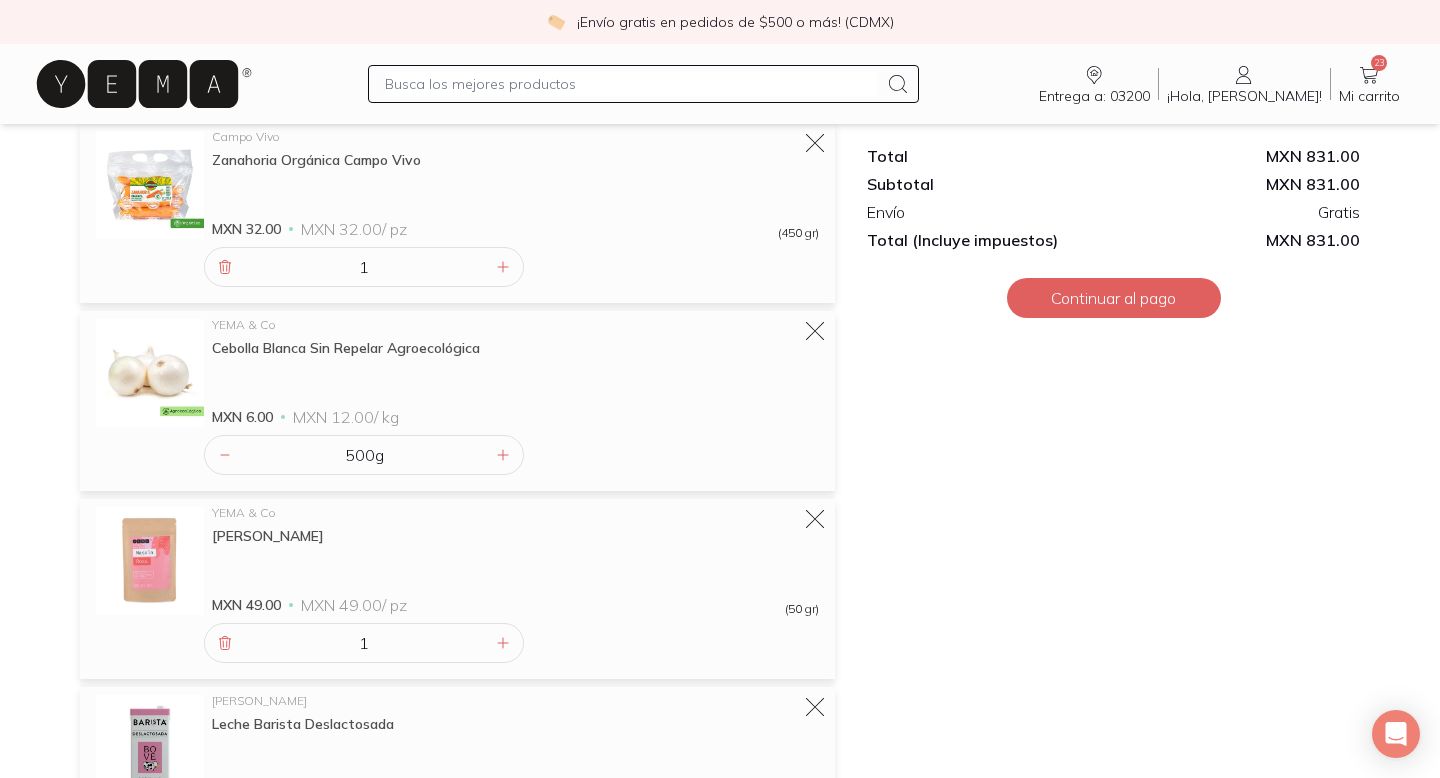 scroll, scrollTop: 3090, scrollLeft: 0, axis: vertical 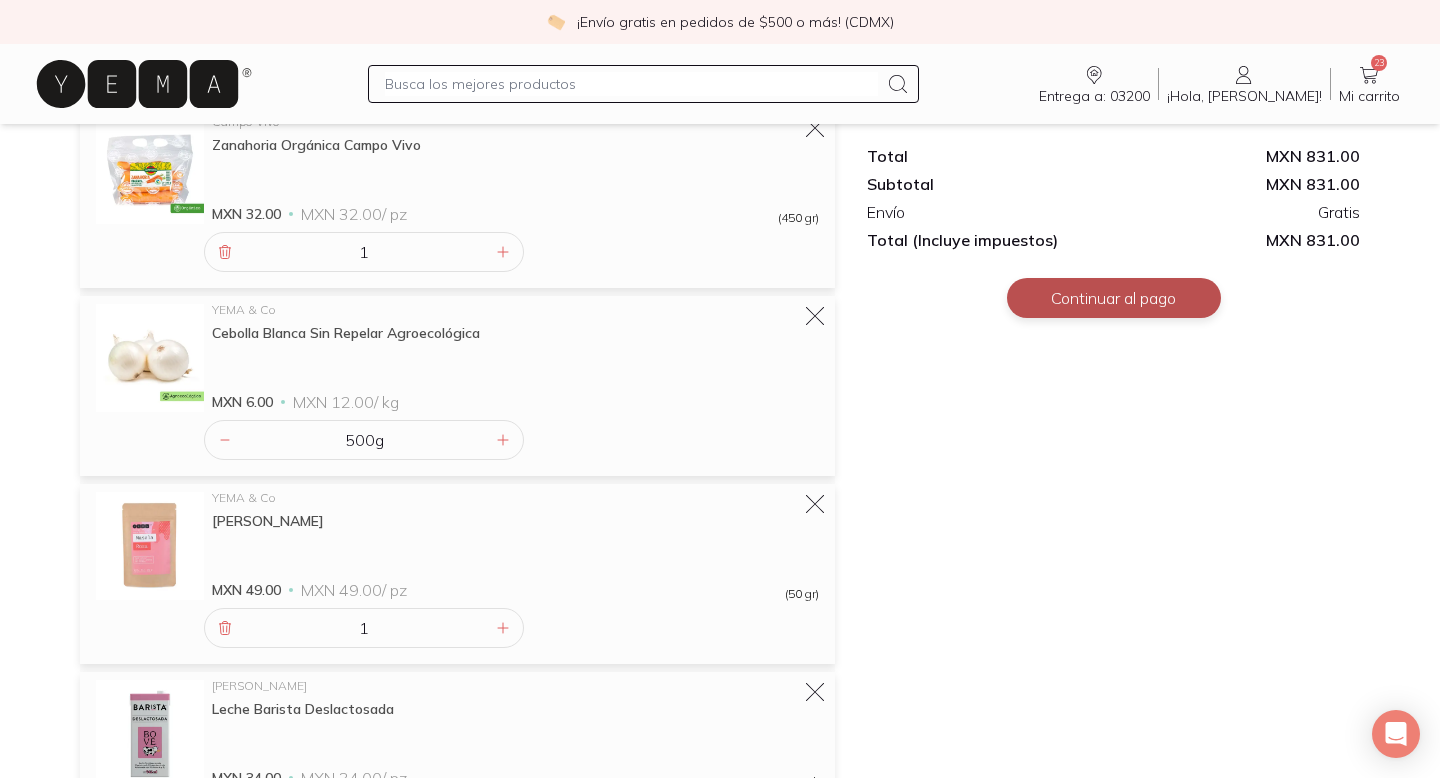 click on "Continuar al pago" at bounding box center [1114, 298] 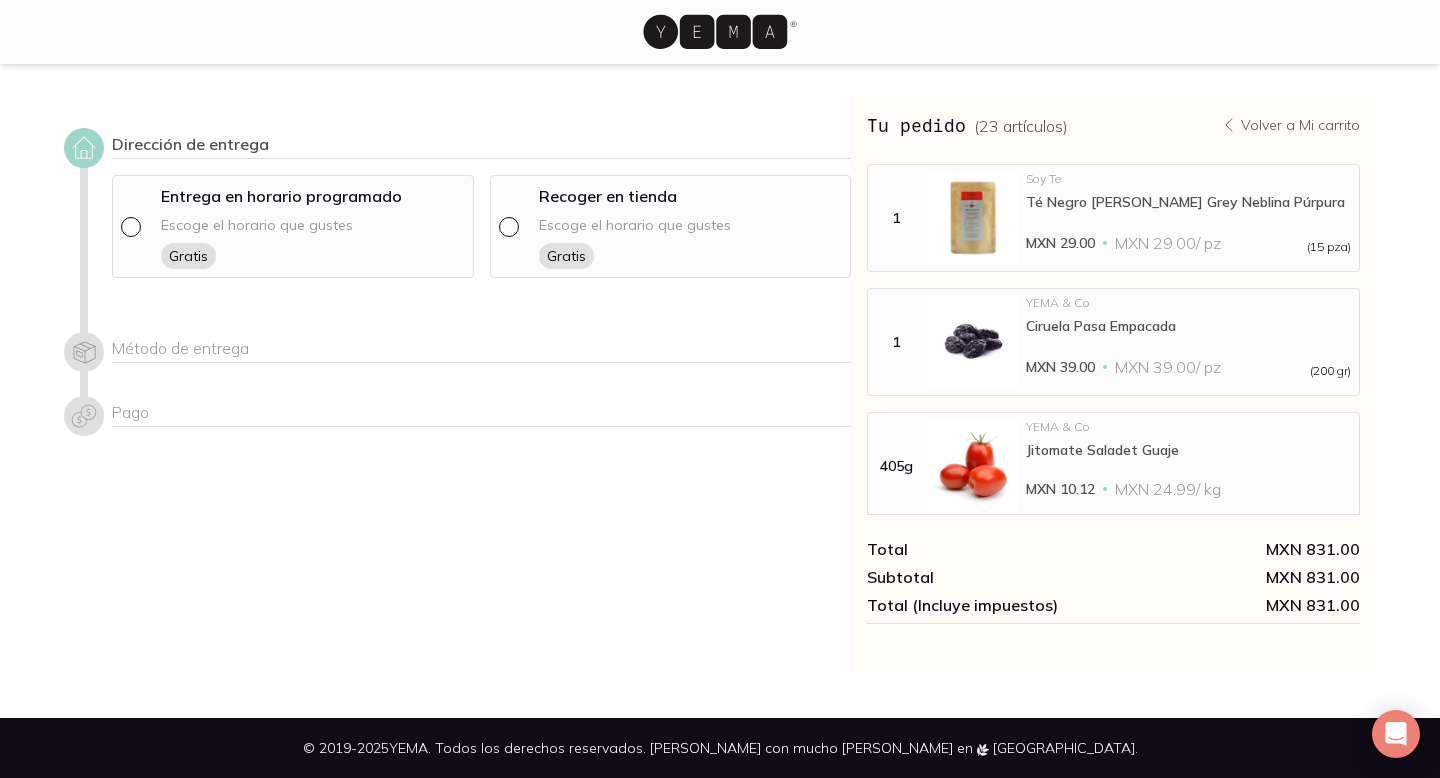 scroll, scrollTop: 0, scrollLeft: 0, axis: both 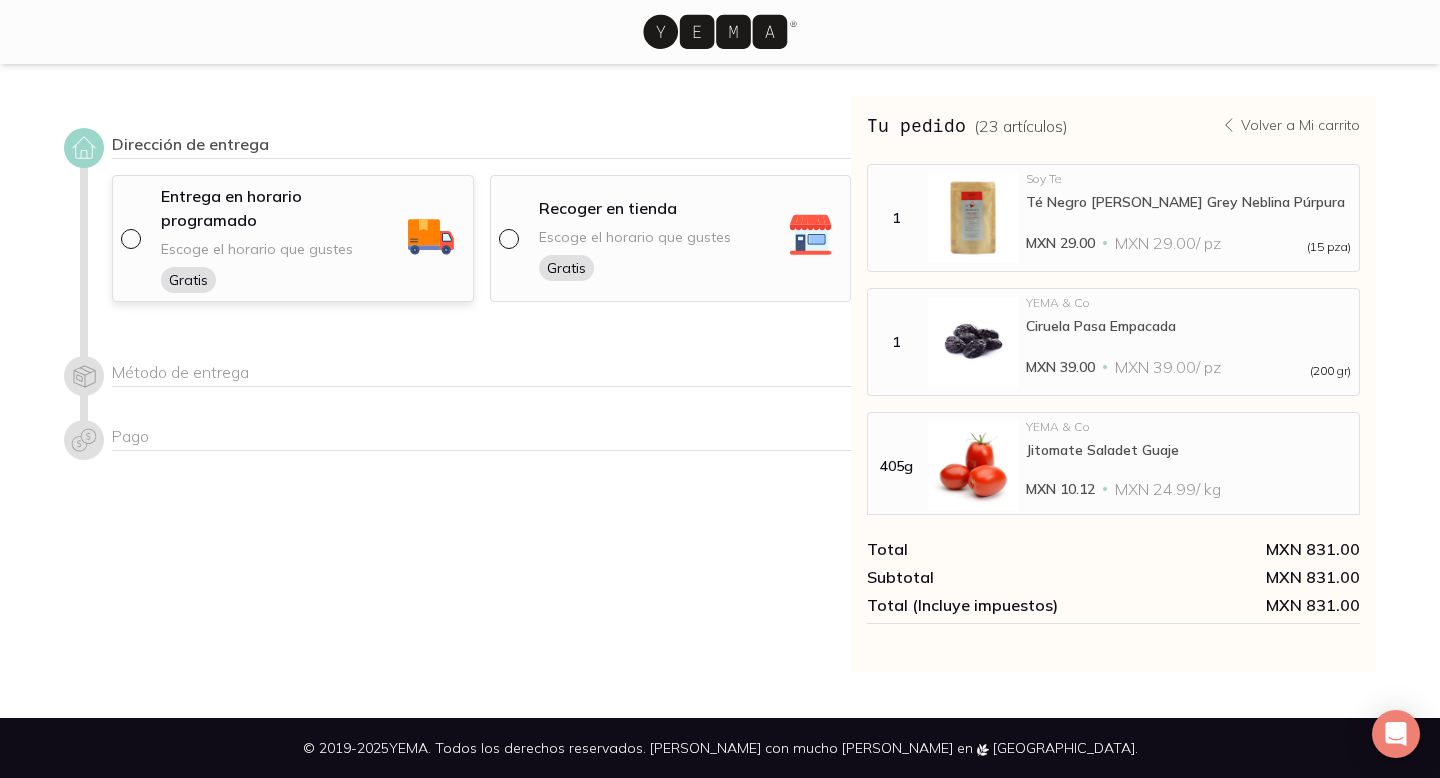 click at bounding box center [129, 237] 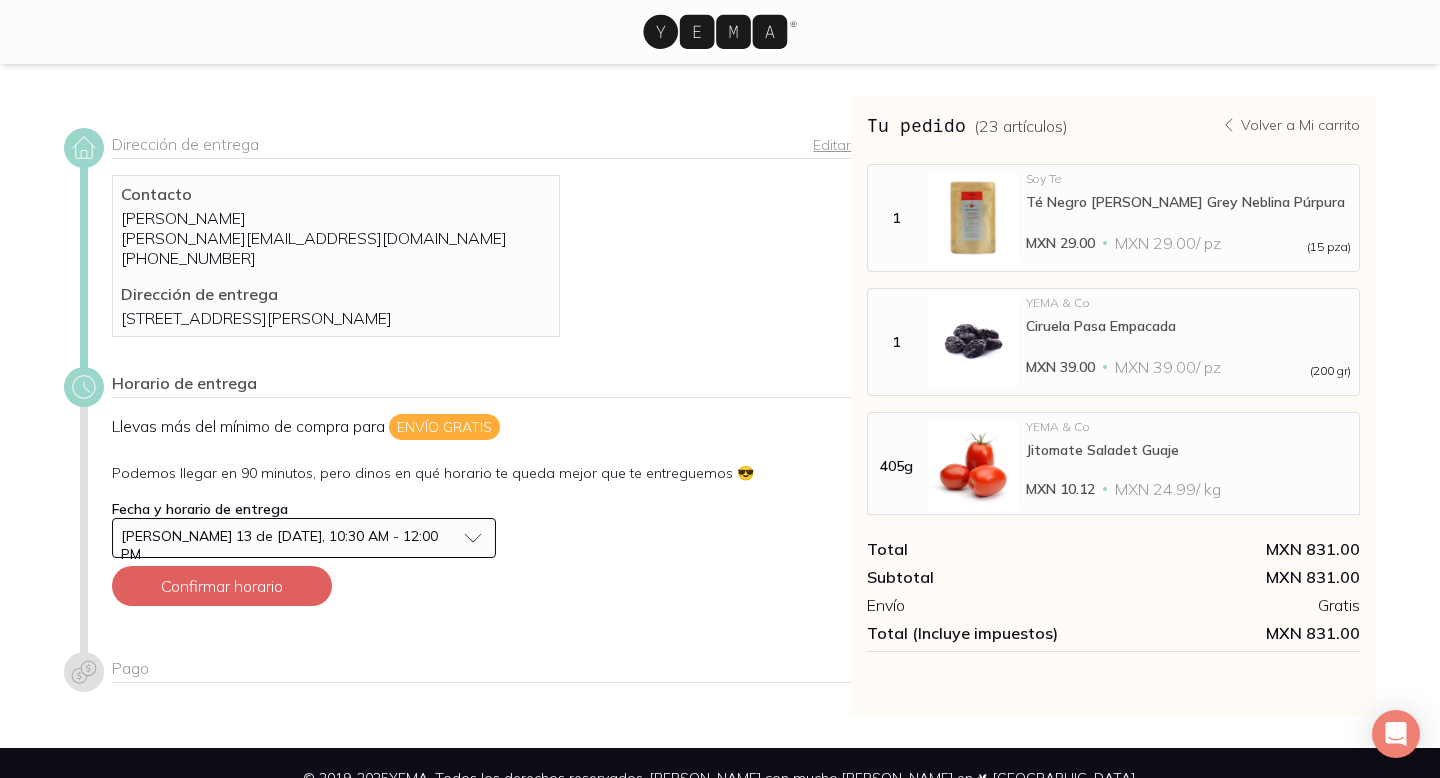 scroll, scrollTop: 50, scrollLeft: 0, axis: vertical 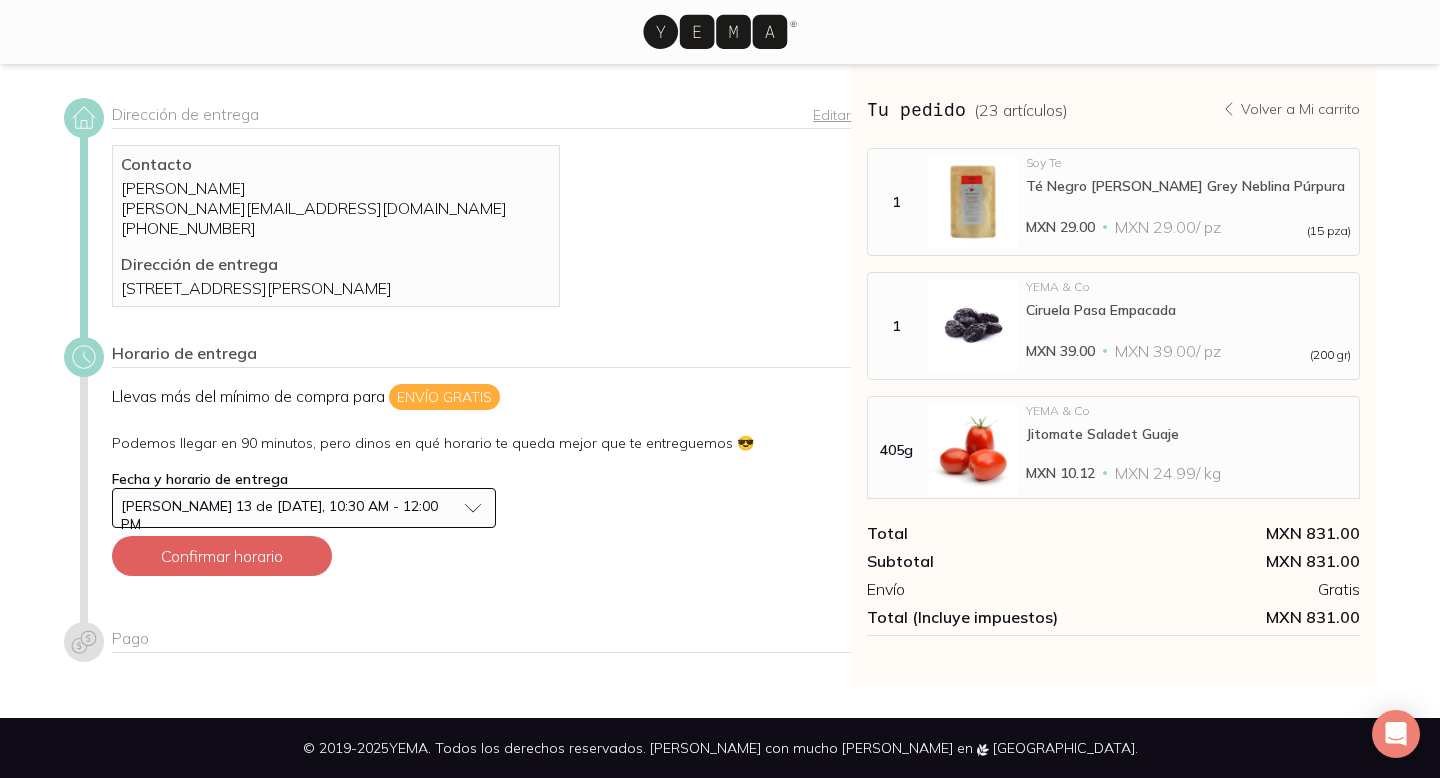 click on "[PERSON_NAME] 13 de [DATE], 10:30 AM - 12:00 PM" at bounding box center (304, 508) 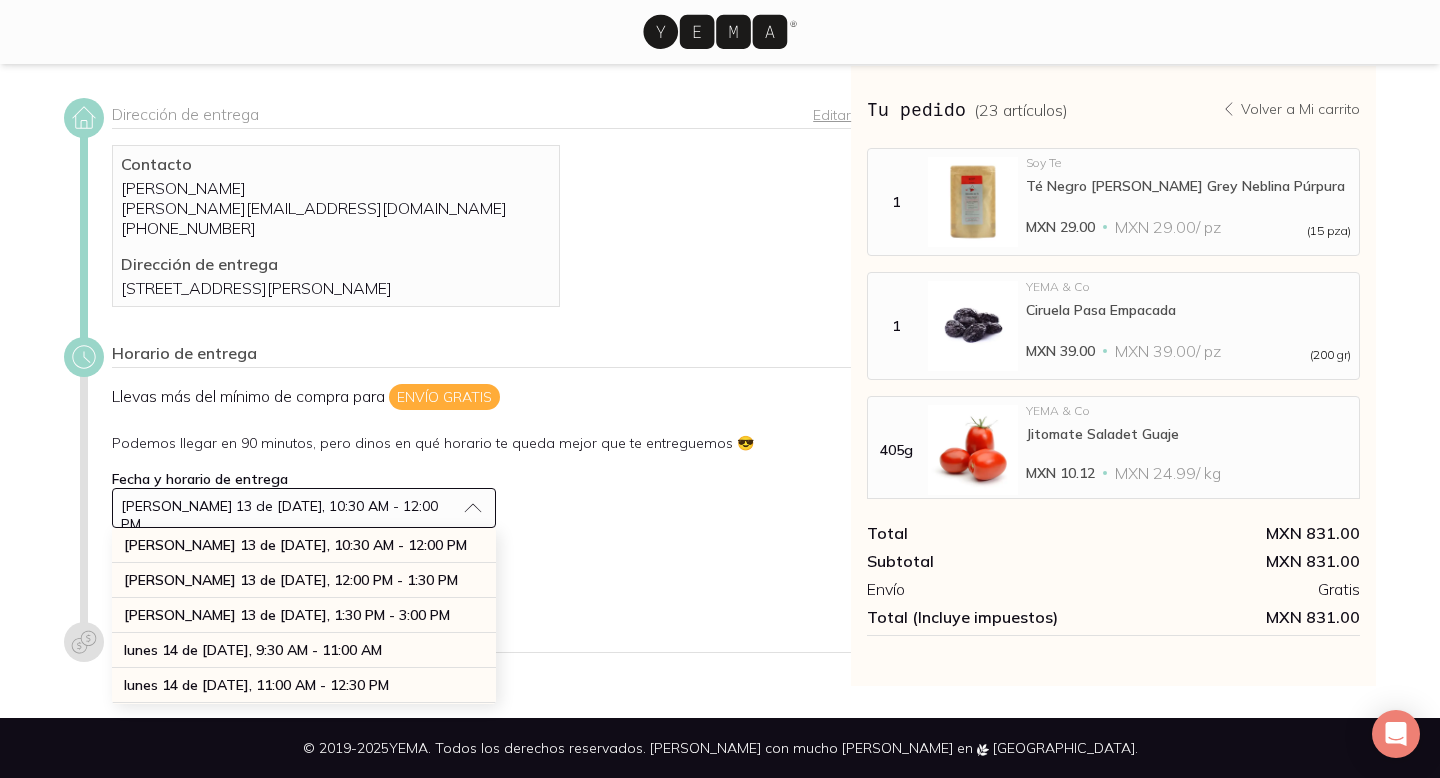 click on "Llevas más del mínimo de compra para   Envío gratis Podemos llegar en 90 minutos, pero dinos en qué horario te queda mejor que te entreguemos   😎 Fecha y horario de entrega [PERSON_NAME] 13 de [DATE], 10:30 AM - 12:00 PM [PERSON_NAME] 13 de [DATE], 10:30 AM - 12:00 PM [PERSON_NAME] 13 de [DATE], 12:00 PM - 1:30 PM [PERSON_NAME] 13 de [DATE], 1:30 PM - 3:00 PM lunes 14 de [DATE], 9:30 AM - 11:00 AM lunes 14 de [DATE], 11:00 AM - 12:30 PM lunes 14 de [DATE], 12:30 PM - 2:00 PM lunes 14 de [DATE], 2:00 PM - 3:30 PM lunes 14 de [DATE], 3:30 PM - 5:00 PM lunes 14 de [DATE], 5:00 PM - 6:30 PM lunes 14 de [DATE], 6:30 PM - 8:00 PM martes 15 de [DATE], 9:30 AM - 11:00 AM martes 15 de [DATE], 11:00 AM - 12:30 PM martes 15 de [DATE], 12:30 PM - 2:00 PM martes 15 de [DATE], 2:00 PM - 3:30 PM martes 15 de [DATE], 3:30 PM - 5:00 PM martes 15 de [DATE], 5:00 PM - 6:30 PM martes 15 de [DATE], 6:30 PM - 8:00 PM Confirmar horario" at bounding box center (481, 488) 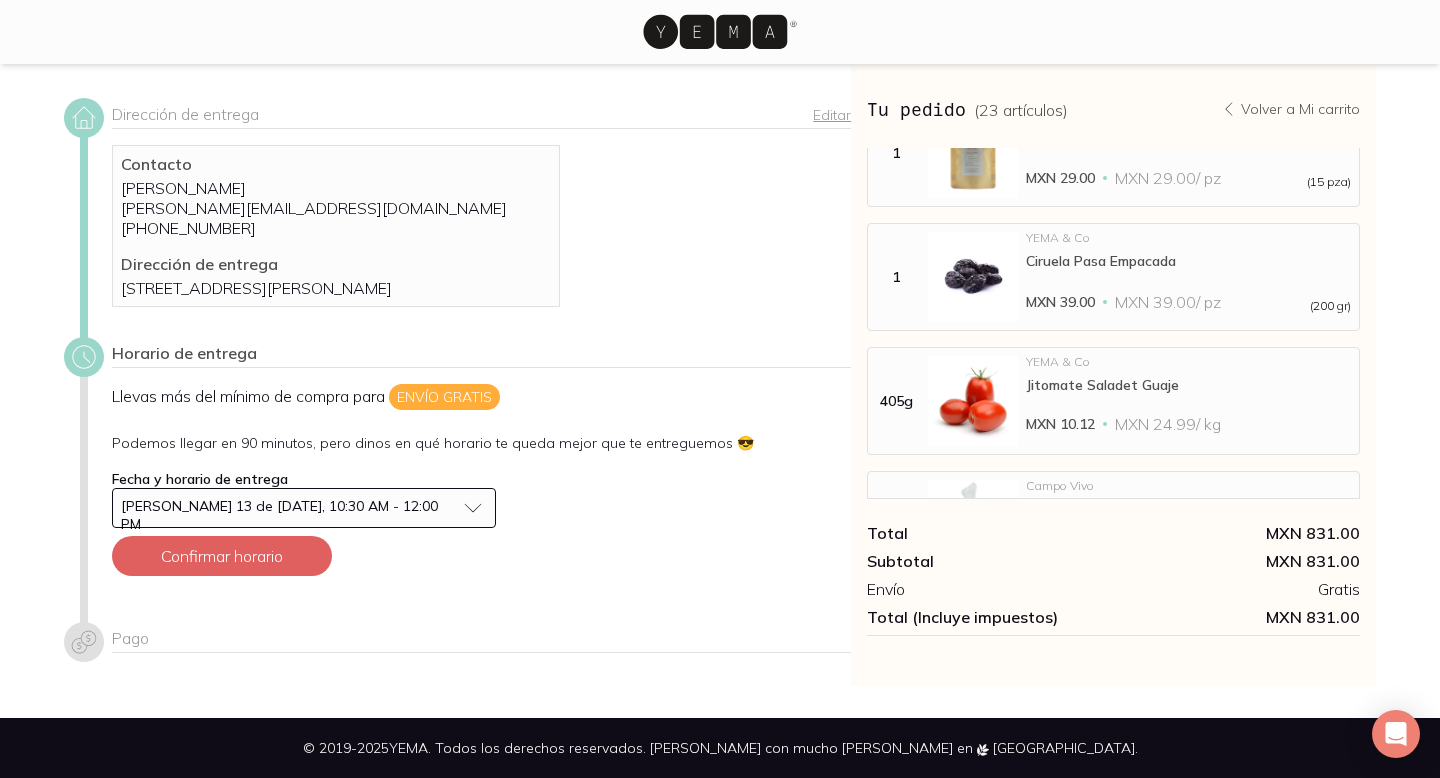 scroll, scrollTop: 0, scrollLeft: 0, axis: both 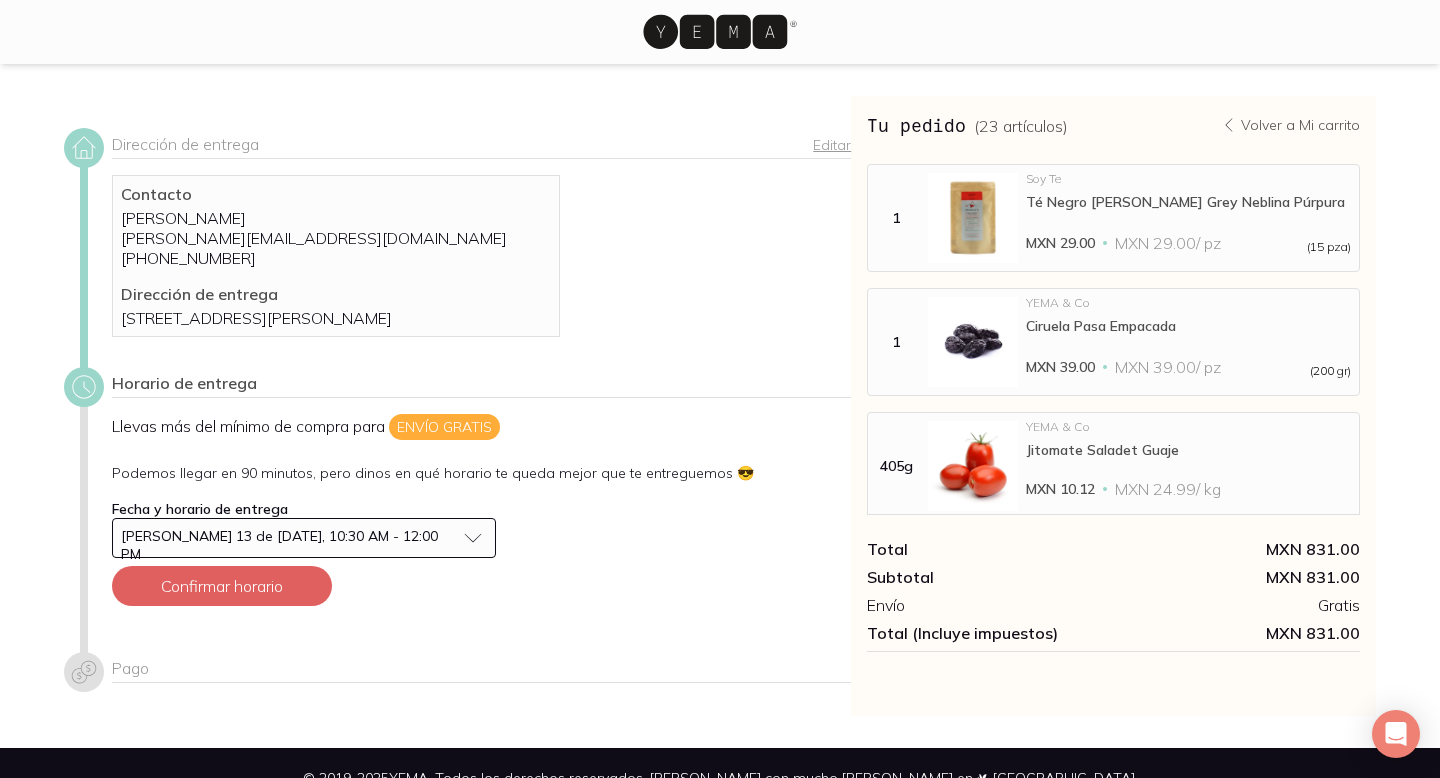 click on "[PERSON_NAME] 13 de [DATE], 10:30 AM - 12:00 PM" at bounding box center [304, 538] 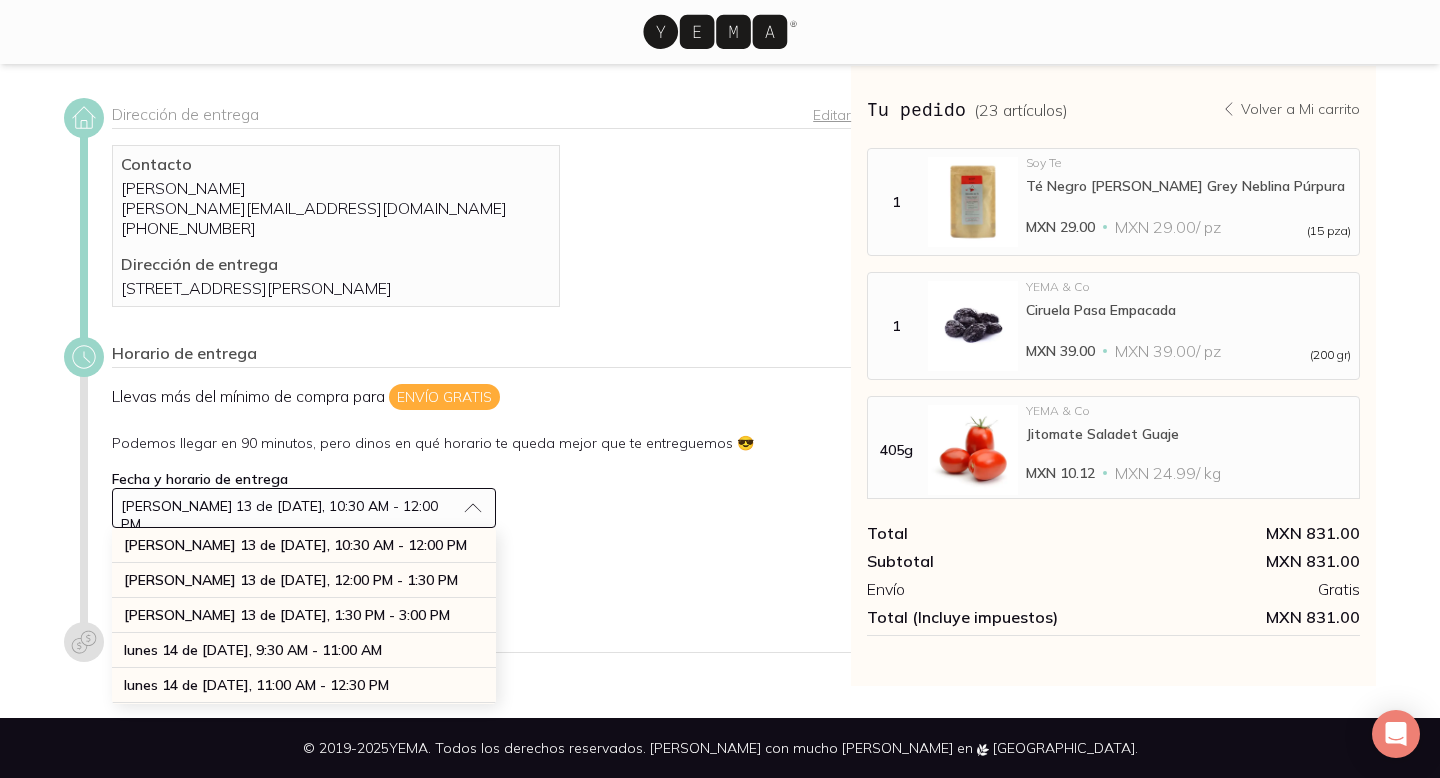 scroll, scrollTop: 50, scrollLeft: 0, axis: vertical 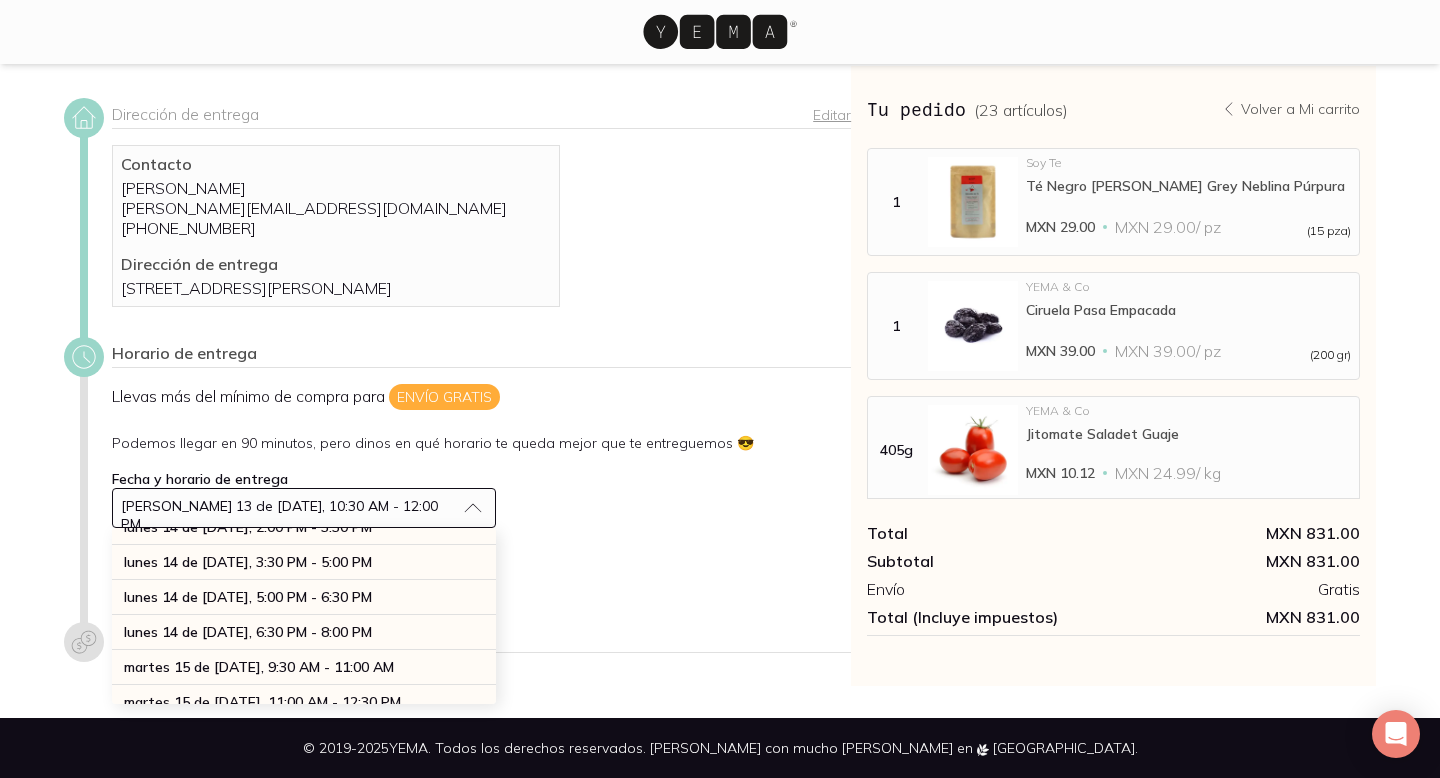 click on "[PERSON_NAME] 13 de [DATE], 10:30 AM - 12:00 PM" at bounding box center [304, 508] 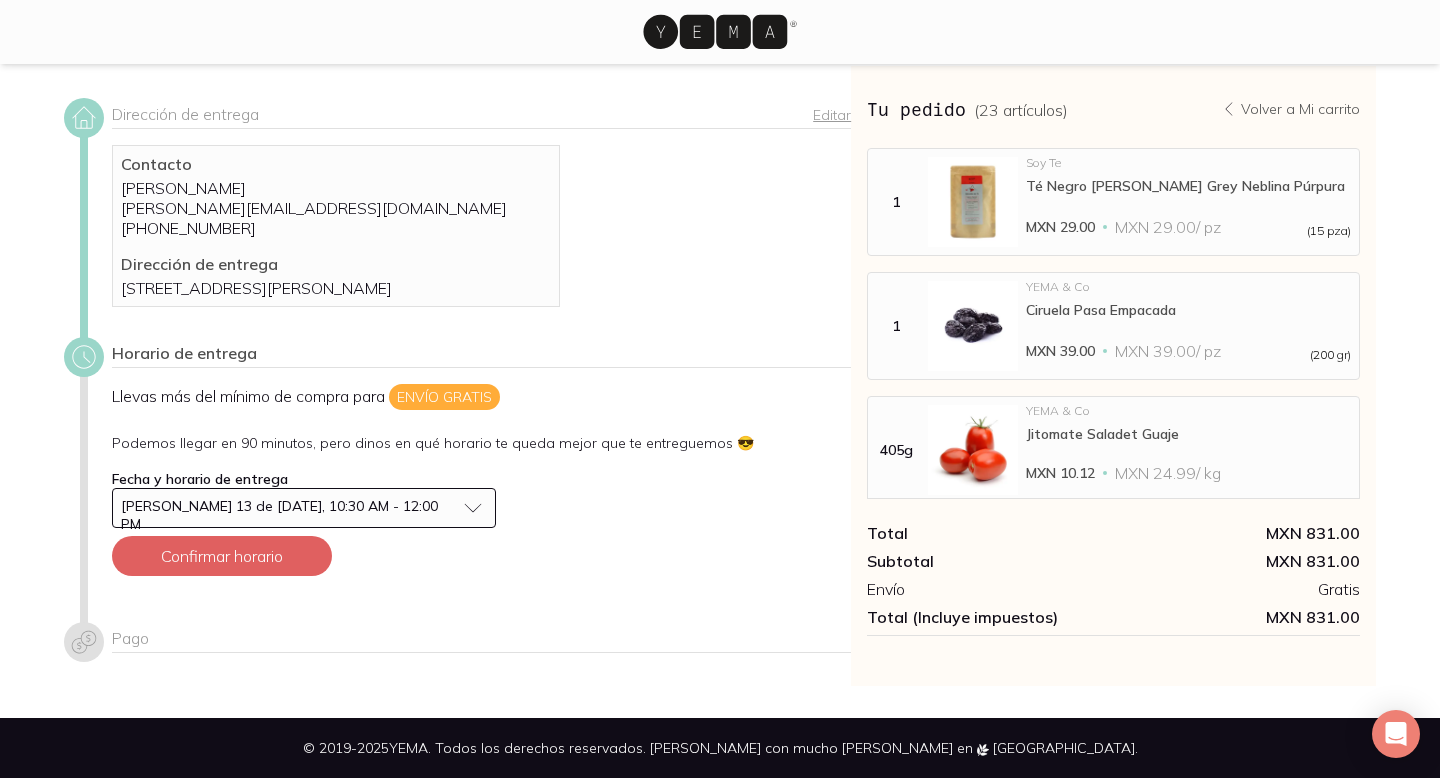 click on "[PERSON_NAME] 13 de [DATE], 10:30 AM - 12:00 PM" at bounding box center [304, 508] 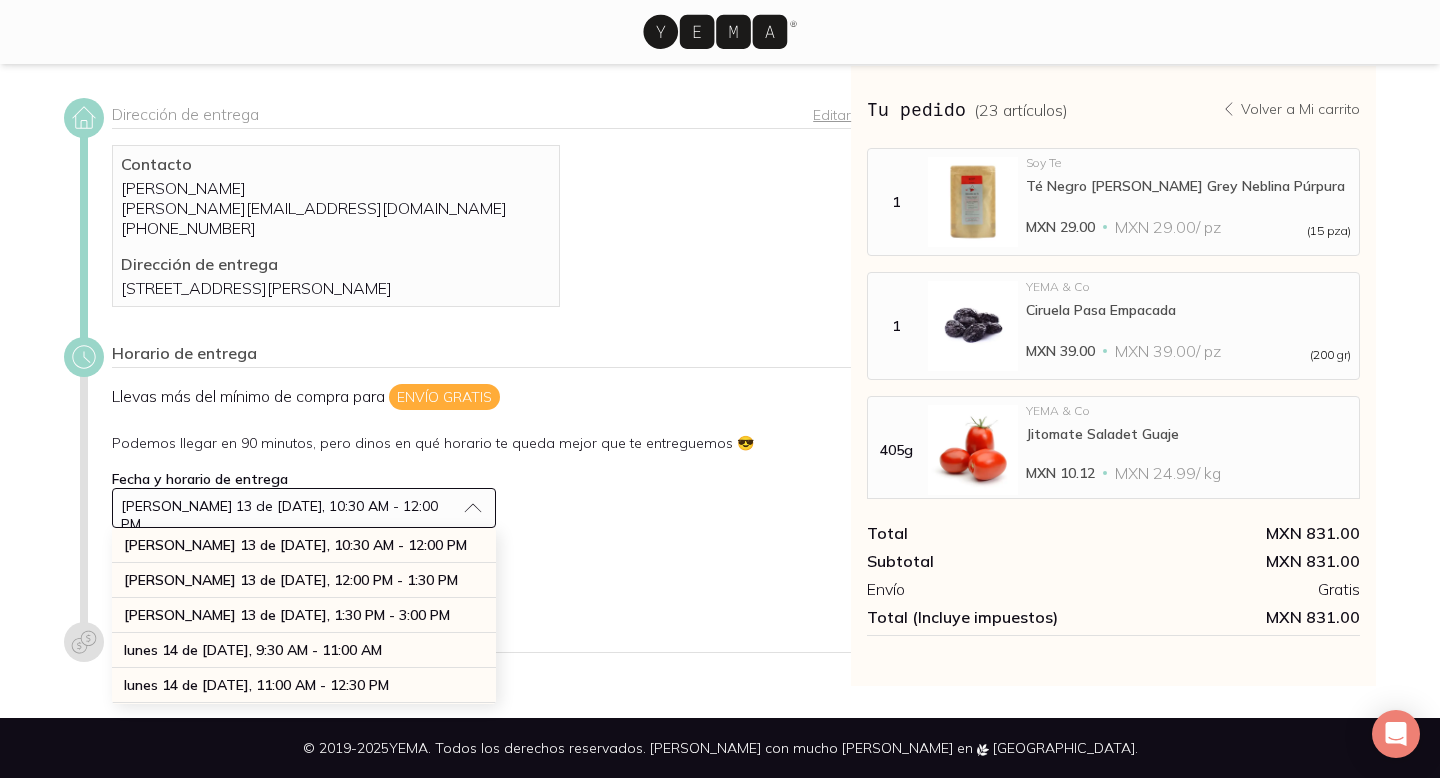 click on "Llevas más del mínimo de compra para   Envío gratis Podemos llegar en 90 minutos, pero dinos en qué horario te queda mejor que te entreguemos   😎 Fecha y horario de entrega [PERSON_NAME] 13 de [DATE], 10:30 AM - 12:00 PM [PERSON_NAME] 13 de [DATE], 10:30 AM - 12:00 PM [PERSON_NAME] 13 de [DATE], 12:00 PM - 1:30 PM [PERSON_NAME] 13 de [DATE], 1:30 PM - 3:00 PM lunes 14 de [DATE], 9:30 AM - 11:00 AM lunes 14 de [DATE], 11:00 AM - 12:30 PM lunes 14 de [DATE], 12:30 PM - 2:00 PM lunes 14 de [DATE], 2:00 PM - 3:30 PM lunes 14 de [DATE], 3:30 PM - 5:00 PM lunes 14 de [DATE], 5:00 PM - 6:30 PM lunes 14 de [DATE], 6:30 PM - 8:00 PM martes 15 de [DATE], 9:30 AM - 11:00 AM martes 15 de [DATE], 11:00 AM - 12:30 PM martes 15 de [DATE], 12:30 PM - 2:00 PM martes 15 de [DATE], 2:00 PM - 3:30 PM martes 15 de [DATE], 3:30 PM - 5:00 PM martes 15 de [DATE], 5:00 PM - 6:30 PM martes 15 de [DATE], 6:30 PM - 8:00 PM Confirmar horario" at bounding box center (481, 488) 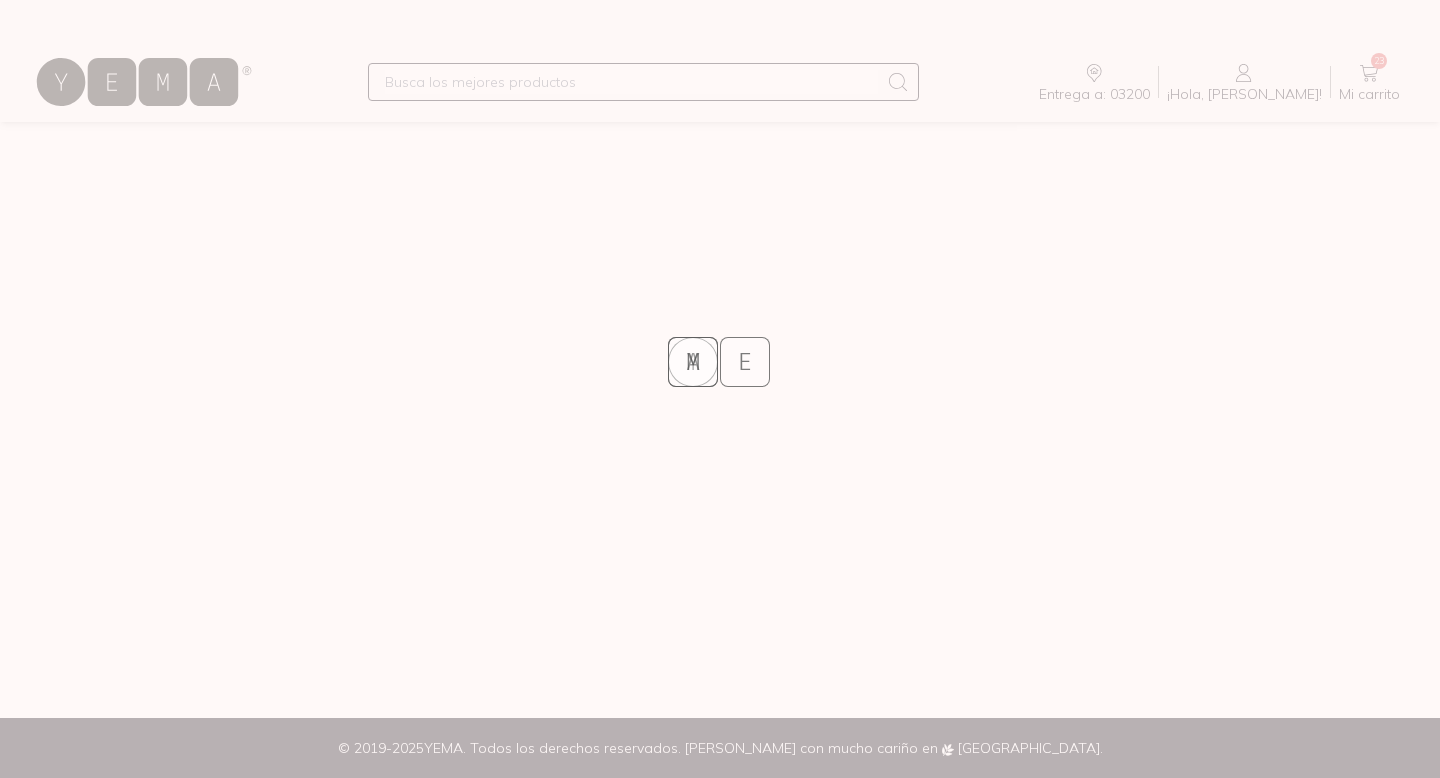 scroll, scrollTop: 0, scrollLeft: 0, axis: both 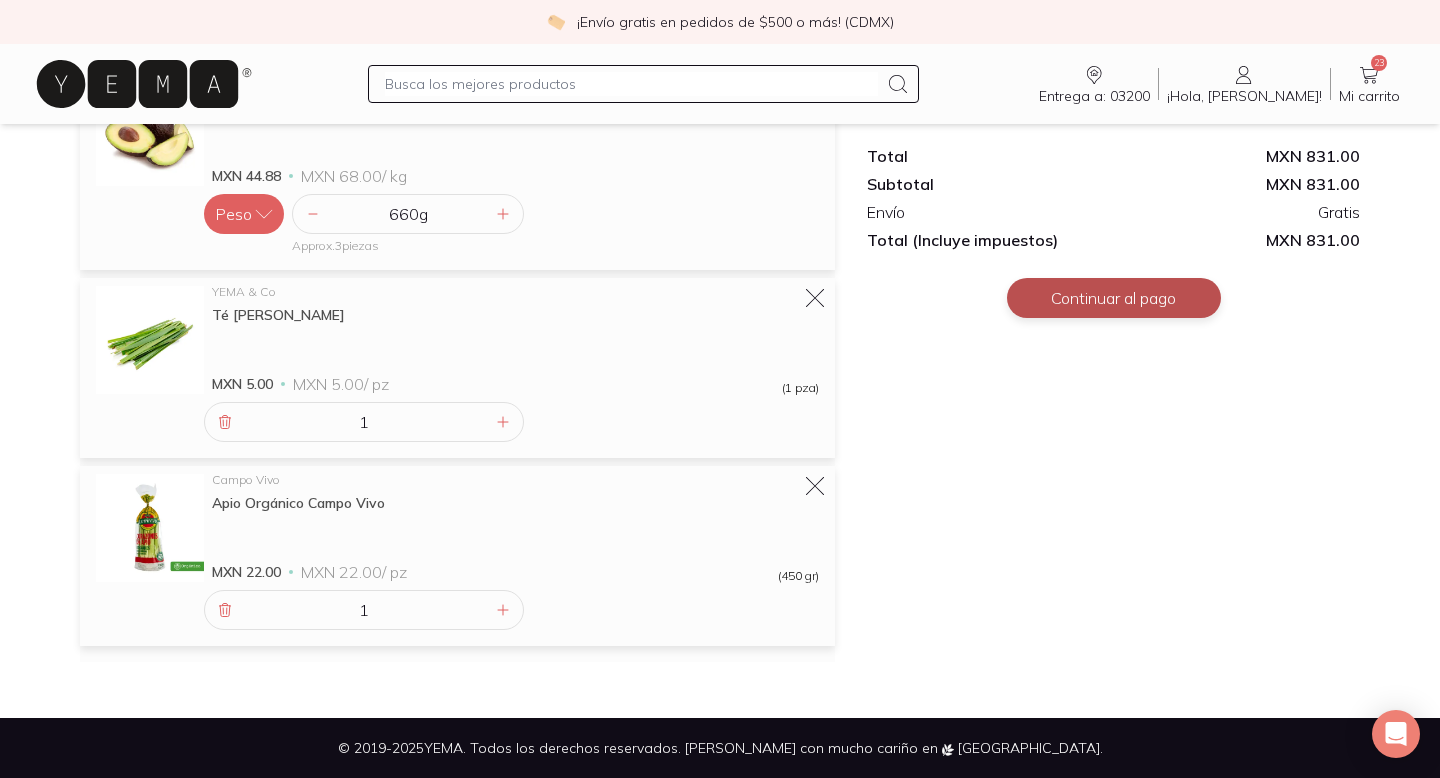 click on "Continuar al pago" at bounding box center [1114, 298] 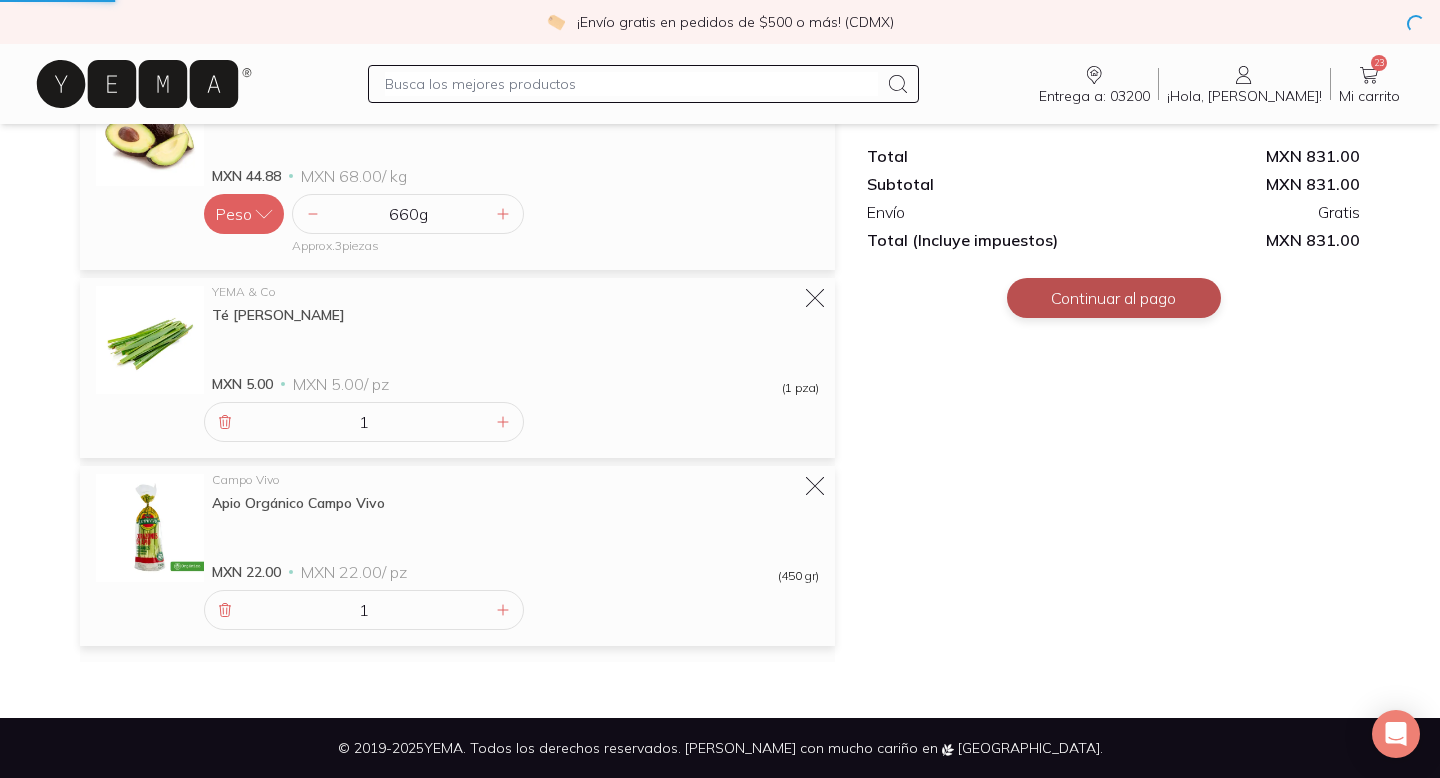 scroll, scrollTop: 0, scrollLeft: 0, axis: both 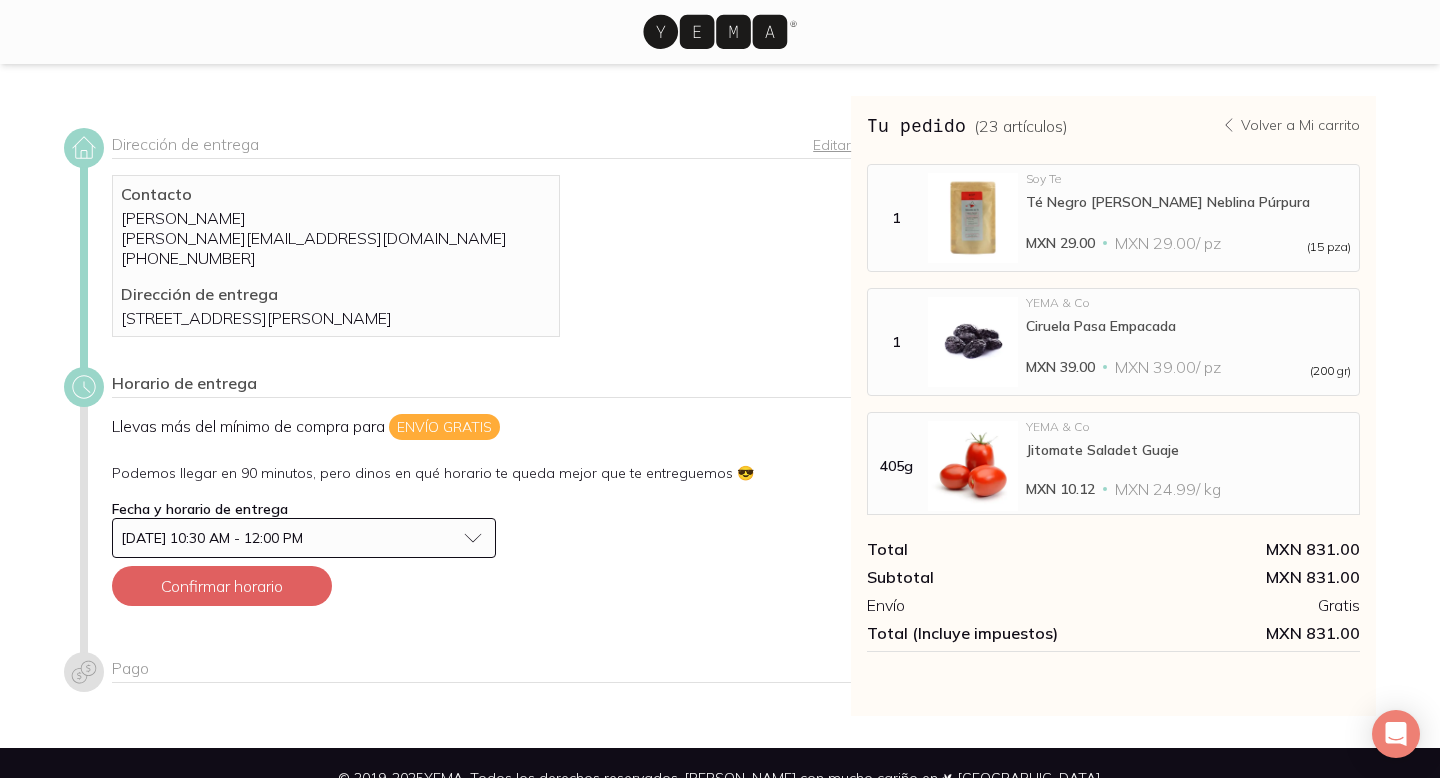 click on "[PERSON_NAME] 13 de [DATE], 10:30 AM - 12:00 PM" at bounding box center (304, 538) 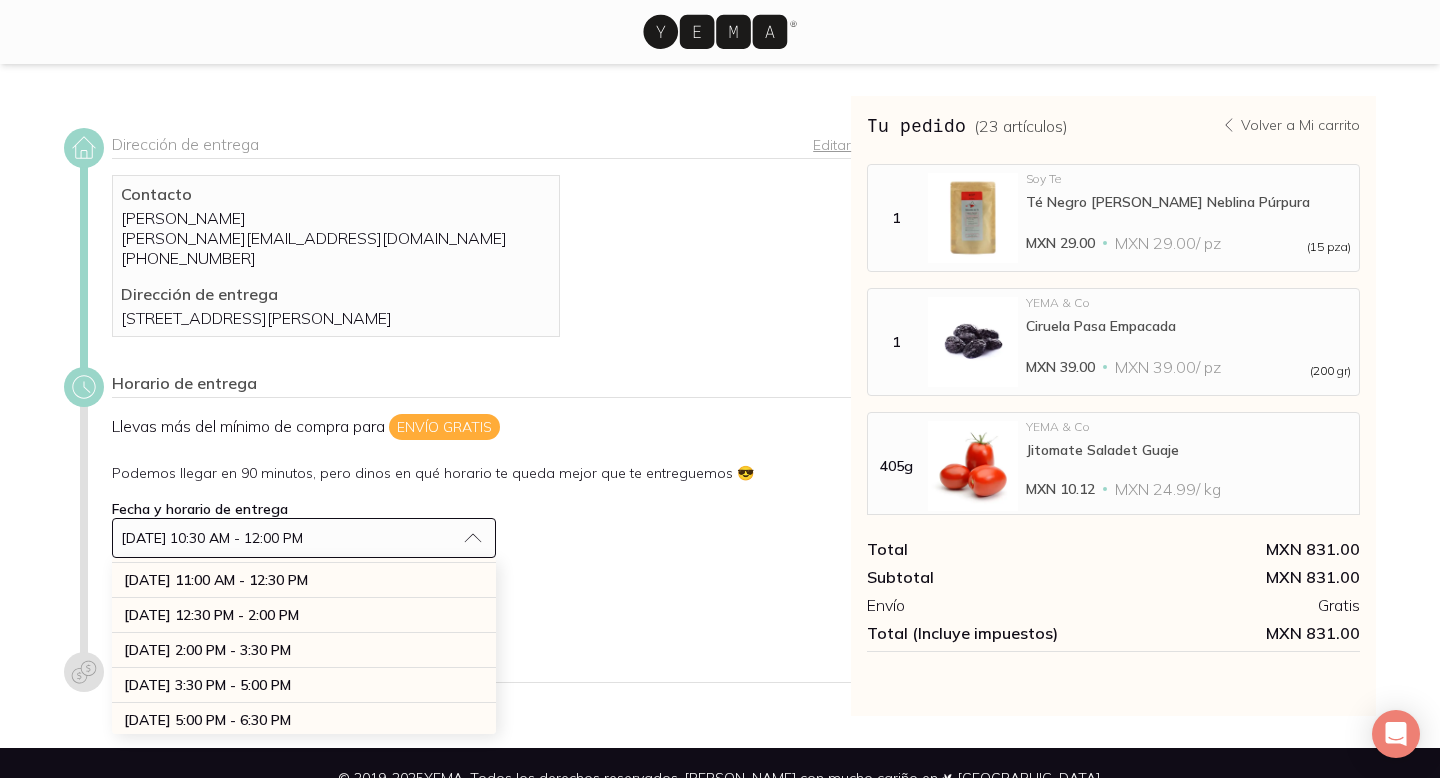 scroll, scrollTop: 418, scrollLeft: 0, axis: vertical 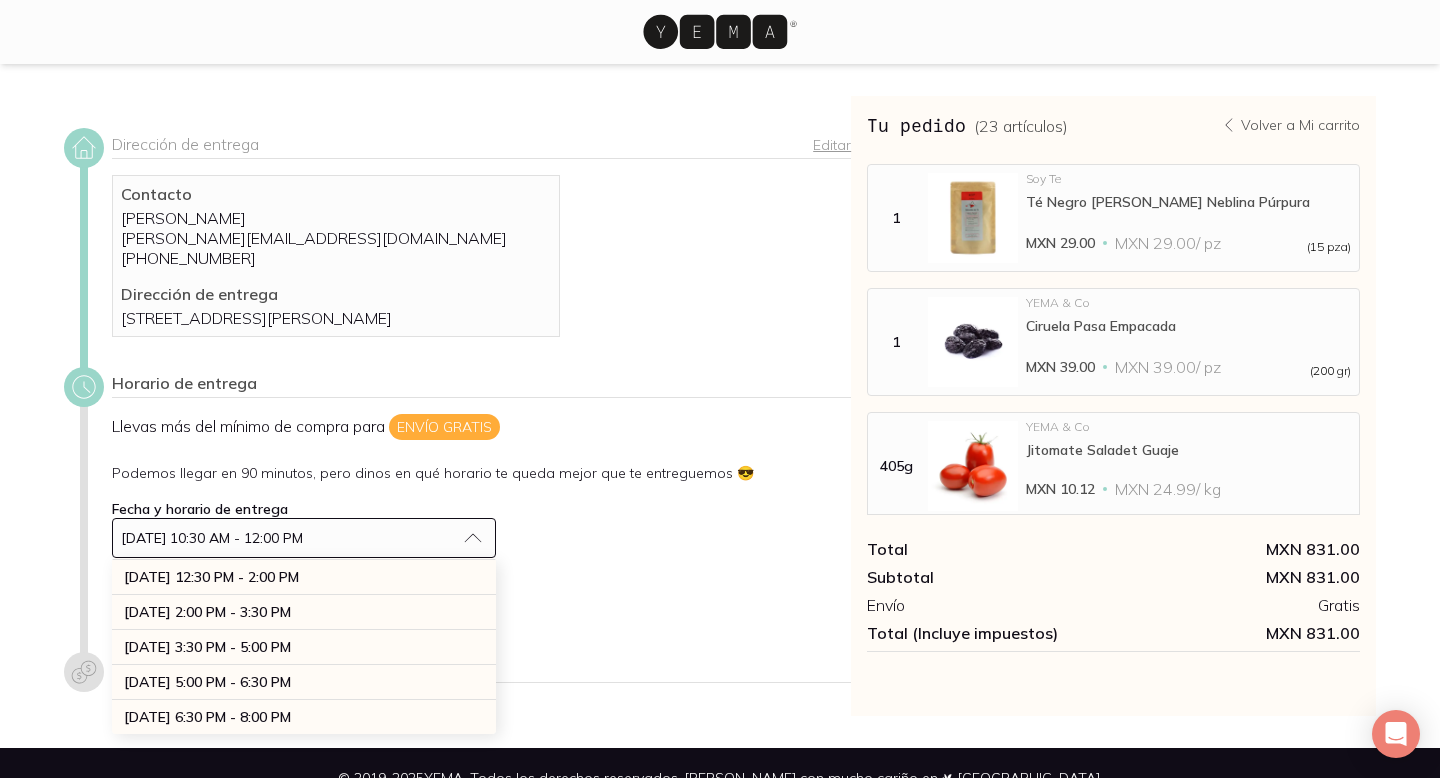 click on "Llevas más del mínimo de compra para   Envío gratis Podemos llegar en 90 minutos, pero dinos en qué horario te queda mejor que te entreguemos   😎 Fecha y horario de entrega [PERSON_NAME] 13 de [DATE], 10:30 AM - 12:00 PM [PERSON_NAME] 13 de [DATE], 10:30 AM - 12:00 PM [PERSON_NAME] 13 de [DATE], 12:00 PM - 1:30 PM [PERSON_NAME] 13 de [DATE], 1:30 PM - 3:00 PM lunes 14 de [DATE], 9:30 AM - 11:00 AM lunes 14 de [DATE], 11:00 AM - 12:30 PM lunes 14 de [DATE], 12:30 PM - 2:00 PM lunes 14 de [DATE], 2:00 PM - 3:30 PM lunes 14 de [DATE], 3:30 PM - 5:00 PM lunes 14 de [DATE], 5:00 PM - 6:30 PM lunes 14 de [DATE], 6:30 PM - 8:00 PM martes 15 de [DATE], 9:30 AM - 11:00 AM martes 15 de [DATE], 11:00 AM - 12:30 PM martes 15 de [DATE], 12:30 PM - 2:00 PM martes 15 de [DATE], 2:00 PM - 3:30 PM martes 15 de [DATE], 3:30 PM - 5:00 PM martes 15 de [DATE], 5:00 PM - 6:30 PM martes 15 de [DATE], 6:30 PM - 8:00 PM Confirmar horario" at bounding box center (481, 518) 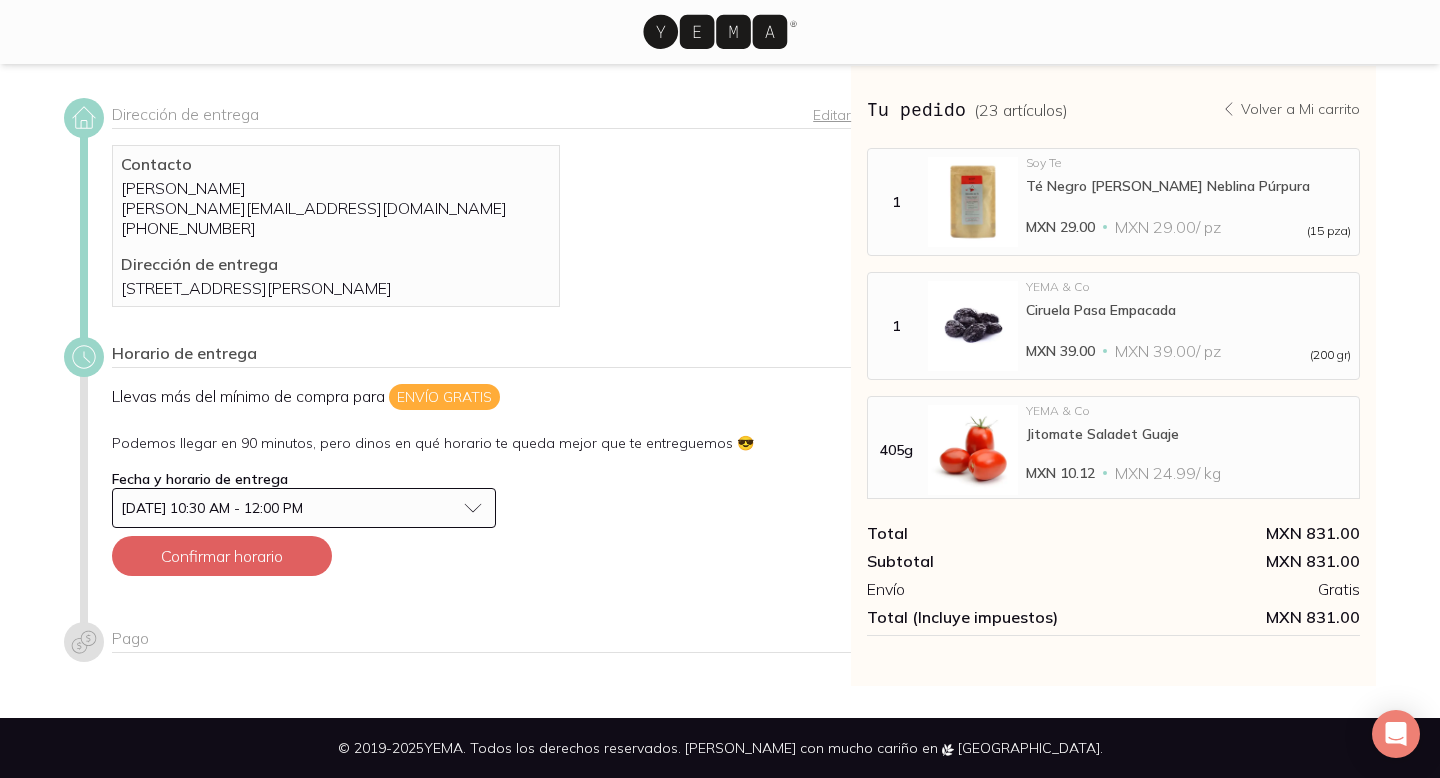scroll, scrollTop: 50, scrollLeft: 0, axis: vertical 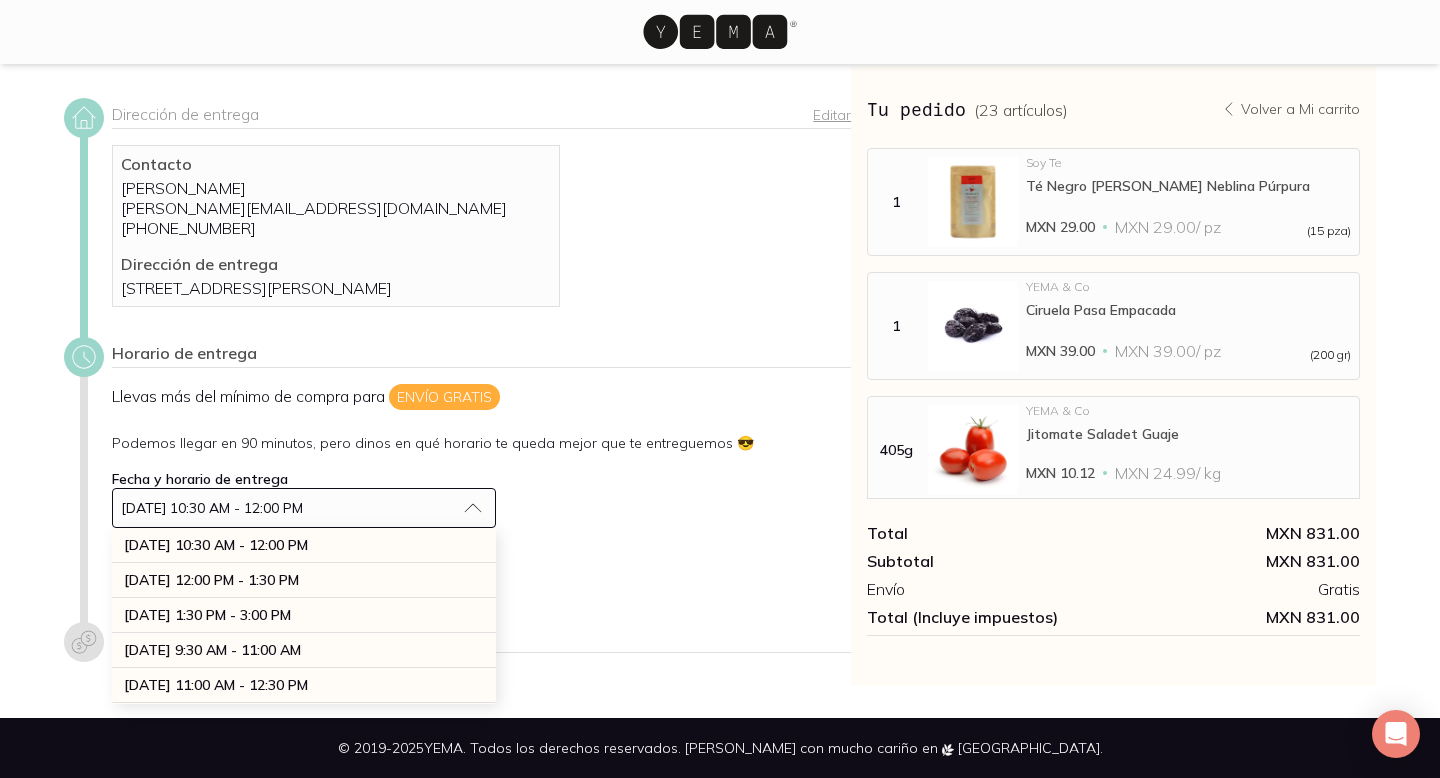 click on "Llevas más del mínimo de compra para   Envío gratis Podemos llegar en 90 minutos, pero dinos en qué horario te queda mejor que te entreguemos   😎 Fecha y horario de entrega [PERSON_NAME] 13 de [DATE], 10:30 AM - 12:00 PM [PERSON_NAME] 13 de [DATE], 10:30 AM - 12:00 PM [PERSON_NAME] 13 de [DATE], 12:00 PM - 1:30 PM [PERSON_NAME] 13 de [DATE], 1:30 PM - 3:00 PM lunes 14 de [DATE], 9:30 AM - 11:00 AM lunes 14 de [DATE], 11:00 AM - 12:30 PM lunes 14 de [DATE], 12:30 PM - 2:00 PM lunes 14 de [DATE], 2:00 PM - 3:30 PM lunes 14 de [DATE], 3:30 PM - 5:00 PM lunes 14 de [DATE], 5:00 PM - 6:30 PM lunes 14 de [DATE], 6:30 PM - 8:00 PM martes 15 de [DATE], 9:30 AM - 11:00 AM martes 15 de [DATE], 11:00 AM - 12:30 PM martes 15 de [DATE], 12:30 PM - 2:00 PM martes 15 de [DATE], 2:00 PM - 3:30 PM martes 15 de [DATE], 3:30 PM - 5:00 PM martes 15 de [DATE], 5:00 PM - 6:30 PM martes 15 de [DATE], 6:30 PM - 8:00 PM Confirmar horario" at bounding box center (481, 488) 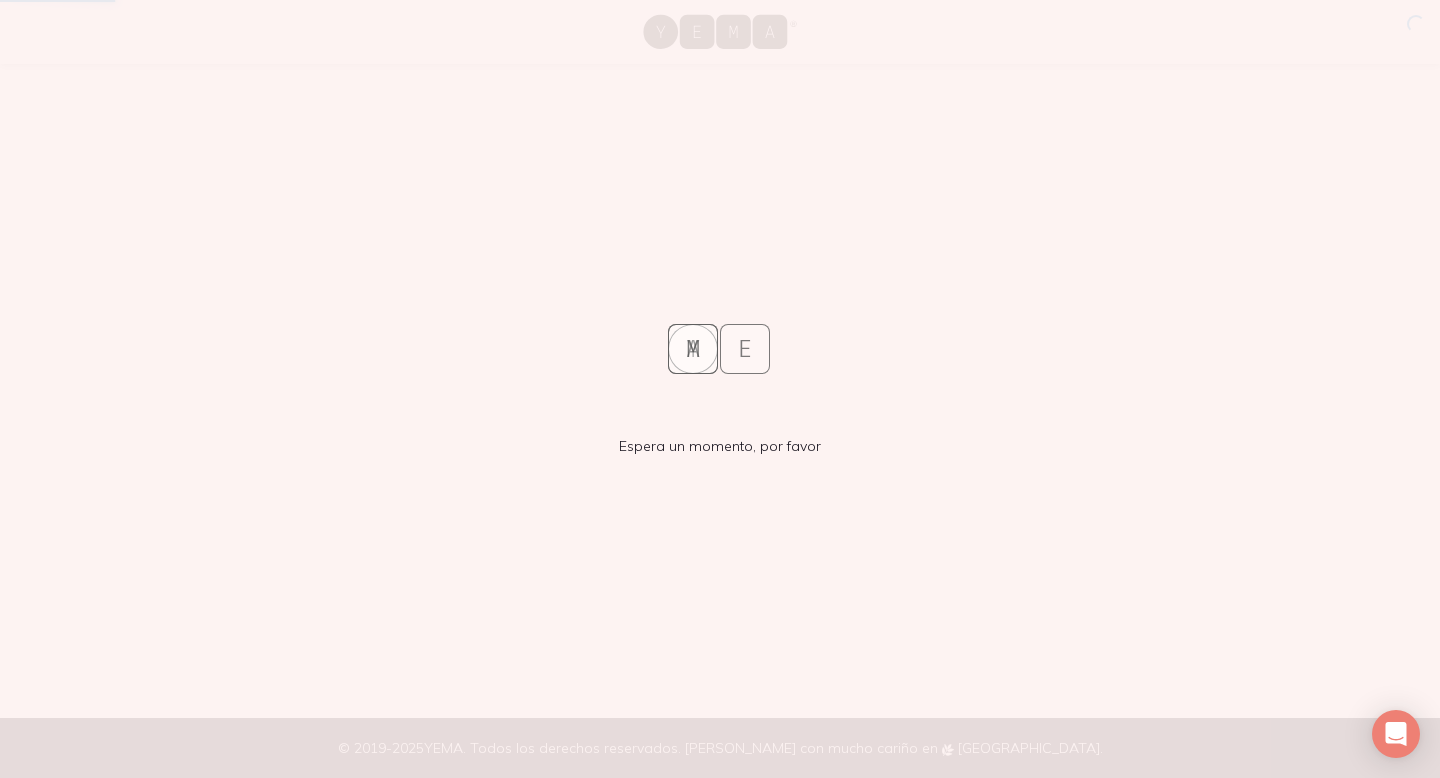 scroll, scrollTop: 0, scrollLeft: 0, axis: both 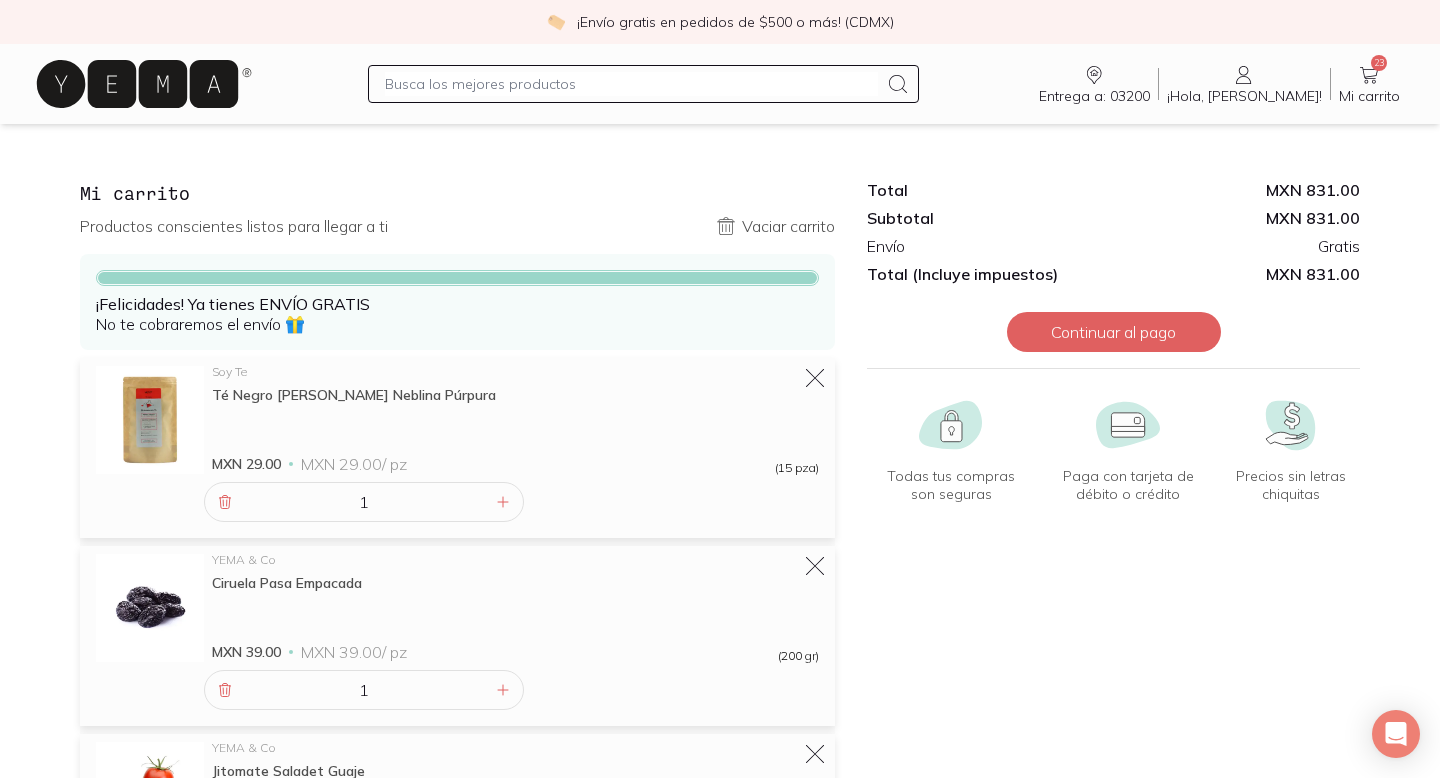 click at bounding box center [631, 84] 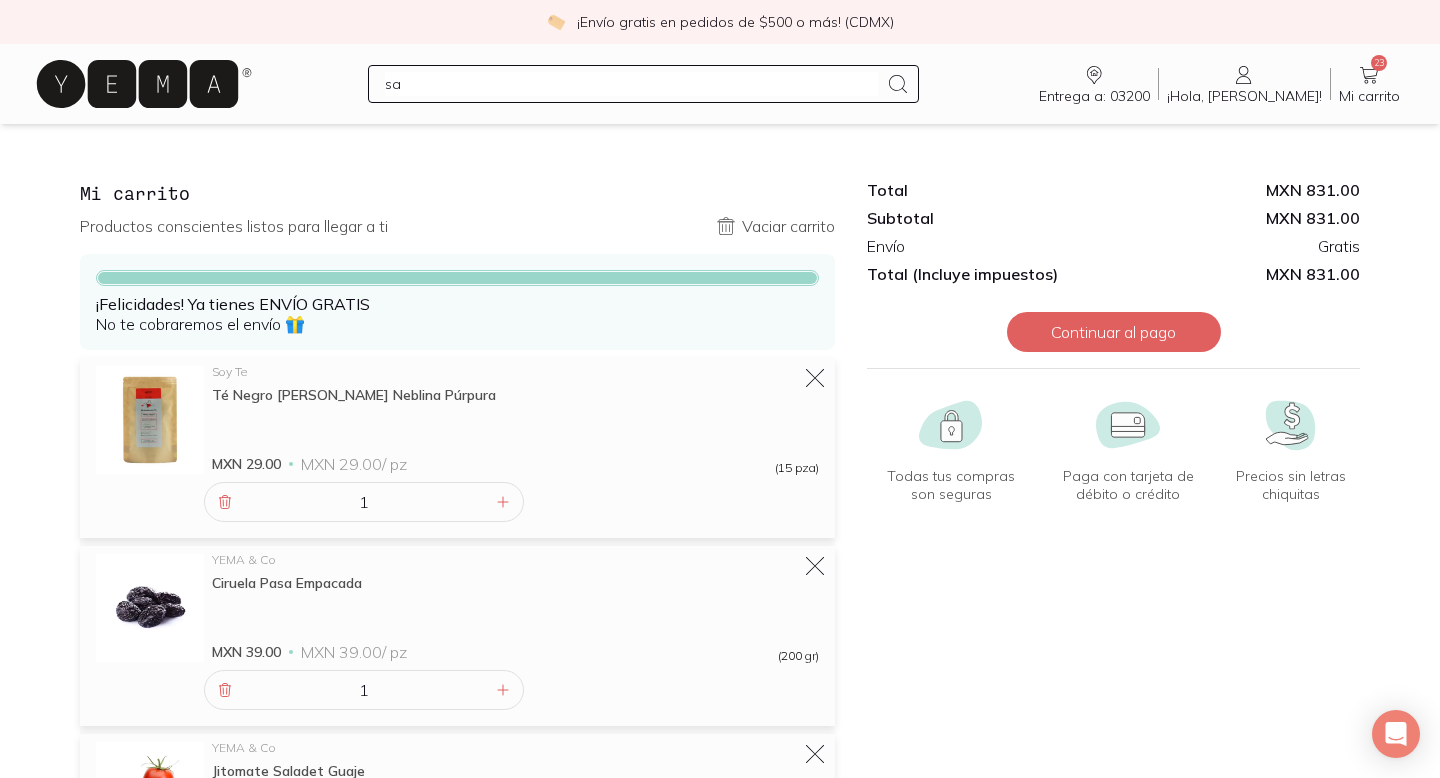 type on "sal" 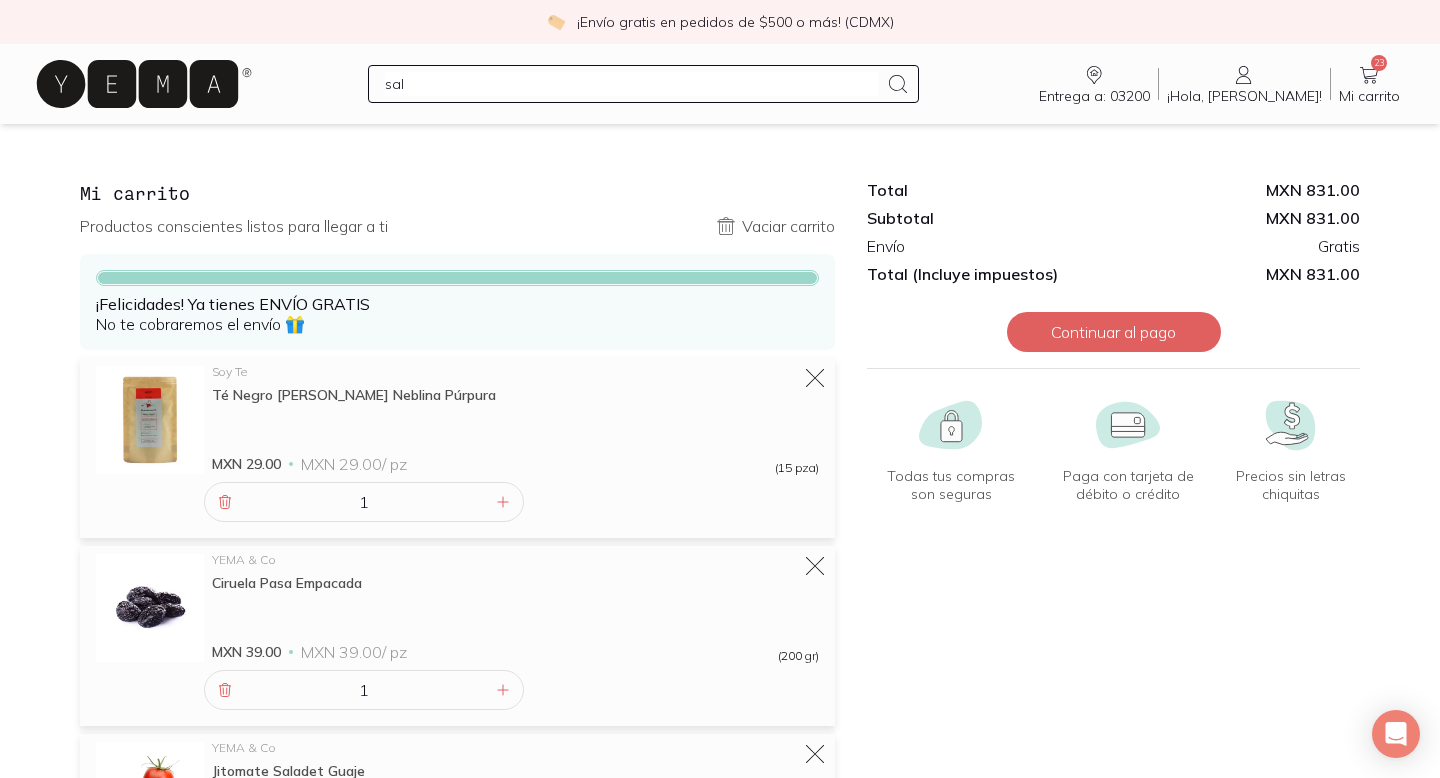 type 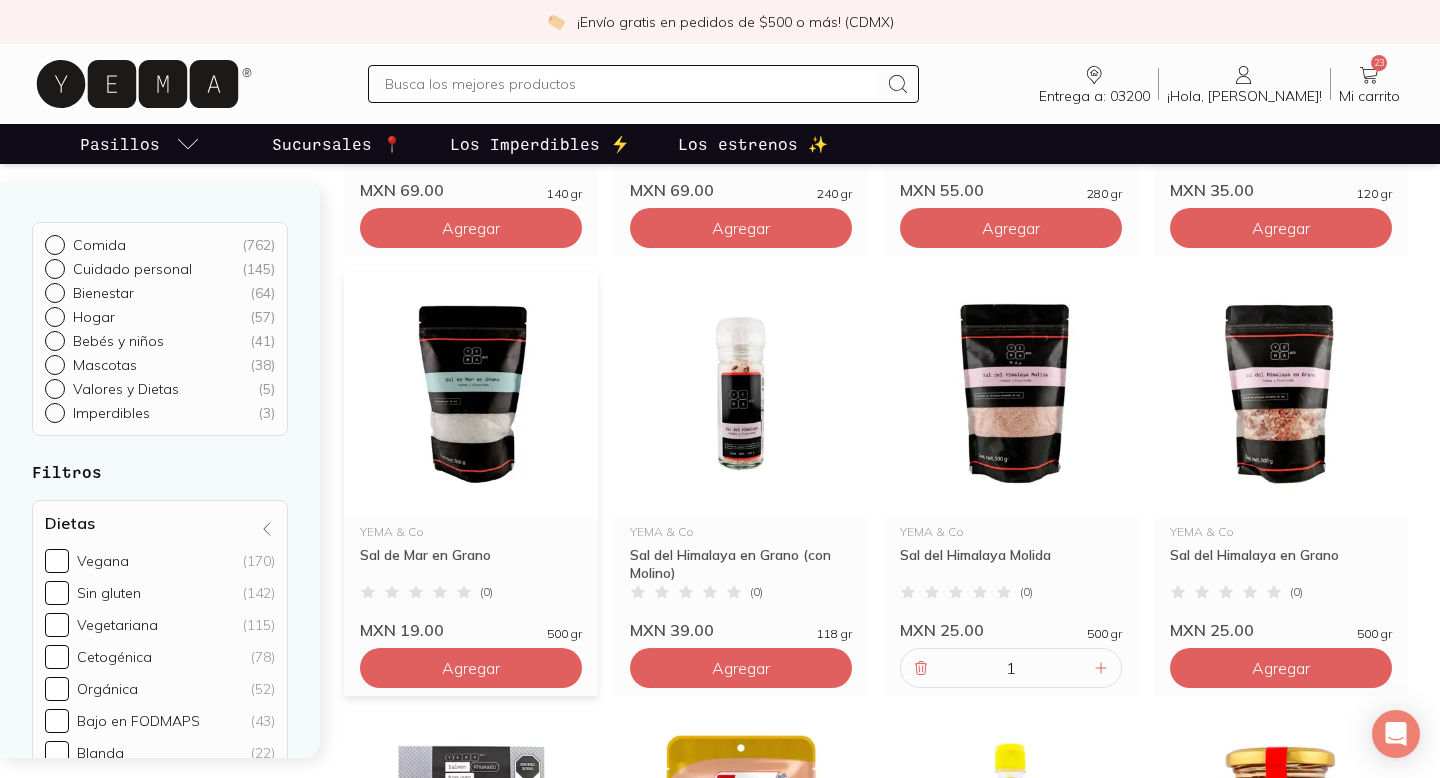 scroll, scrollTop: 562, scrollLeft: 0, axis: vertical 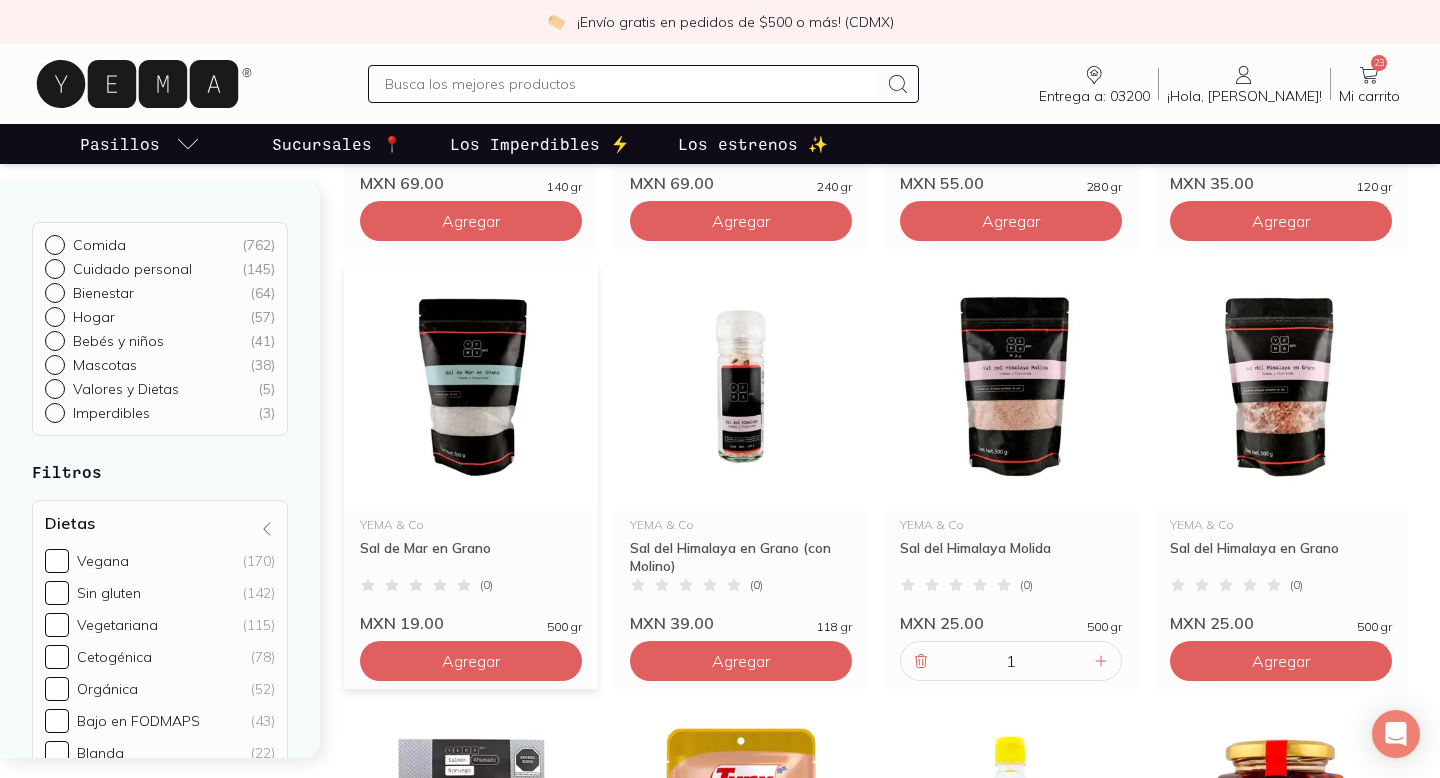click at bounding box center [471, 388] 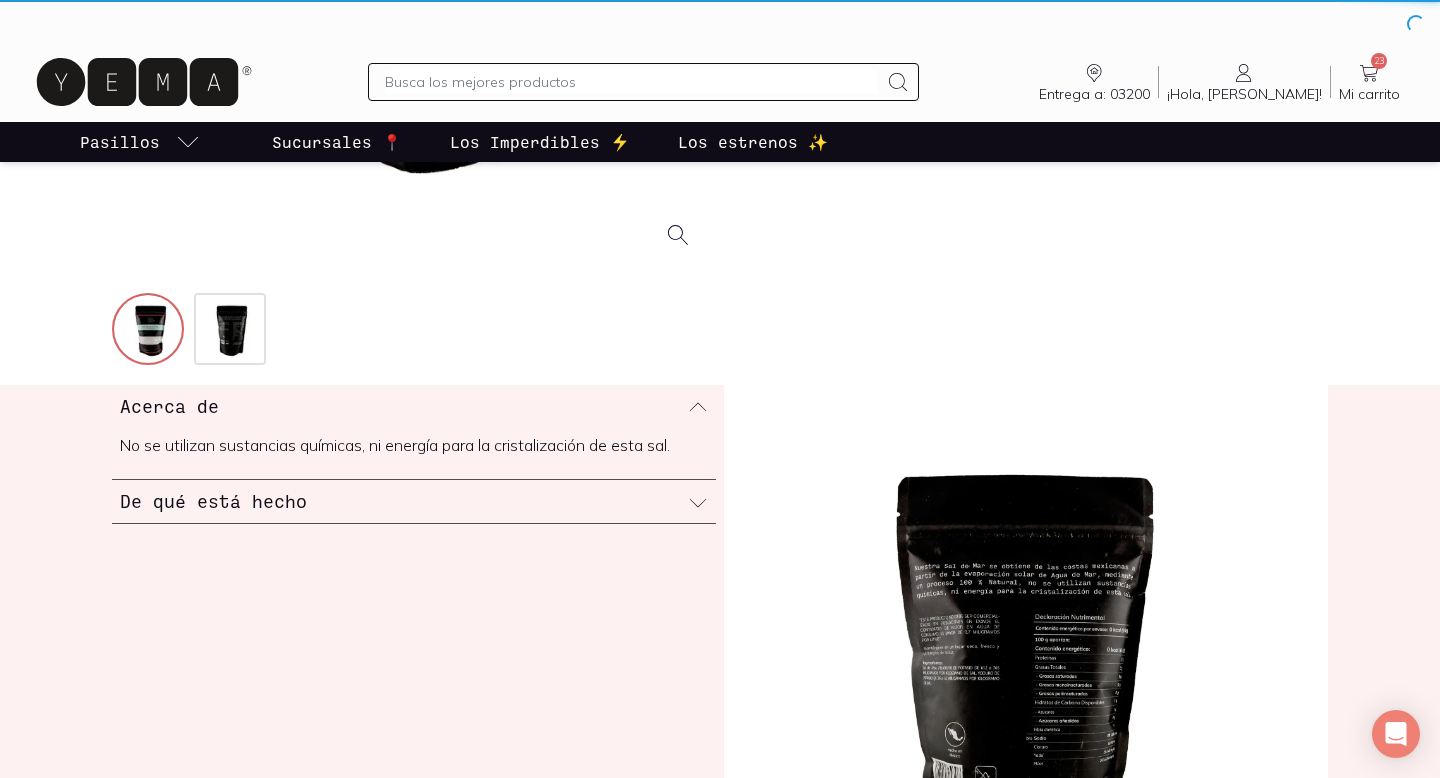 scroll, scrollTop: 0, scrollLeft: 0, axis: both 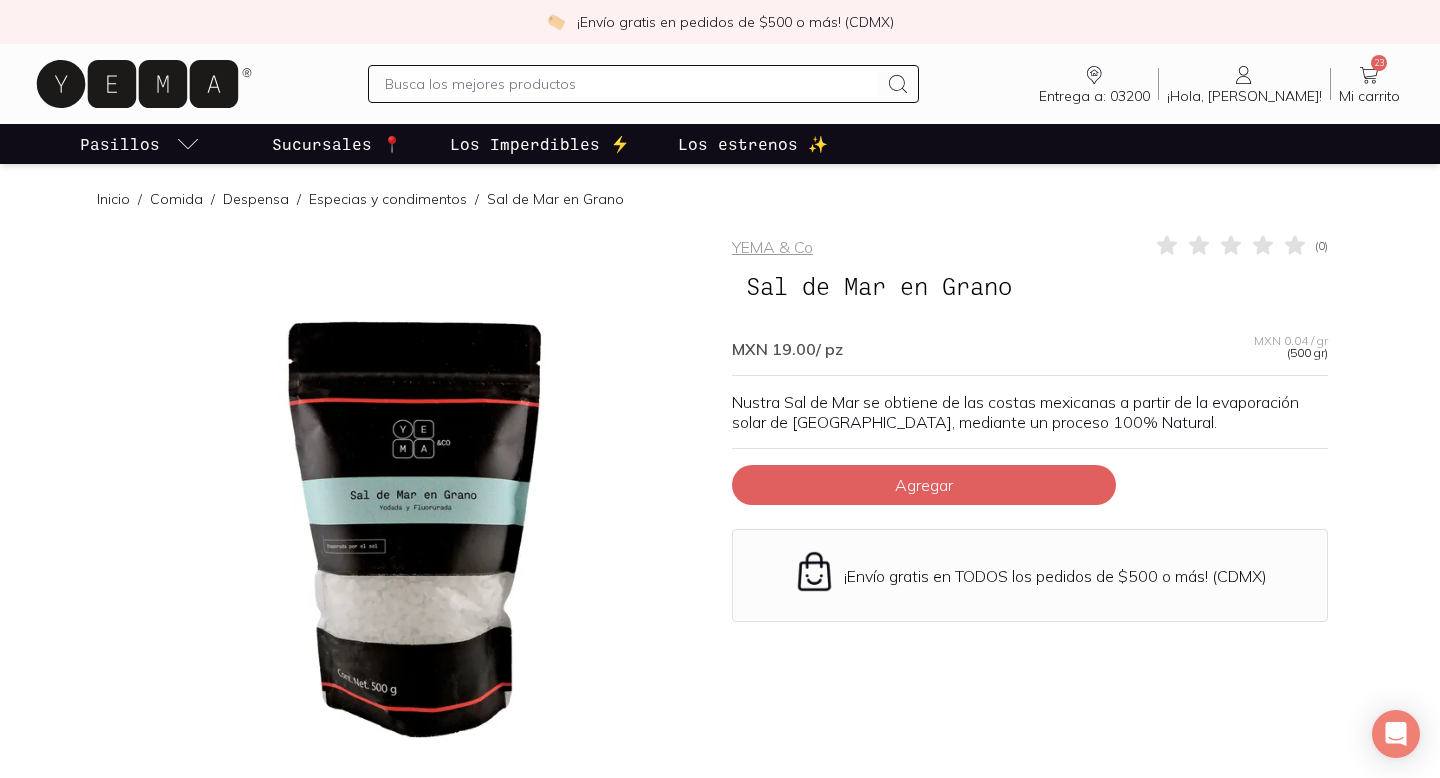 click at bounding box center [410, 531] 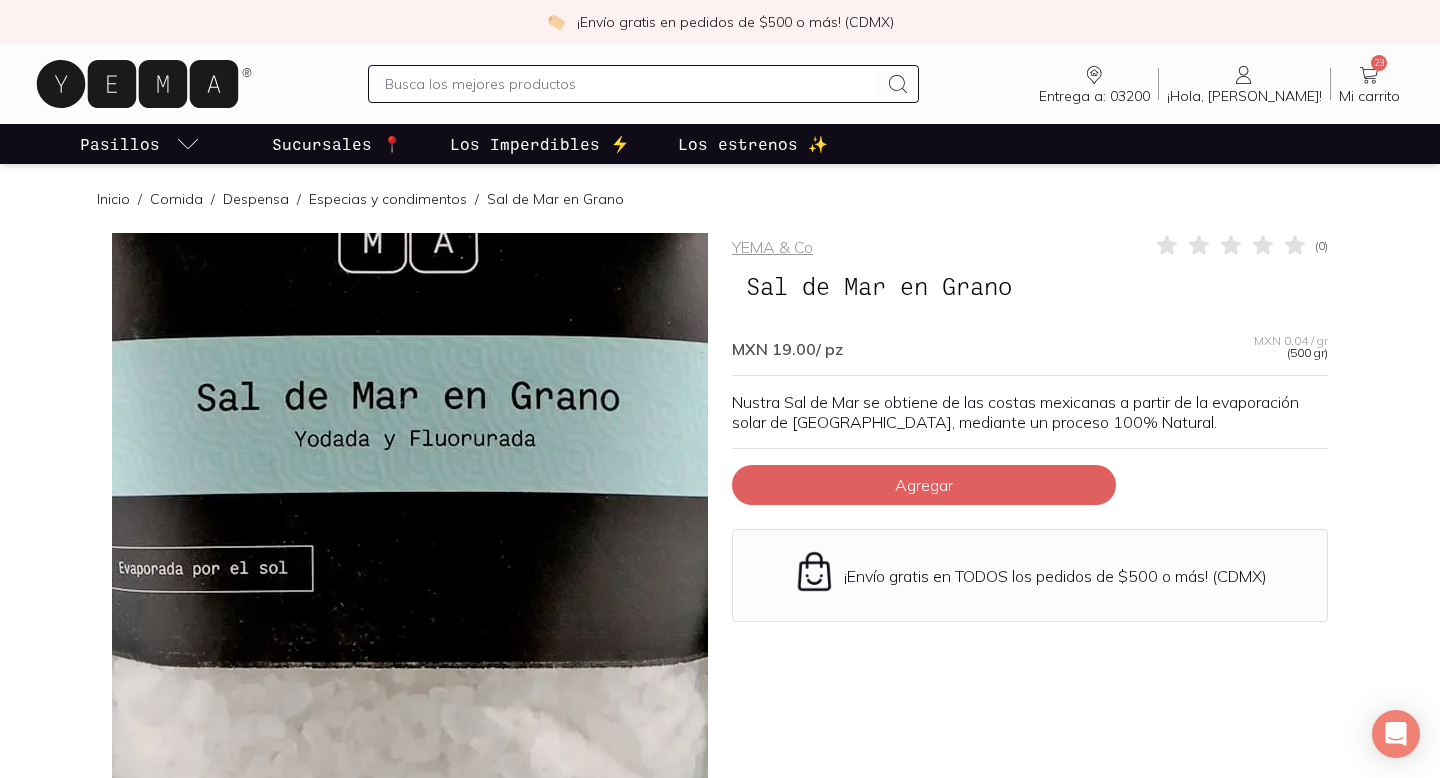 click at bounding box center (396, 517) 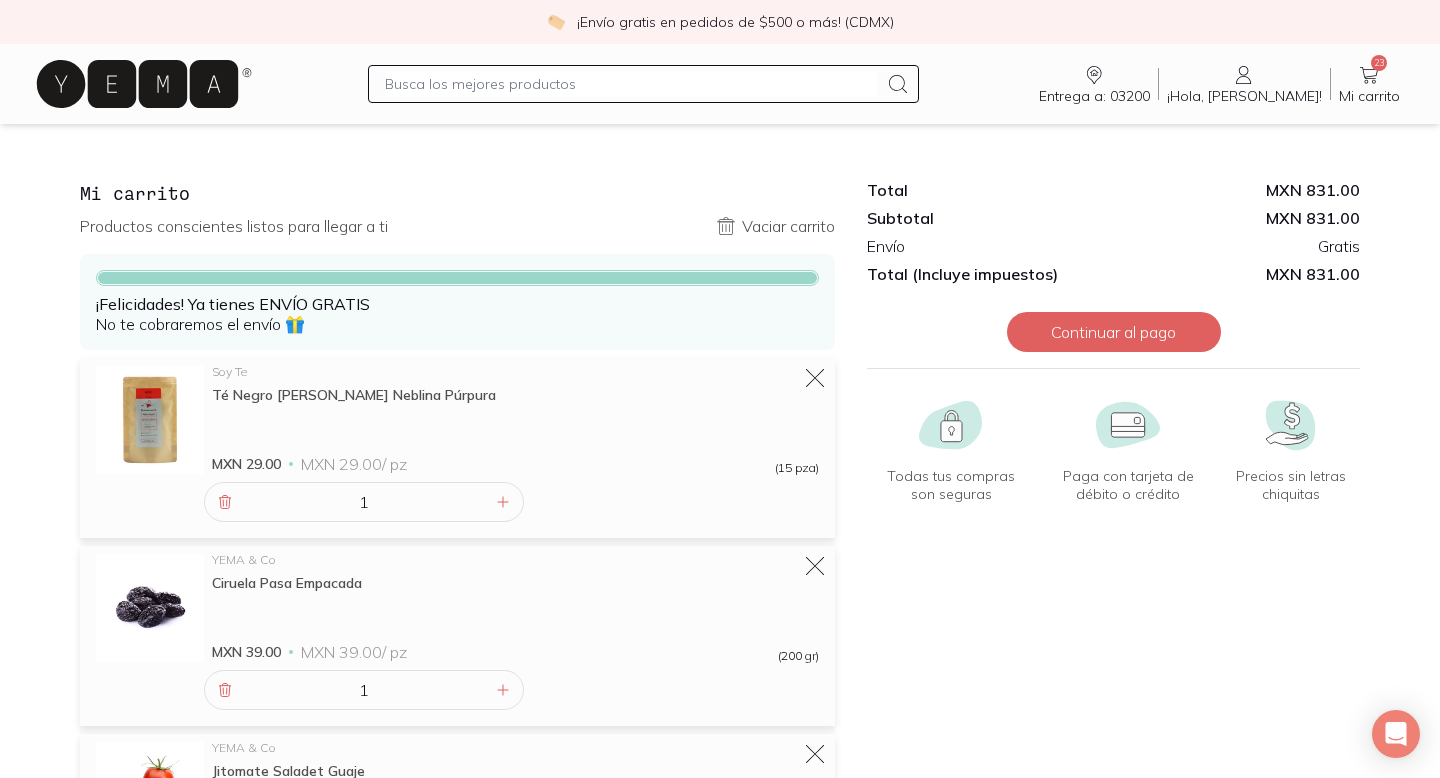 scroll, scrollTop: 1, scrollLeft: 0, axis: vertical 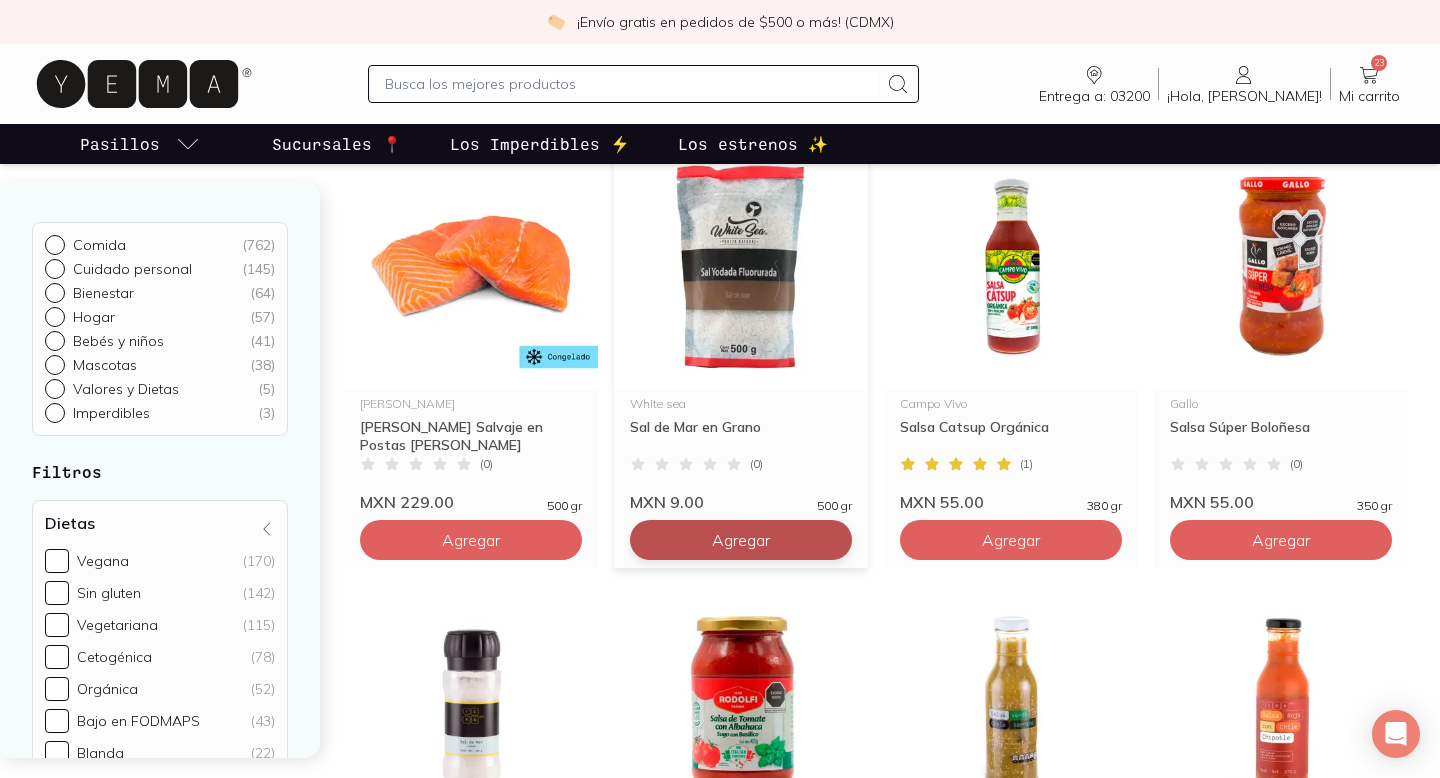 click on "Agregar" at bounding box center (471, -1220) 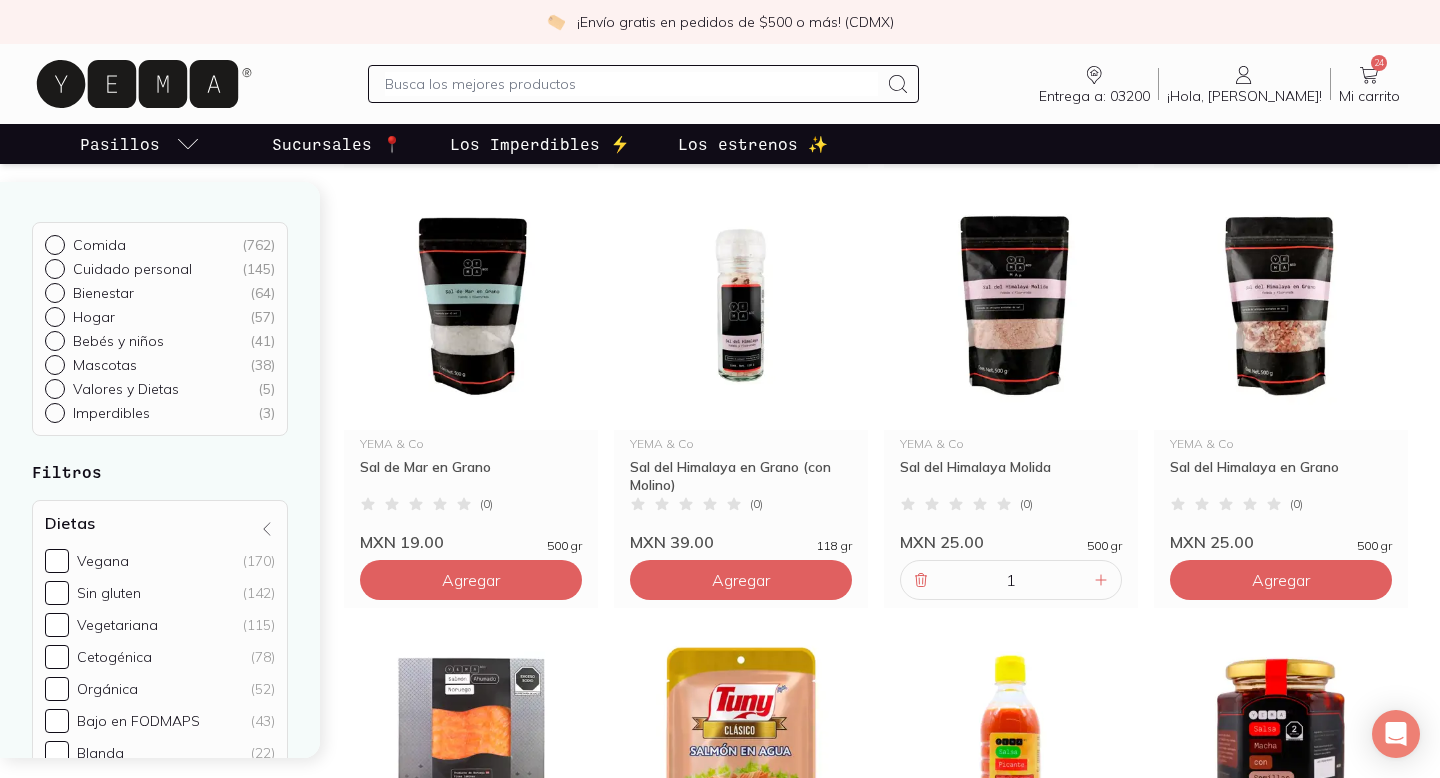 scroll, scrollTop: 666, scrollLeft: 0, axis: vertical 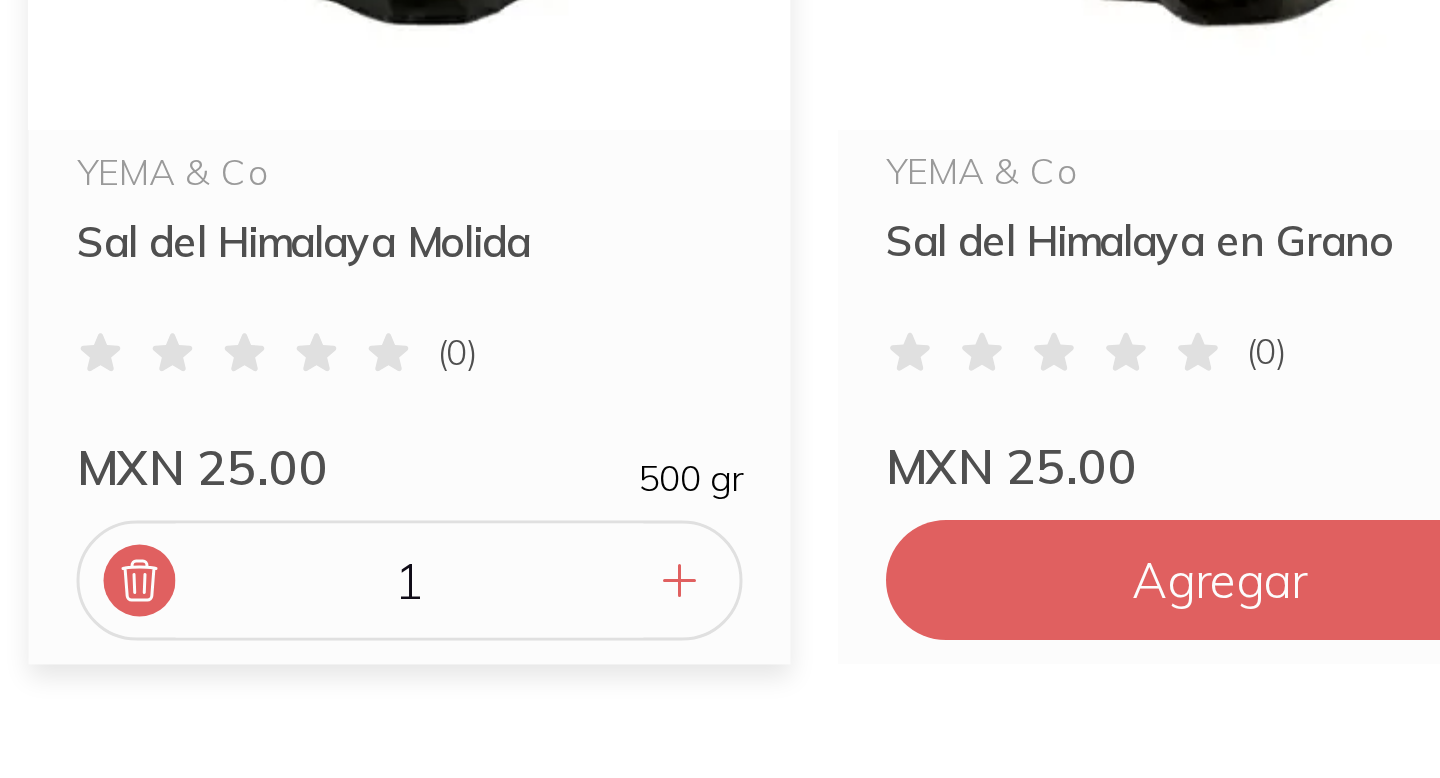 click 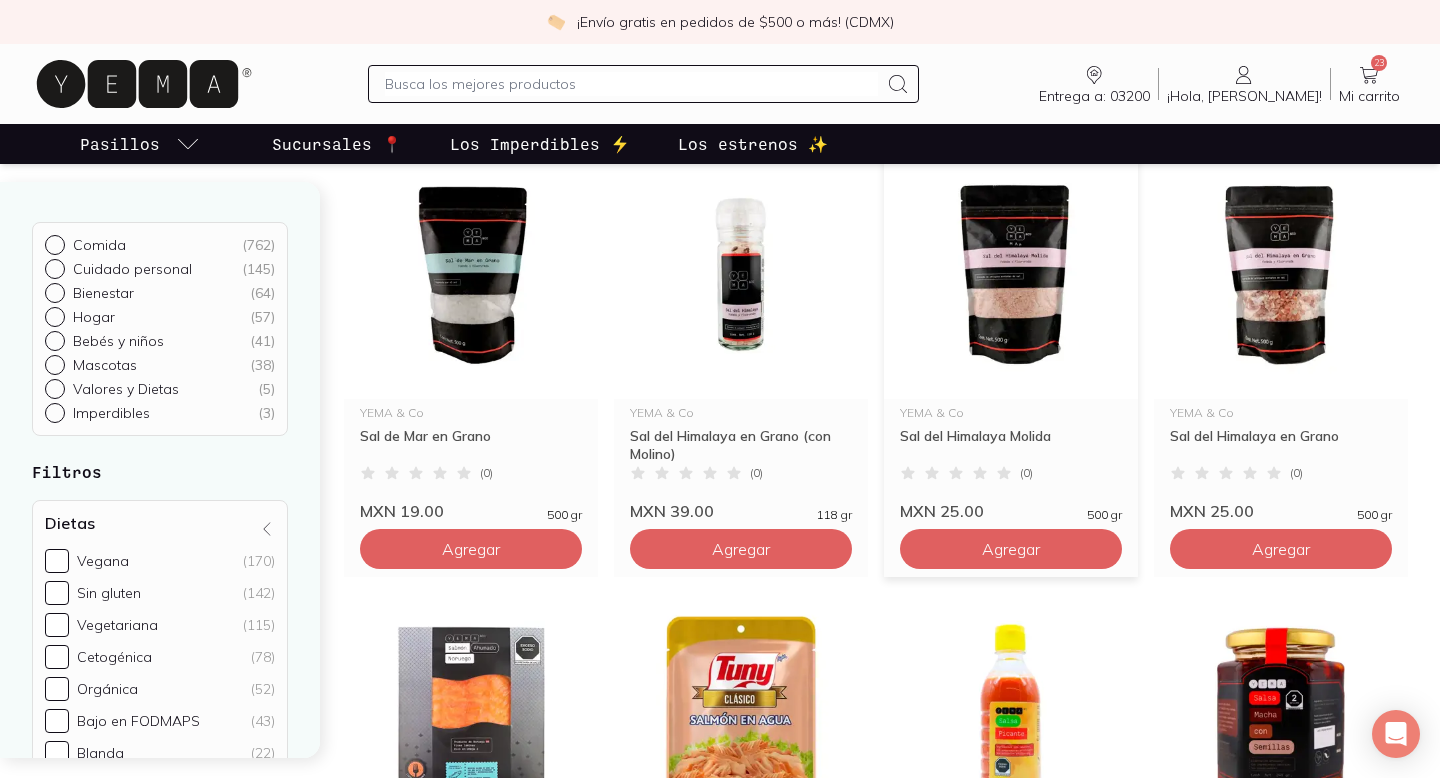 click 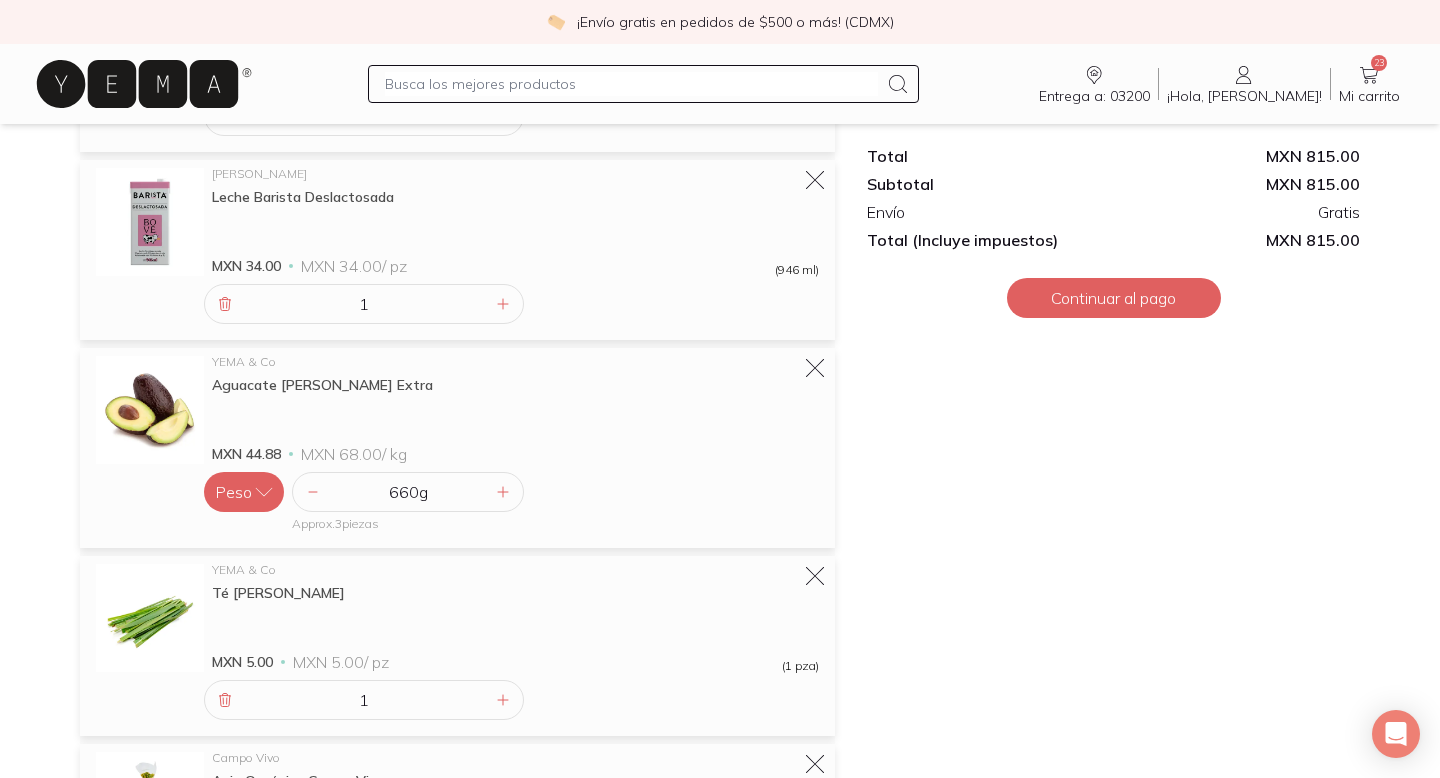 scroll, scrollTop: 3608, scrollLeft: 0, axis: vertical 